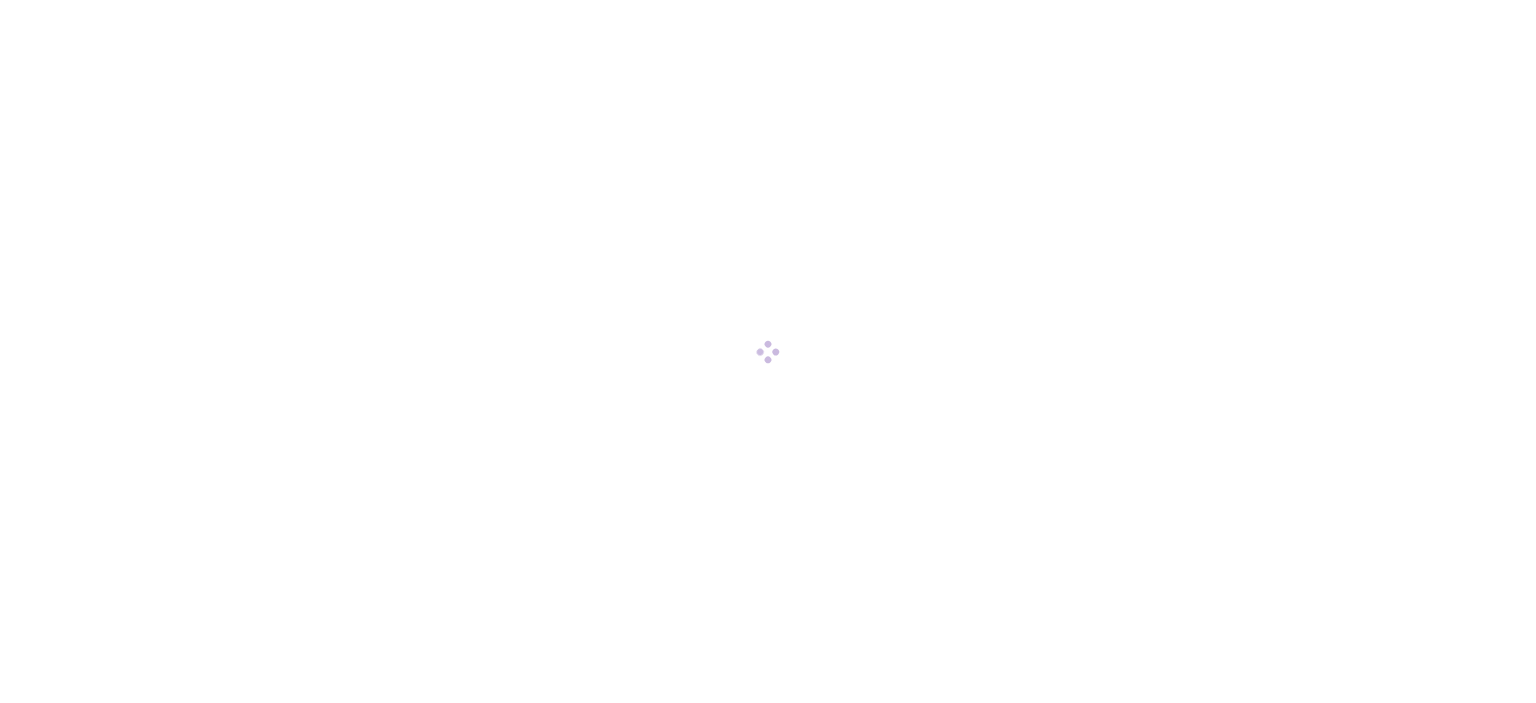 scroll, scrollTop: 0, scrollLeft: 0, axis: both 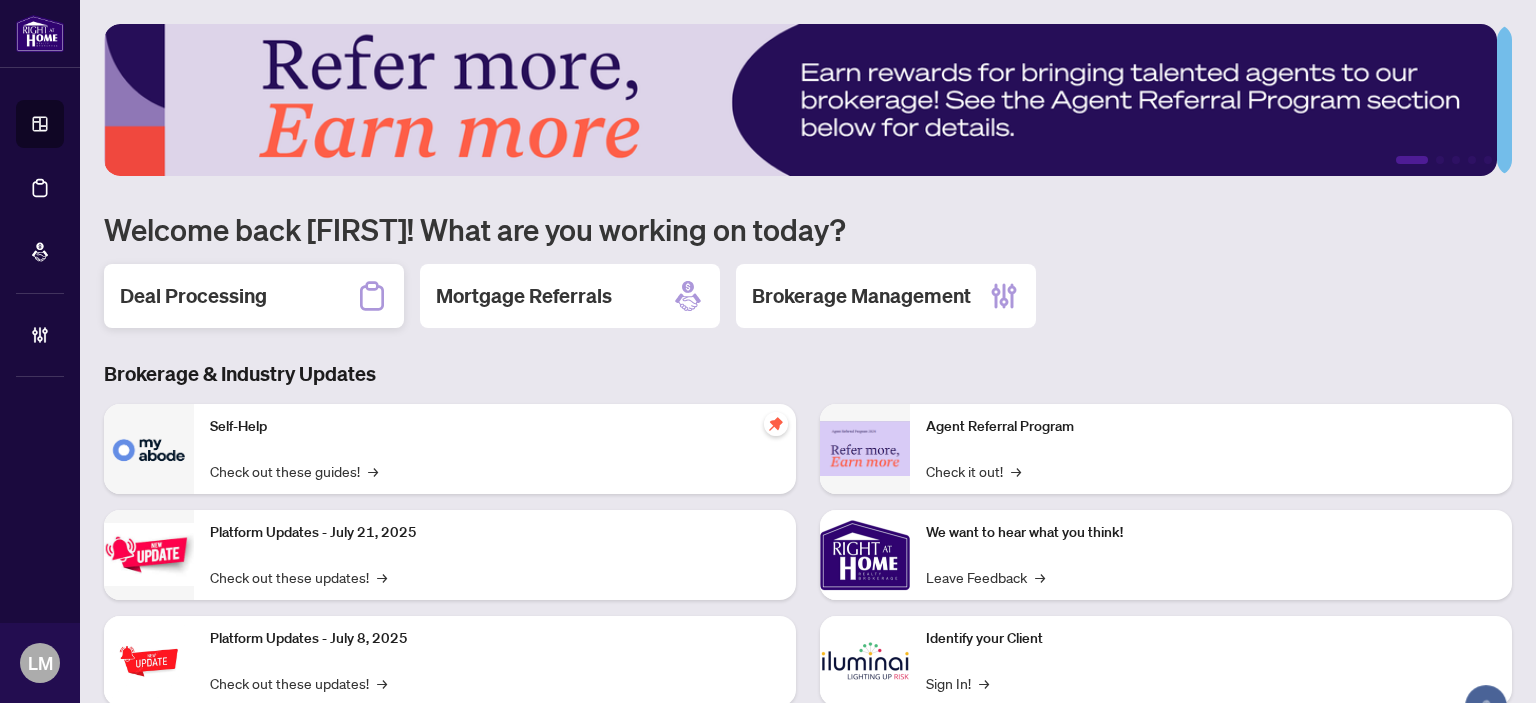 click on "Deal Processing" at bounding box center (193, 296) 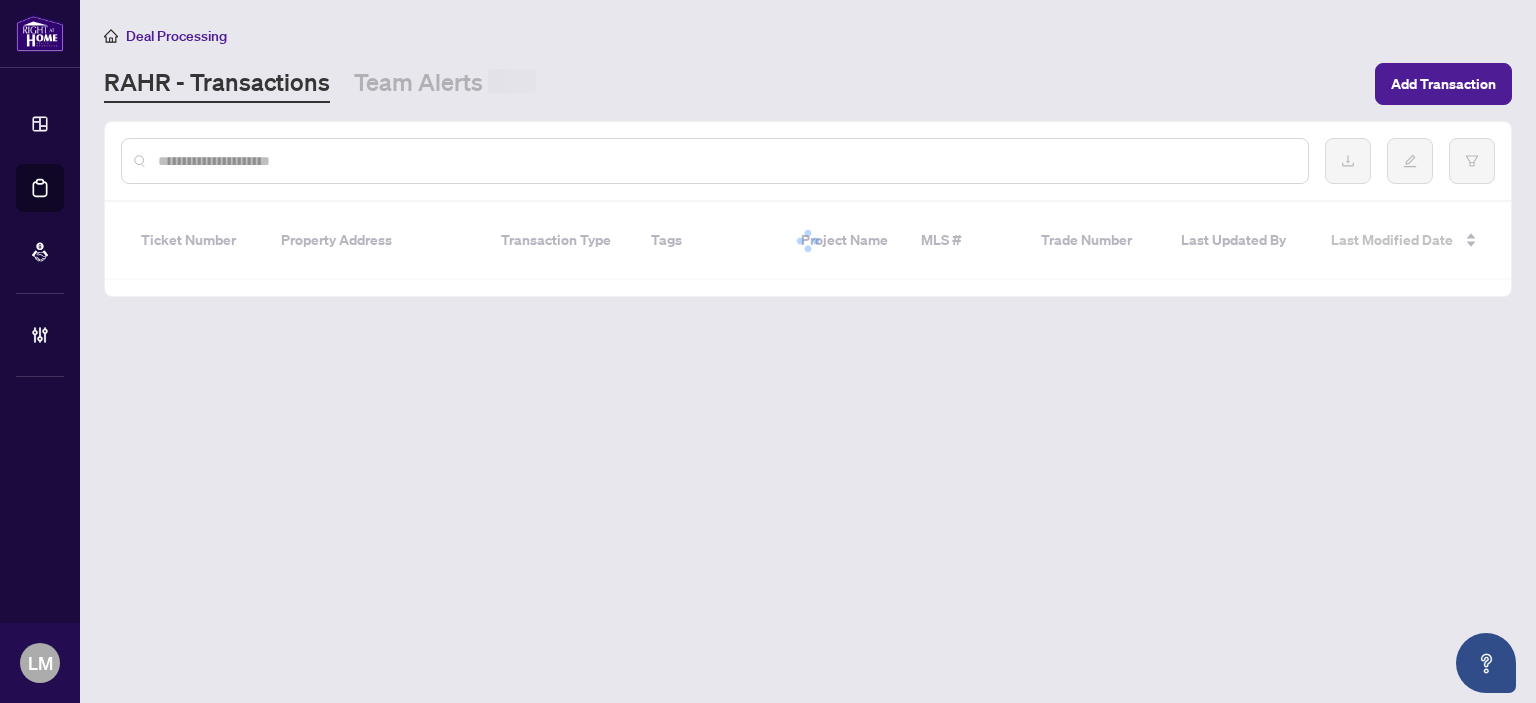 click at bounding box center (725, 161) 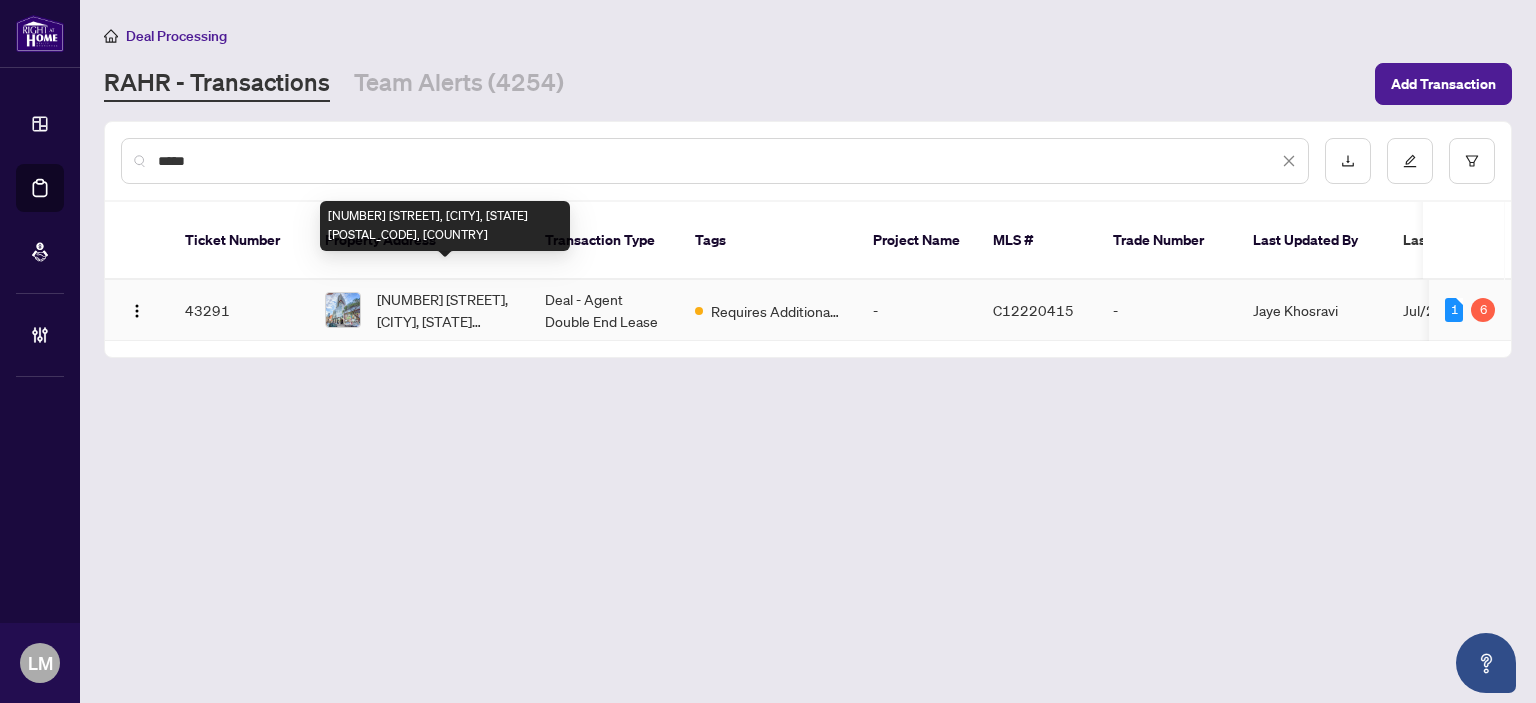 type on "*****" 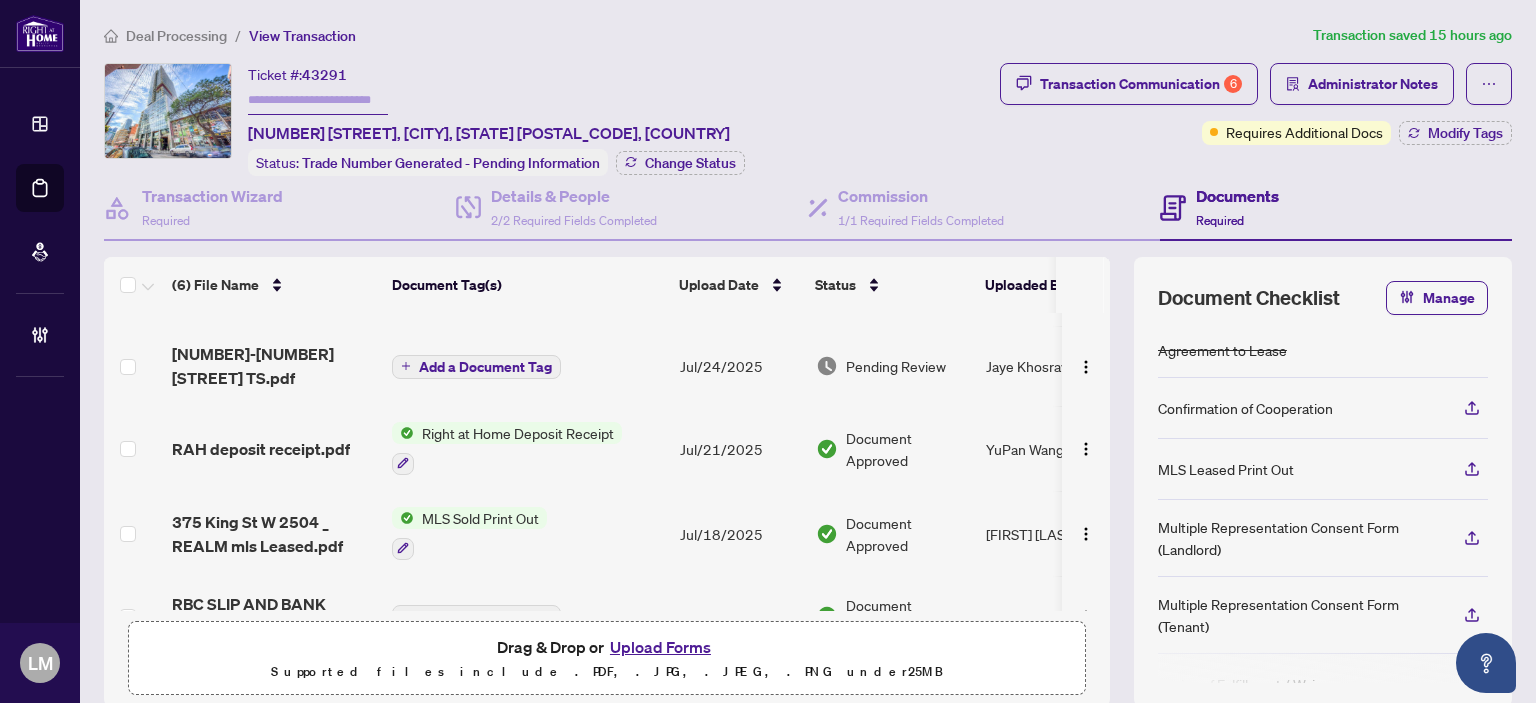 scroll, scrollTop: 0, scrollLeft: 0, axis: both 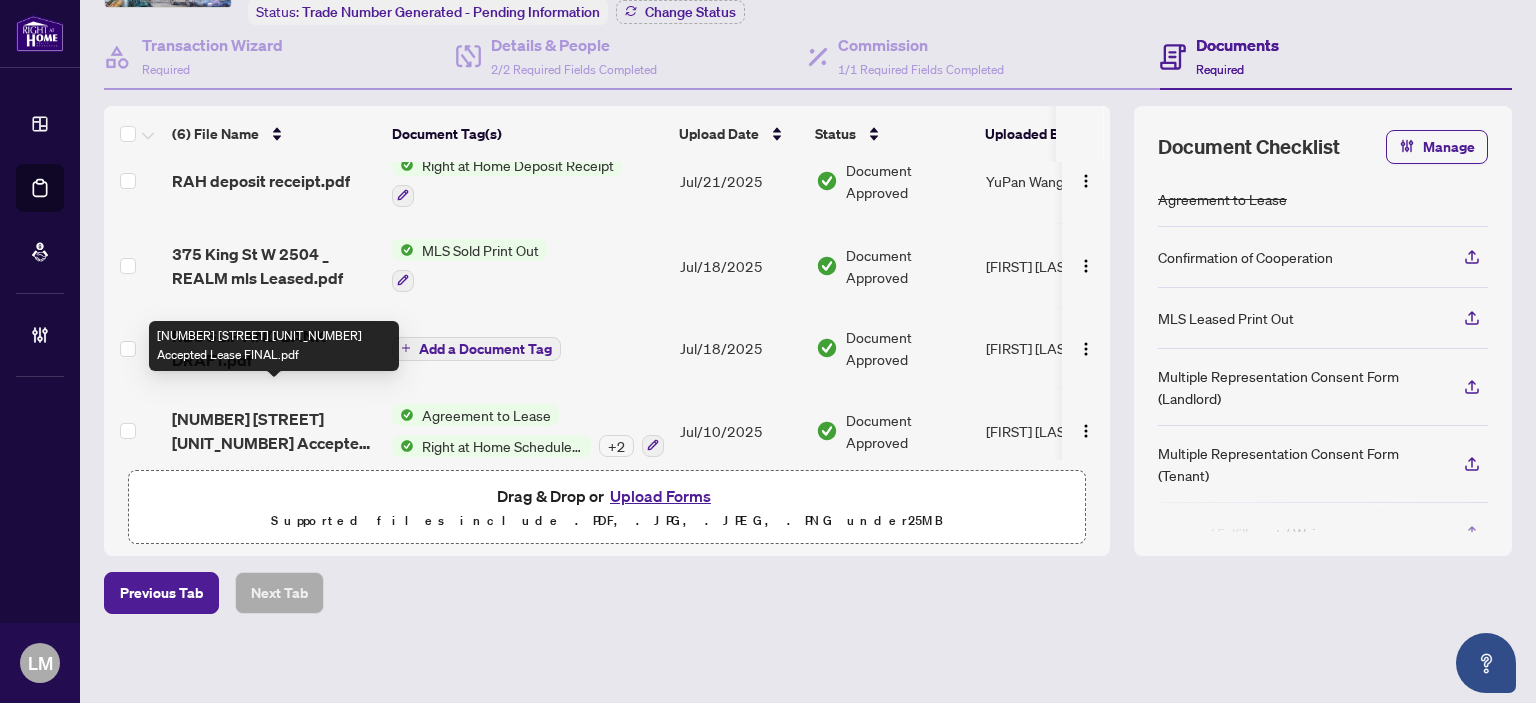 click on "[NUMBER] [STREET] [UNIT_NUMBER] Accepted Lease FINAL.pdf" at bounding box center [274, 431] 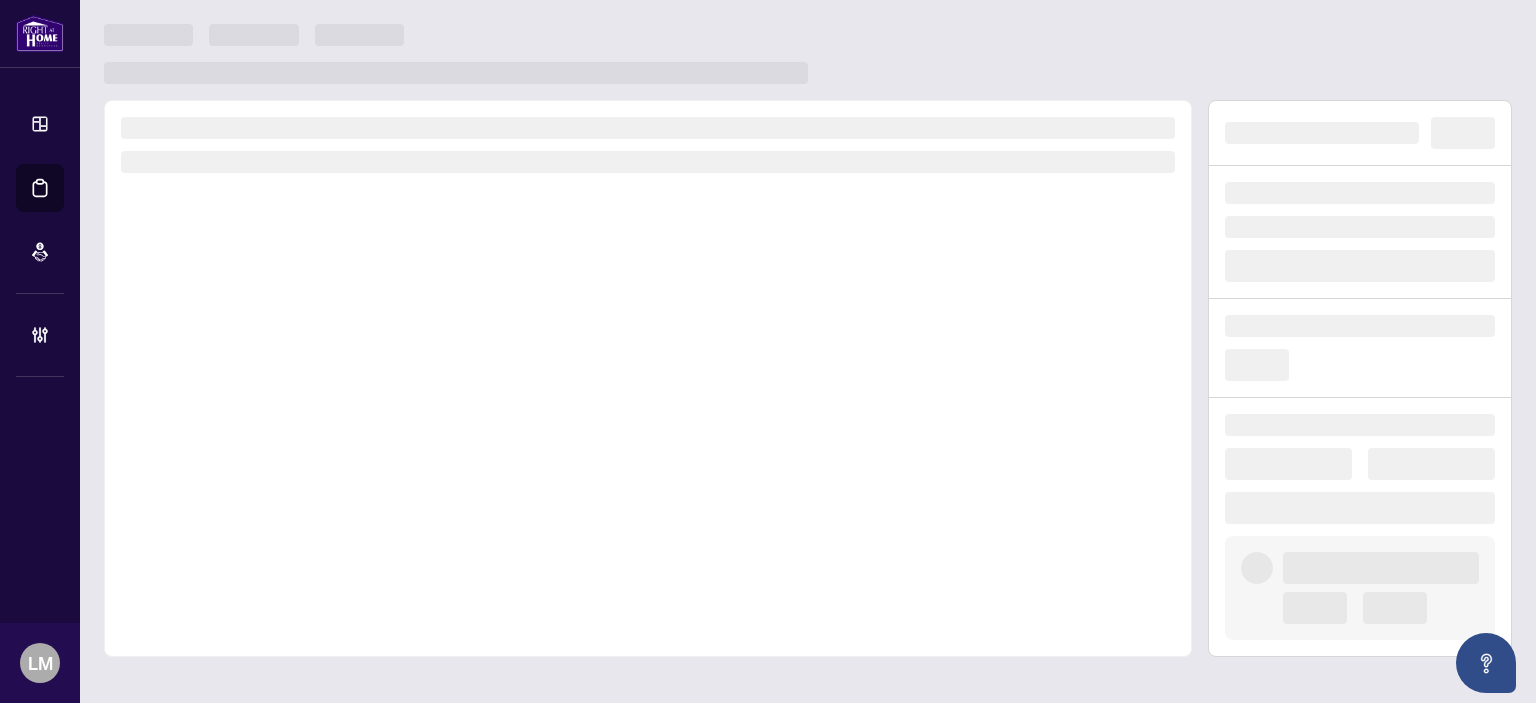 scroll, scrollTop: 0, scrollLeft: 0, axis: both 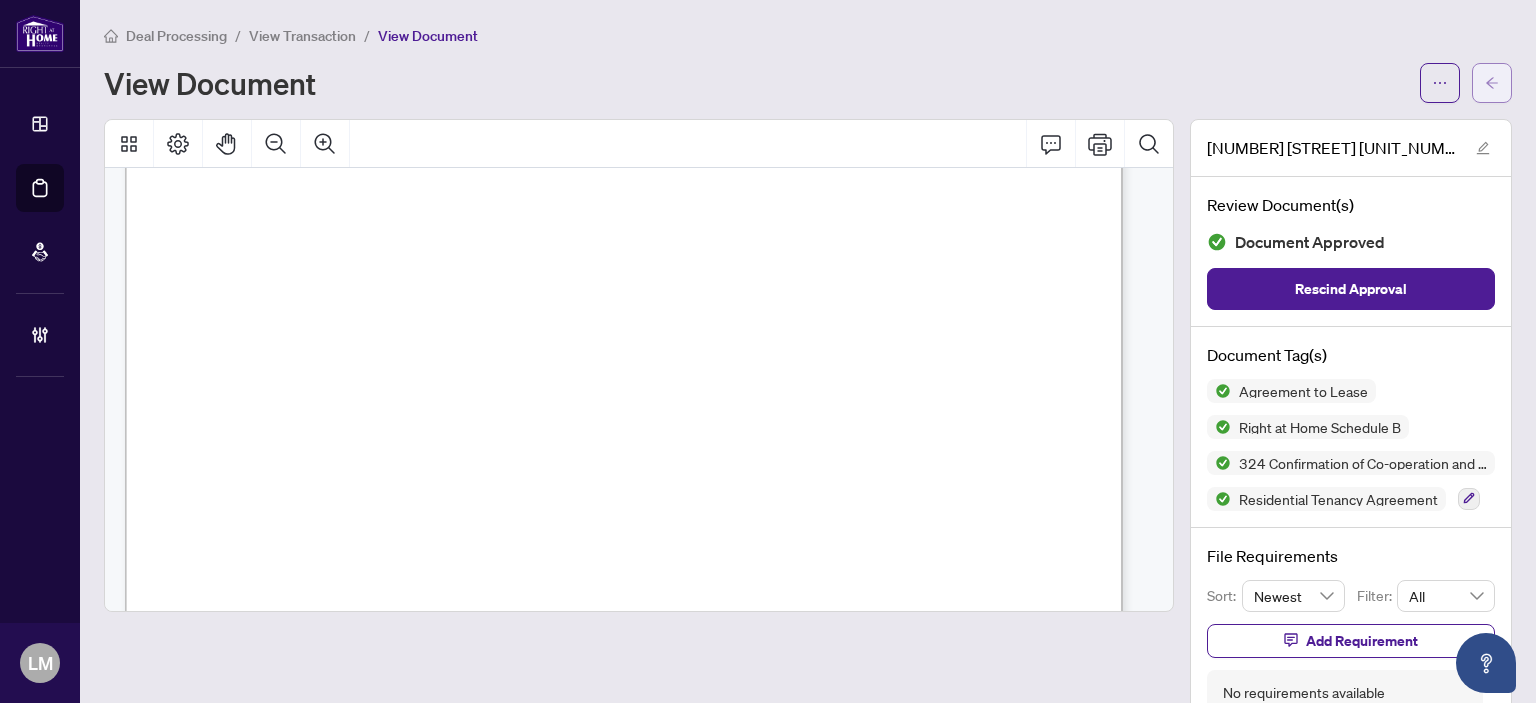 click 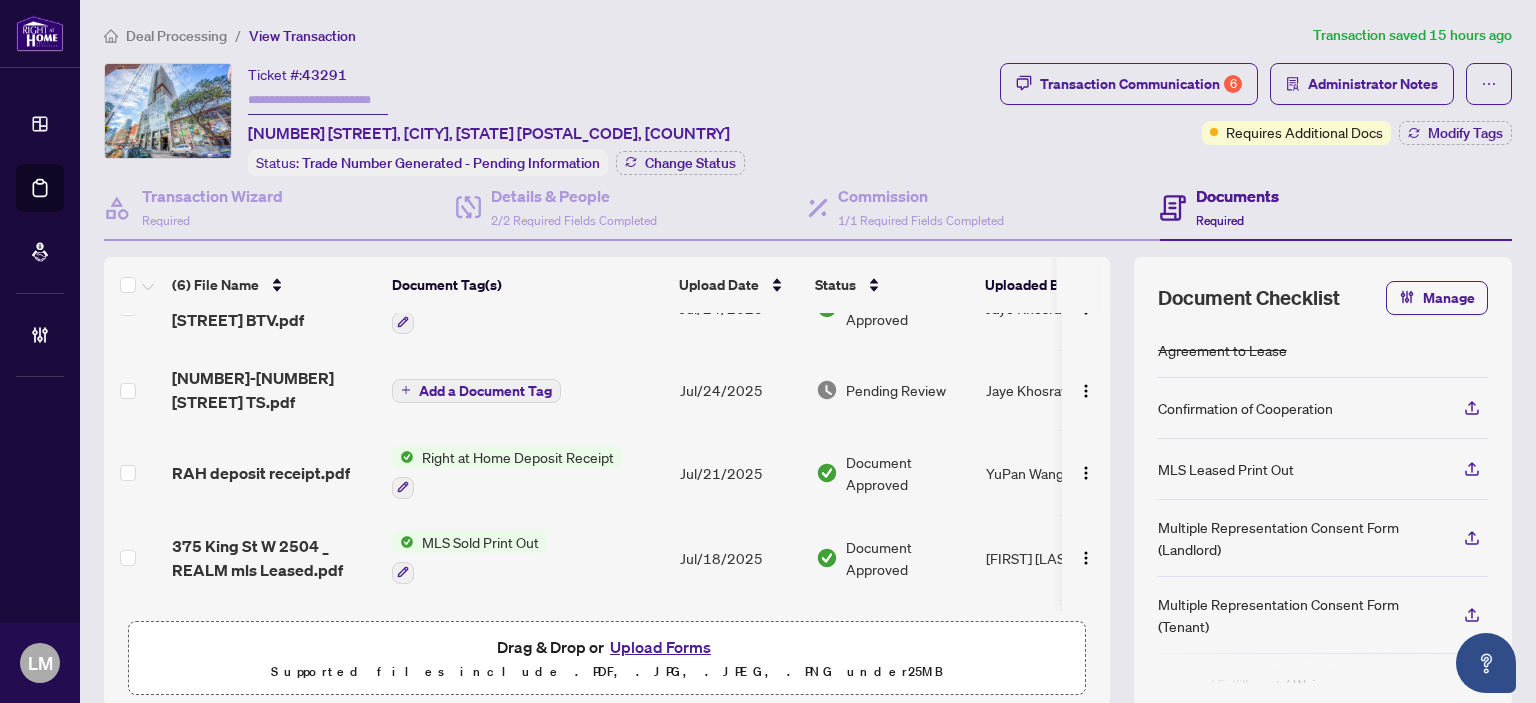scroll, scrollTop: 68, scrollLeft: 0, axis: vertical 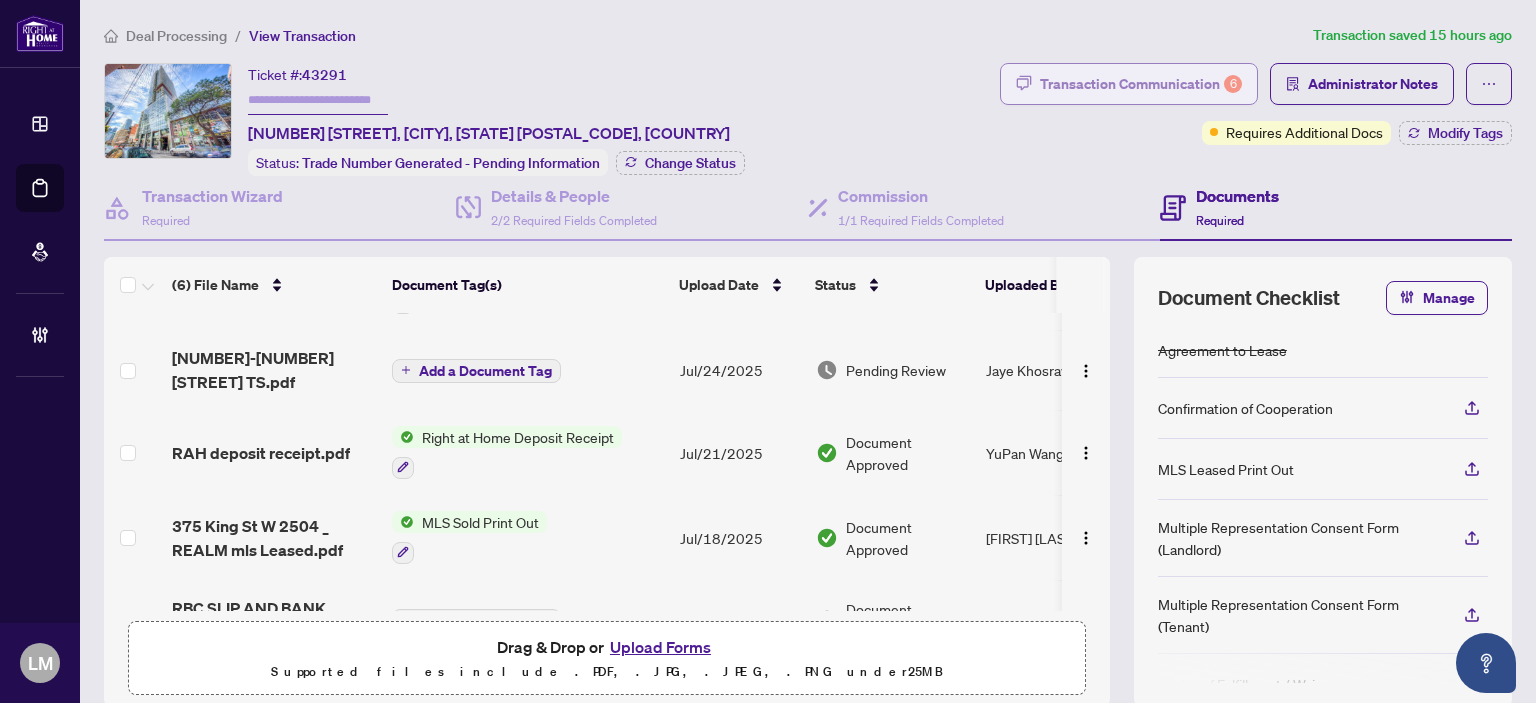 click on "Transaction Communication 6" at bounding box center (1141, 84) 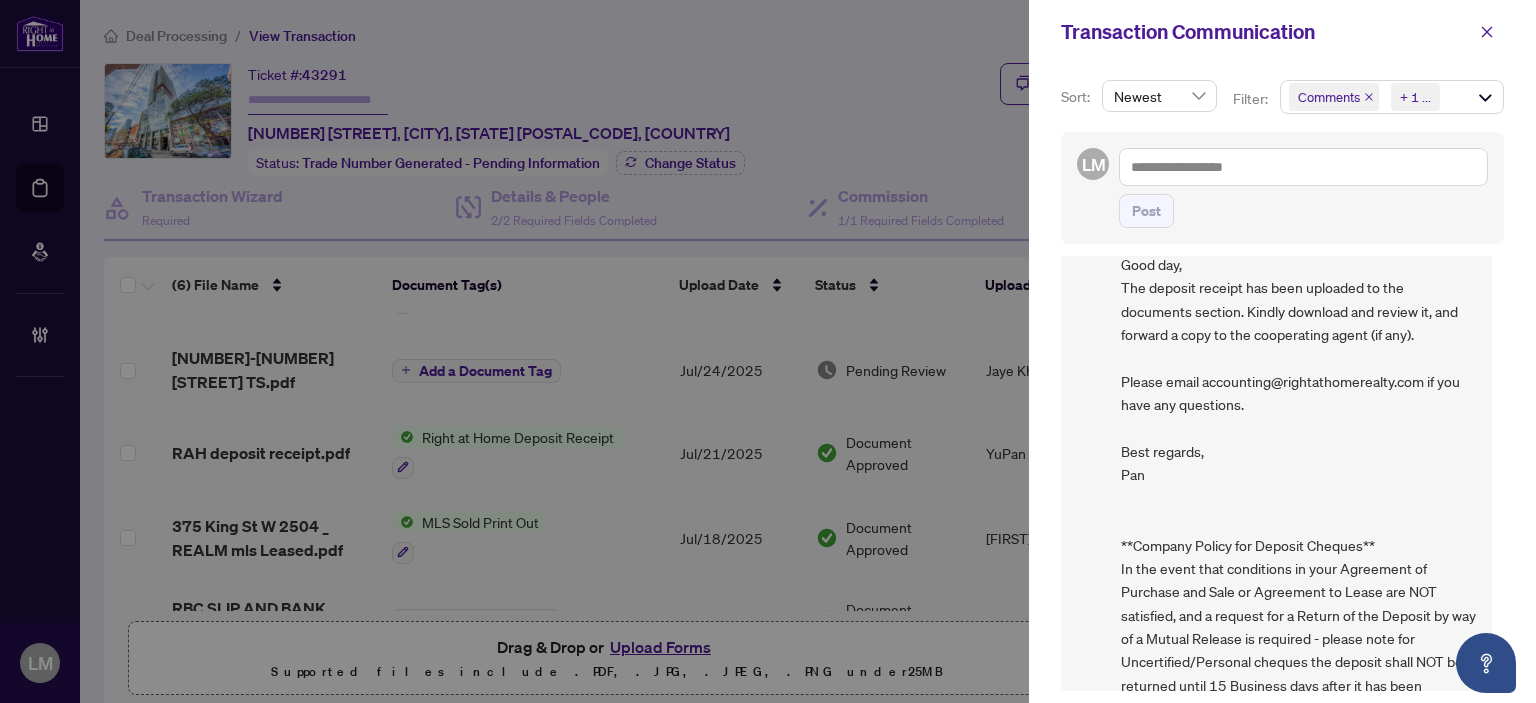 scroll, scrollTop: 1965, scrollLeft: 0, axis: vertical 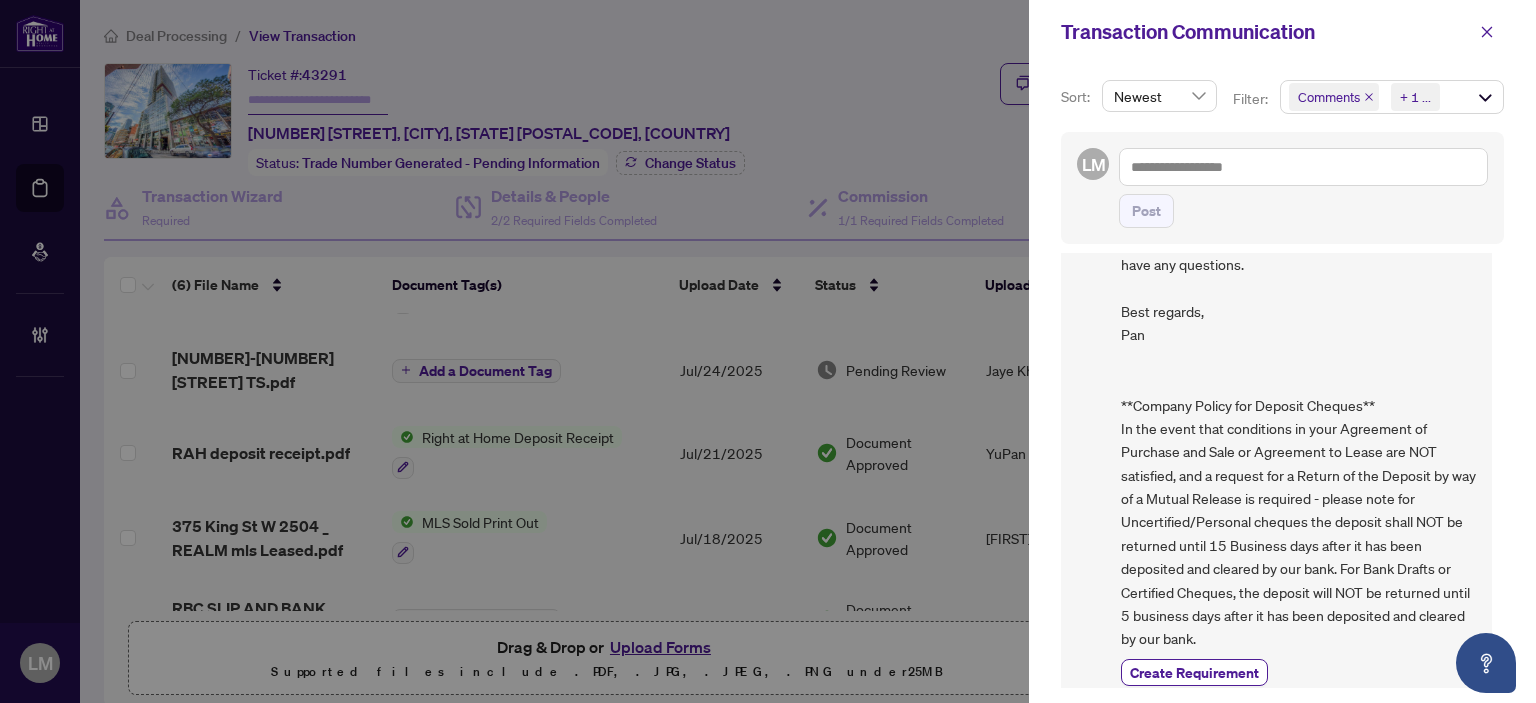 click at bounding box center [768, 351] 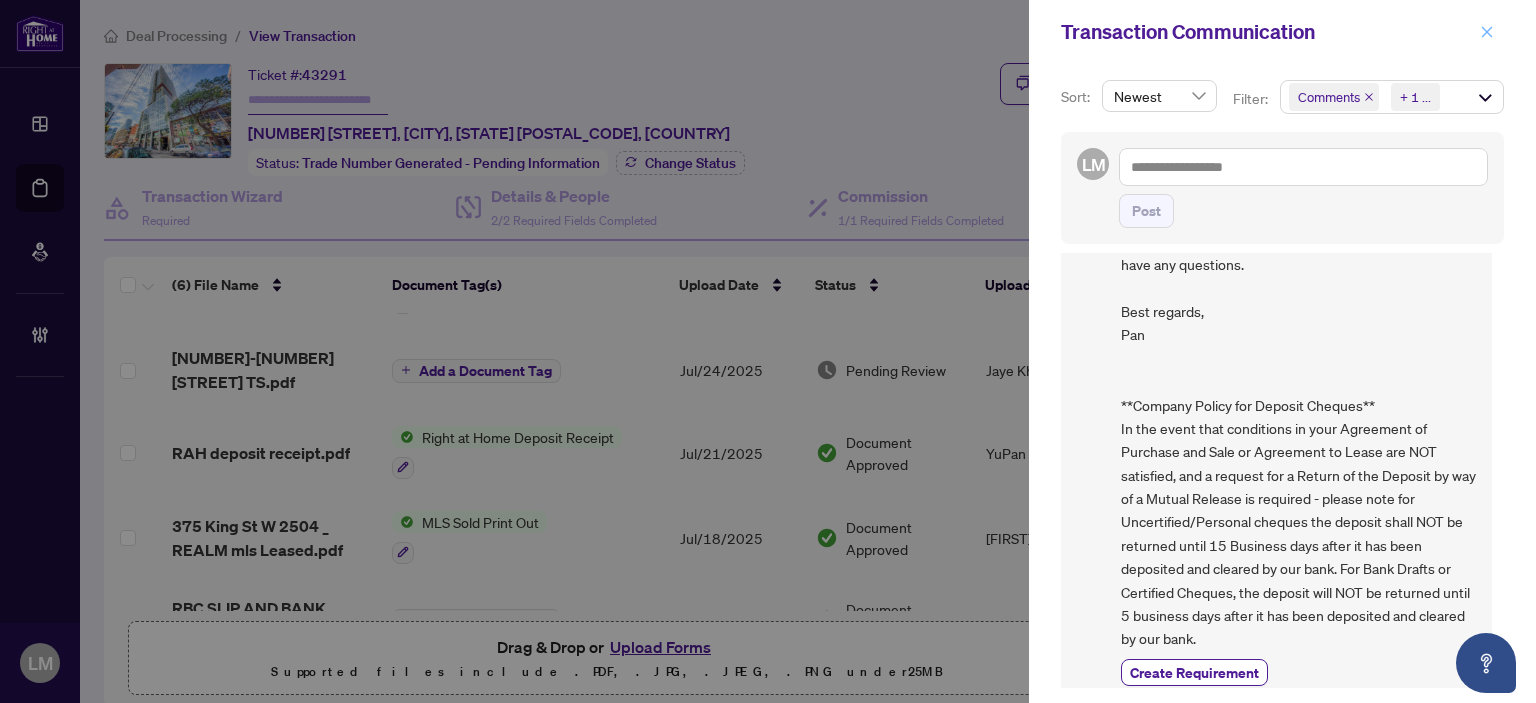click 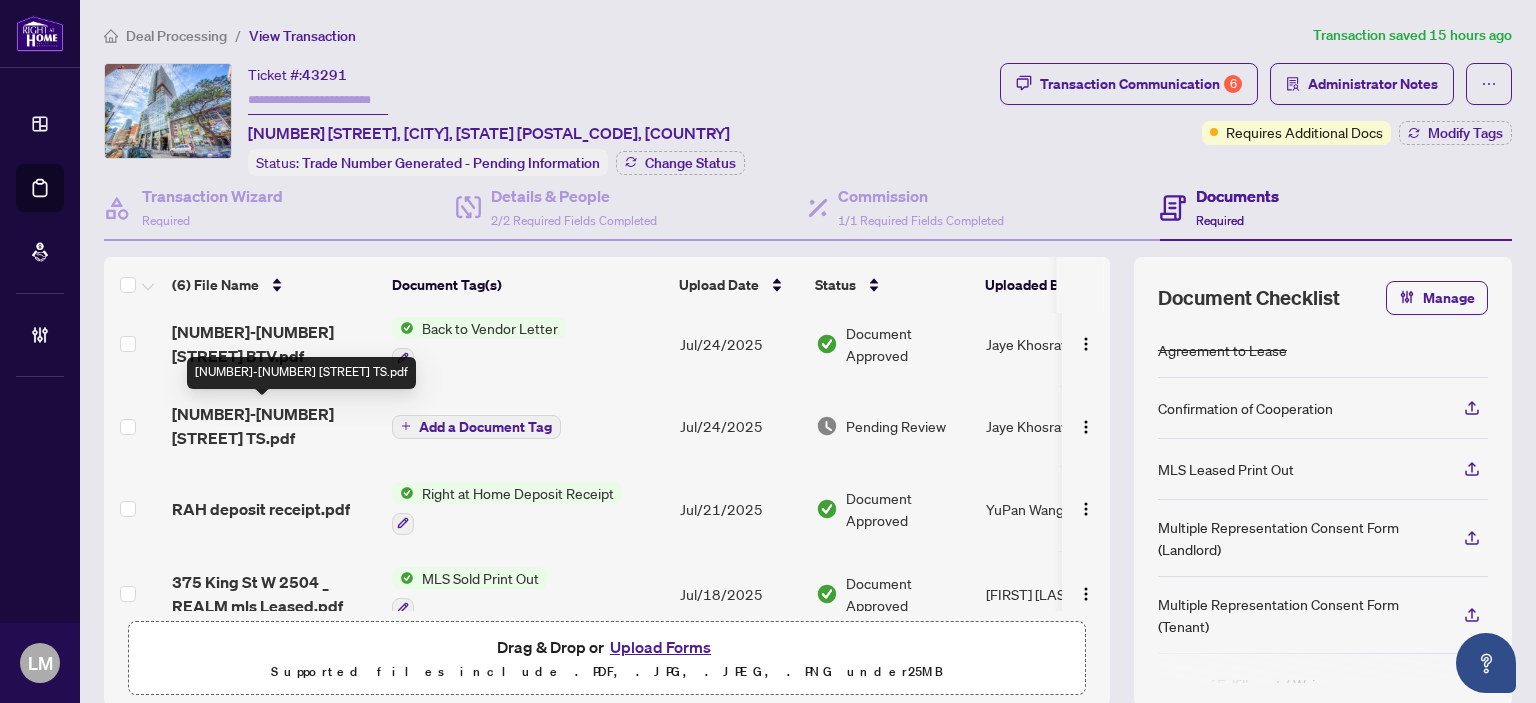 scroll, scrollTop: 0, scrollLeft: 0, axis: both 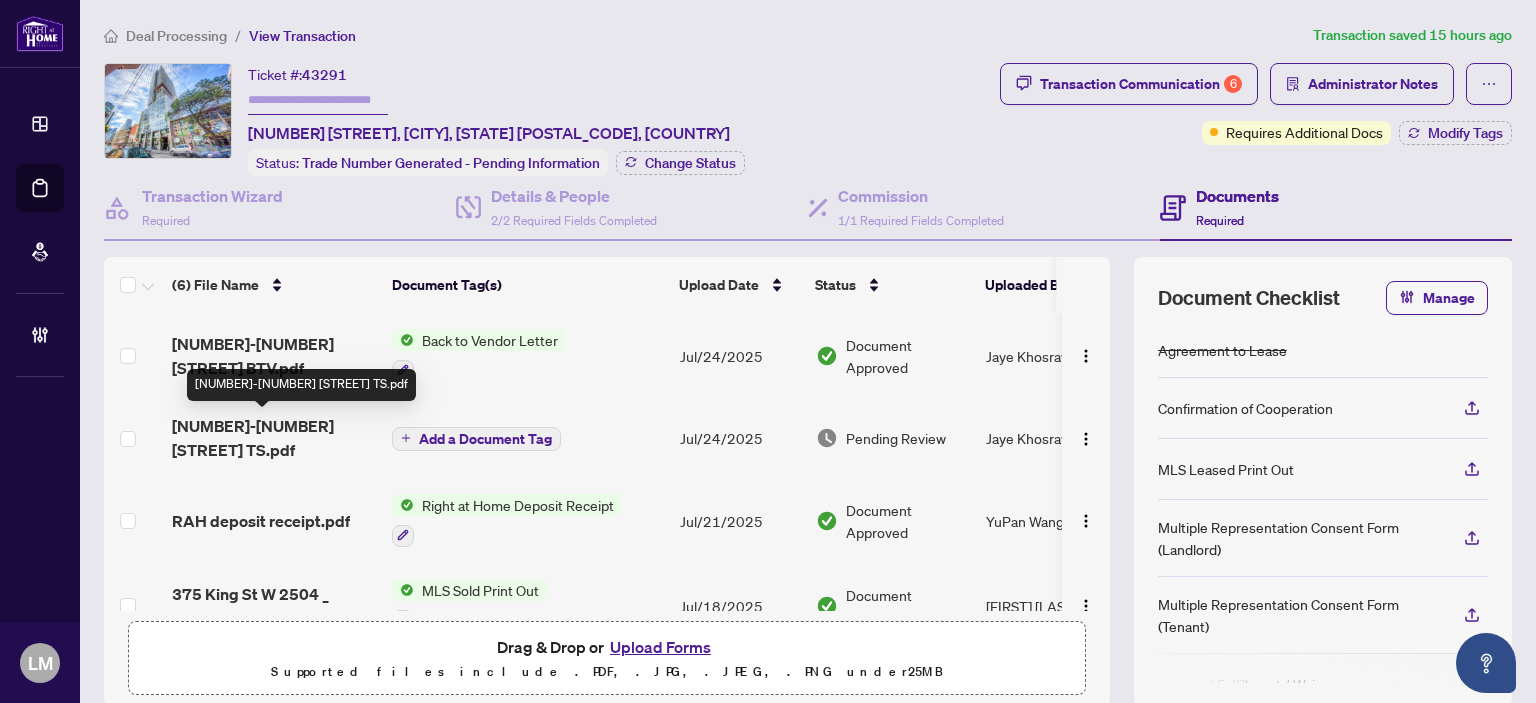 click on "[NUMBER]-[NUMBER] [STREET] TS.pdf" at bounding box center (274, 438) 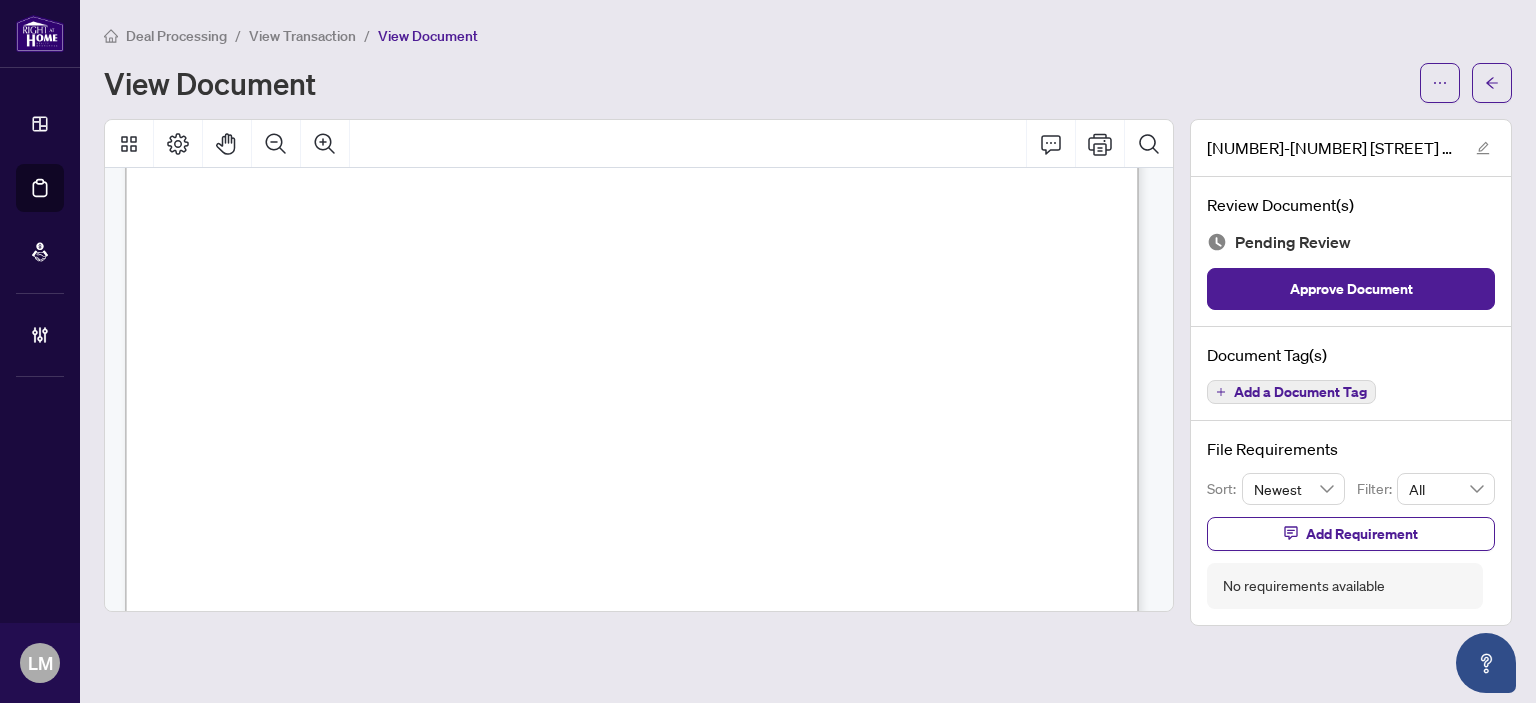 scroll, scrollTop: 0, scrollLeft: 0, axis: both 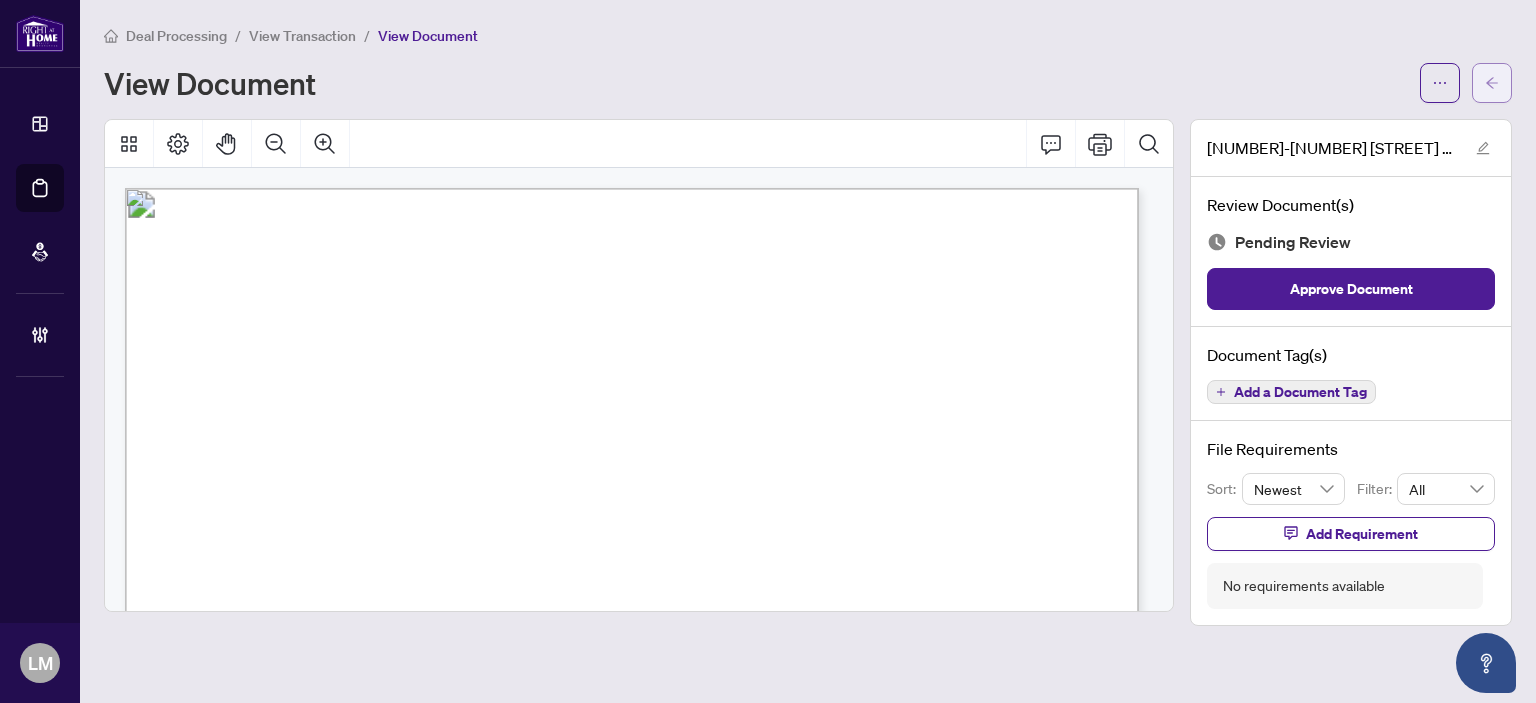 click at bounding box center [1492, 83] 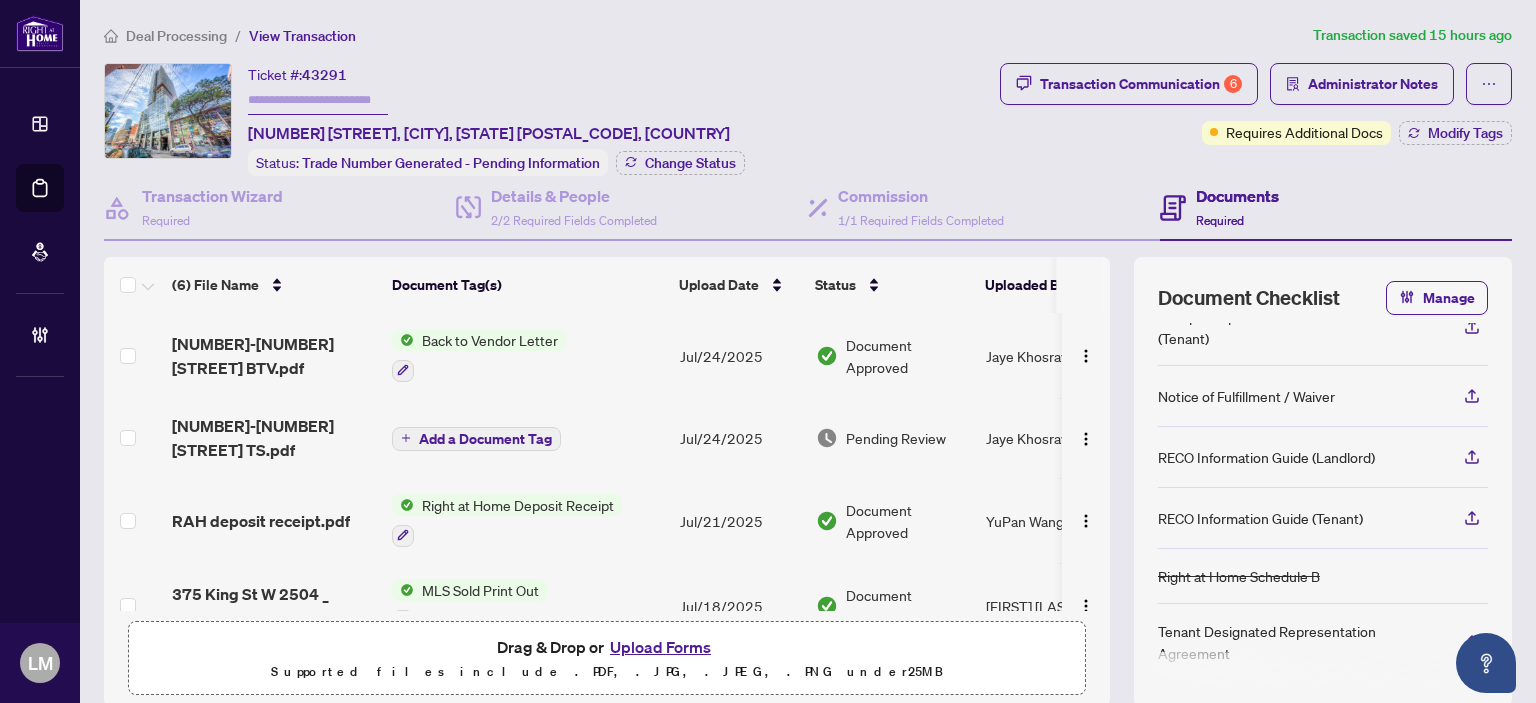 scroll, scrollTop: 288, scrollLeft: 0, axis: vertical 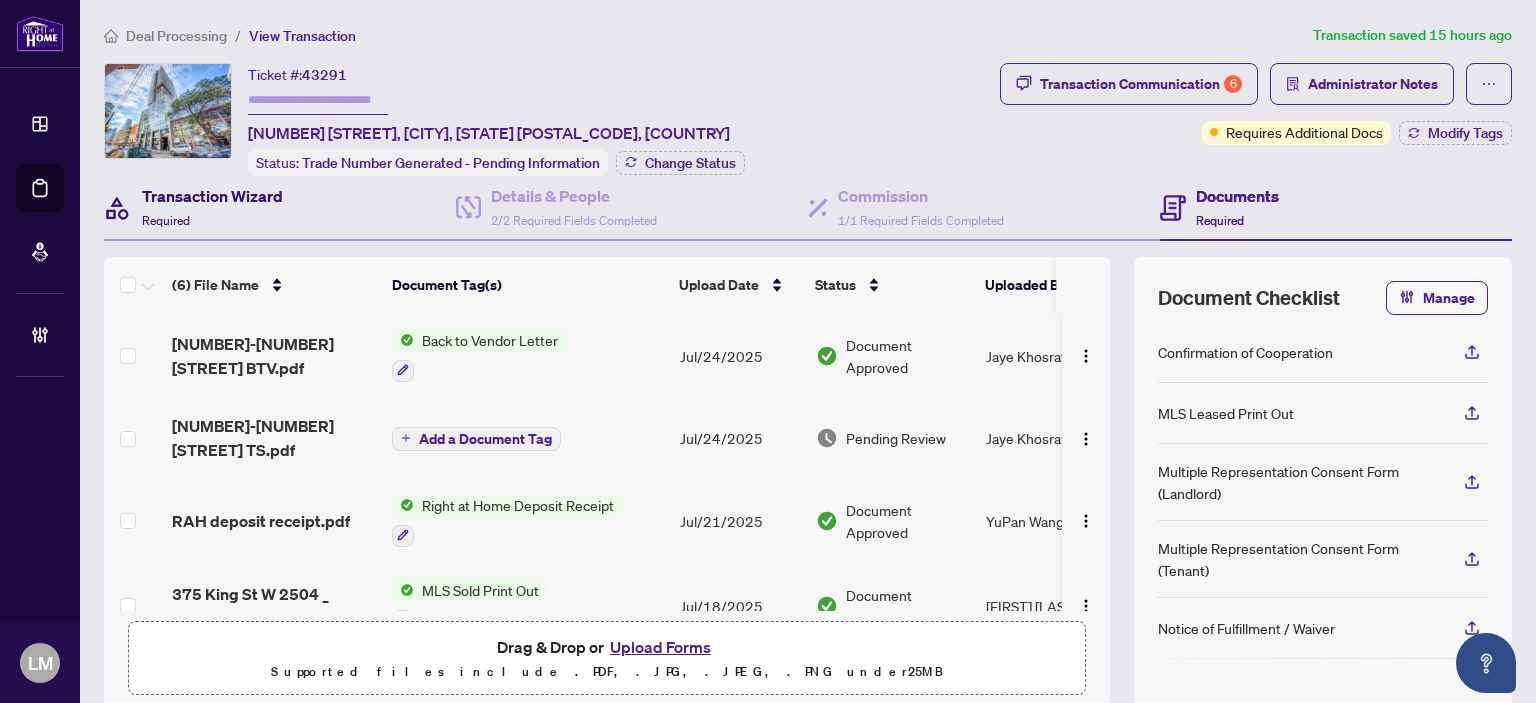 click on "Transaction Wizard Required" at bounding box center [212, 207] 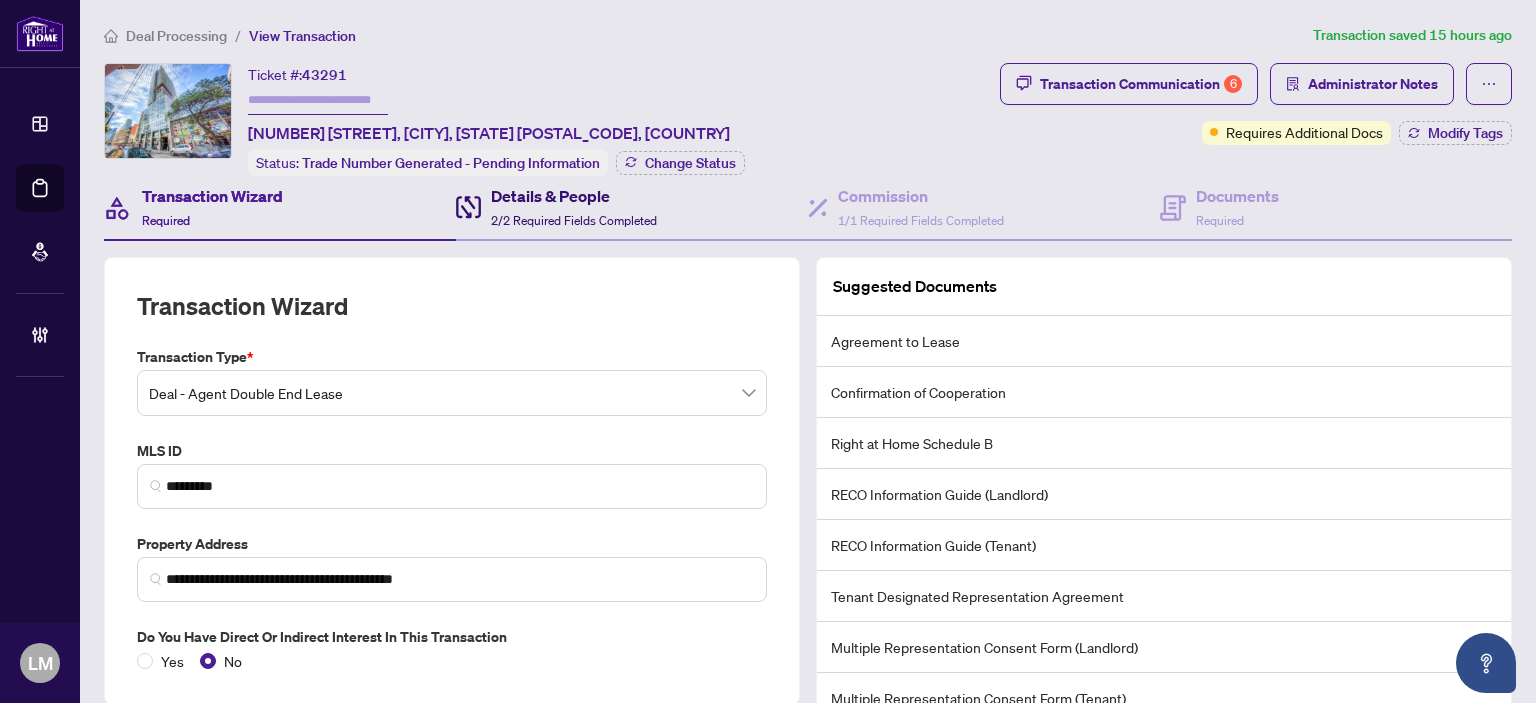 click on "Details & People 2/2 Required Fields Completed" at bounding box center [574, 207] 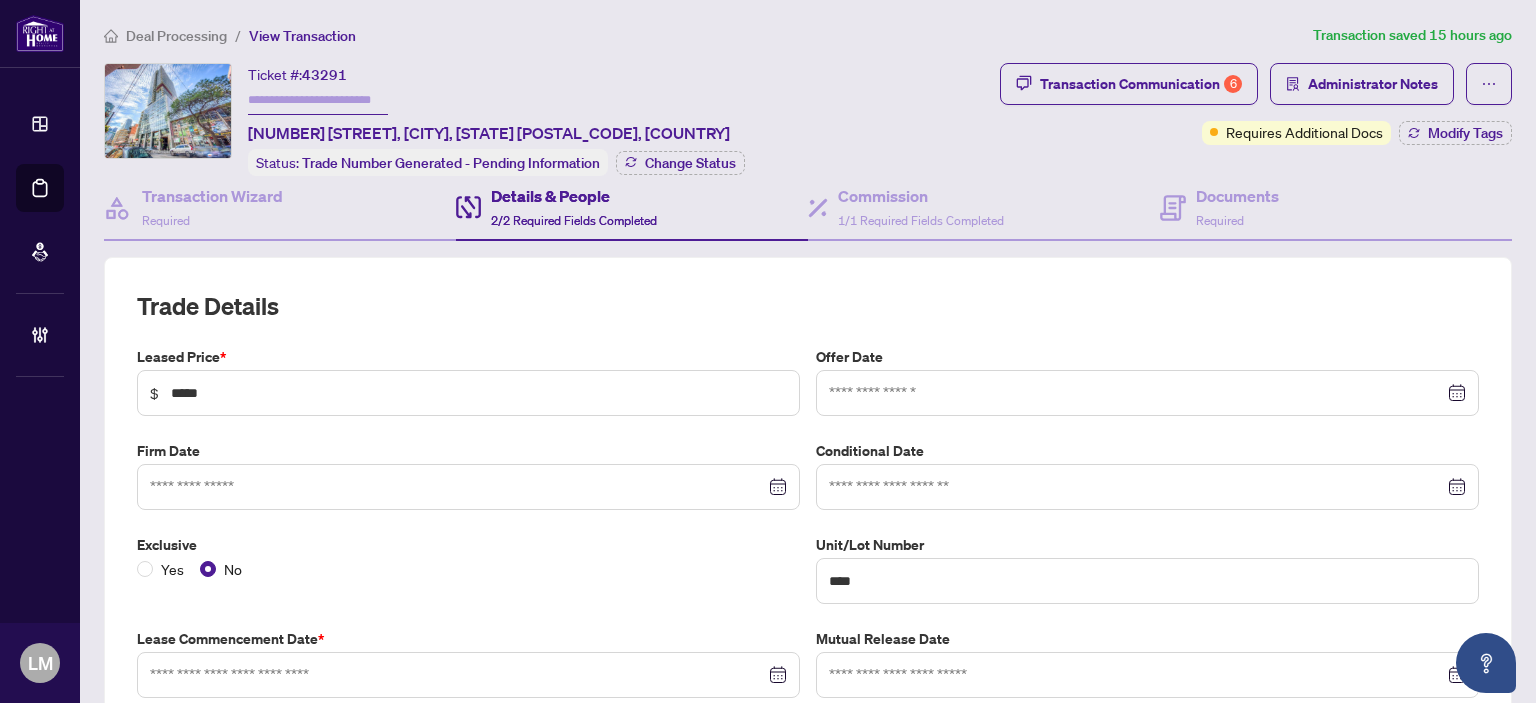 type on "**********" 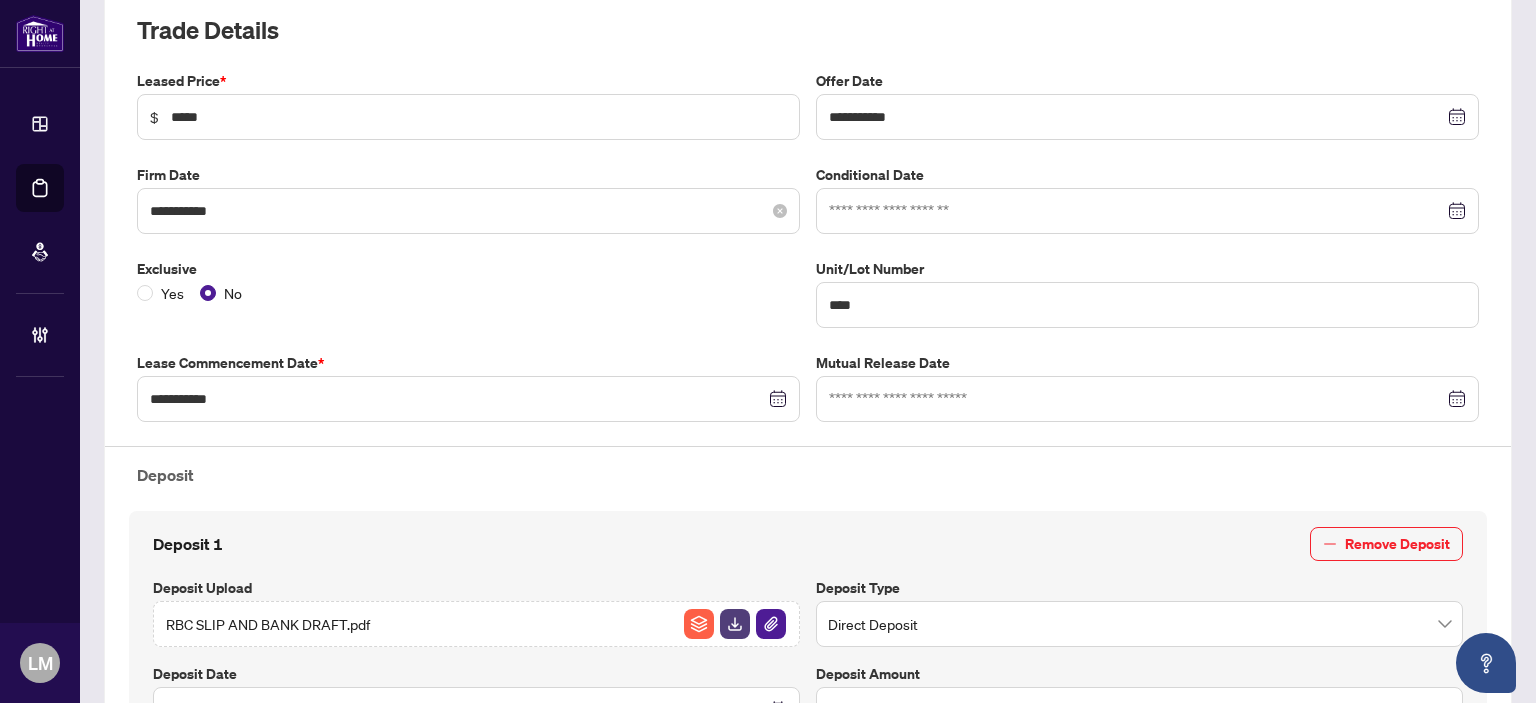 scroll, scrollTop: 0, scrollLeft: 0, axis: both 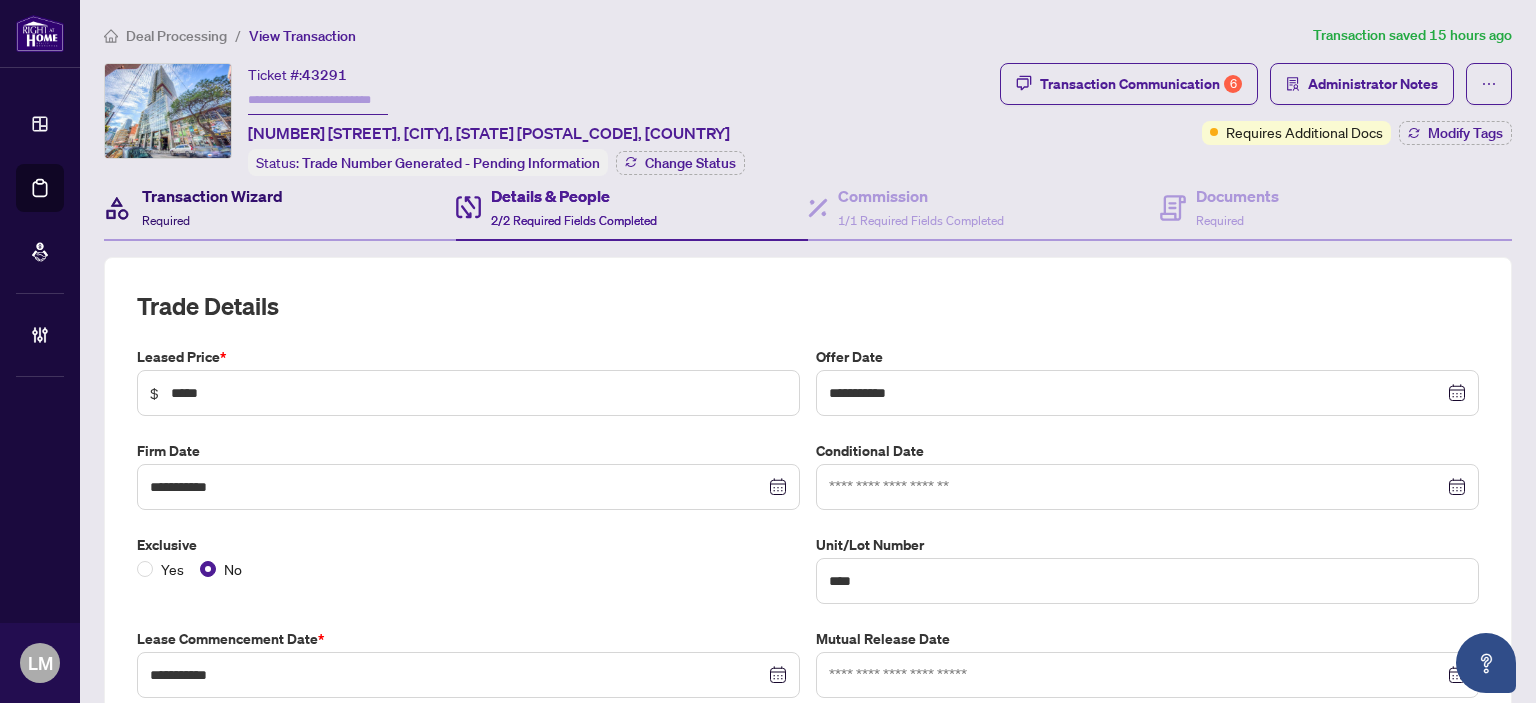click on "Transaction Wizard" at bounding box center (212, 196) 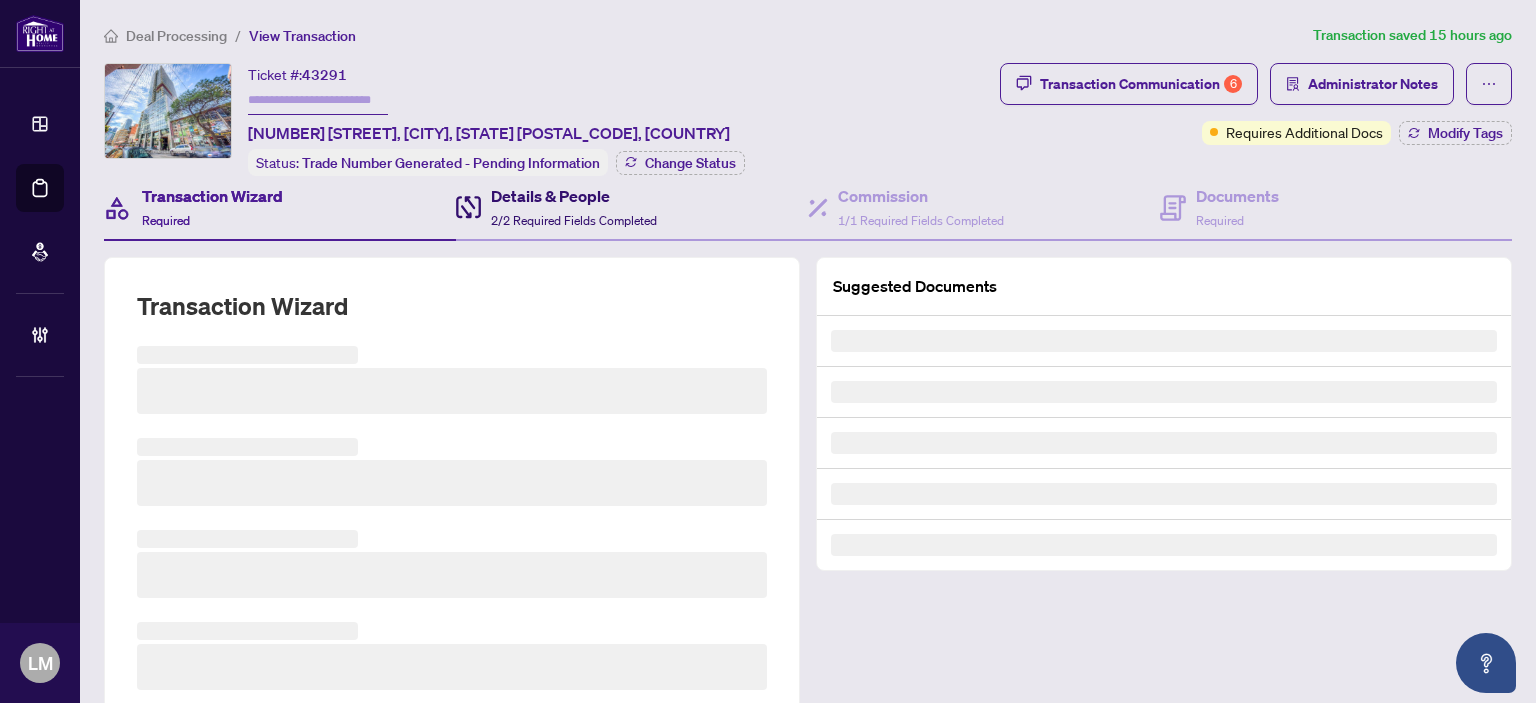 click on "Details & People" at bounding box center [574, 196] 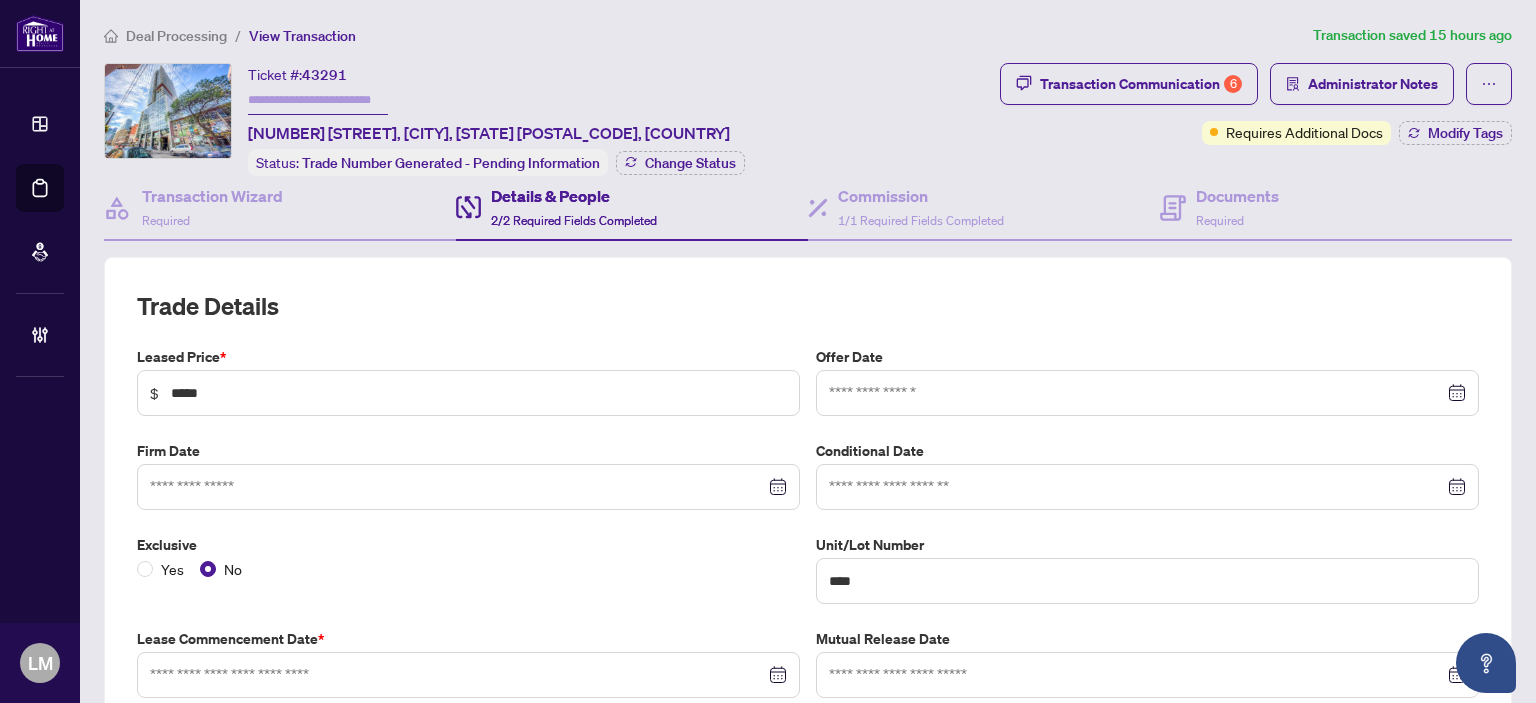 type on "**********" 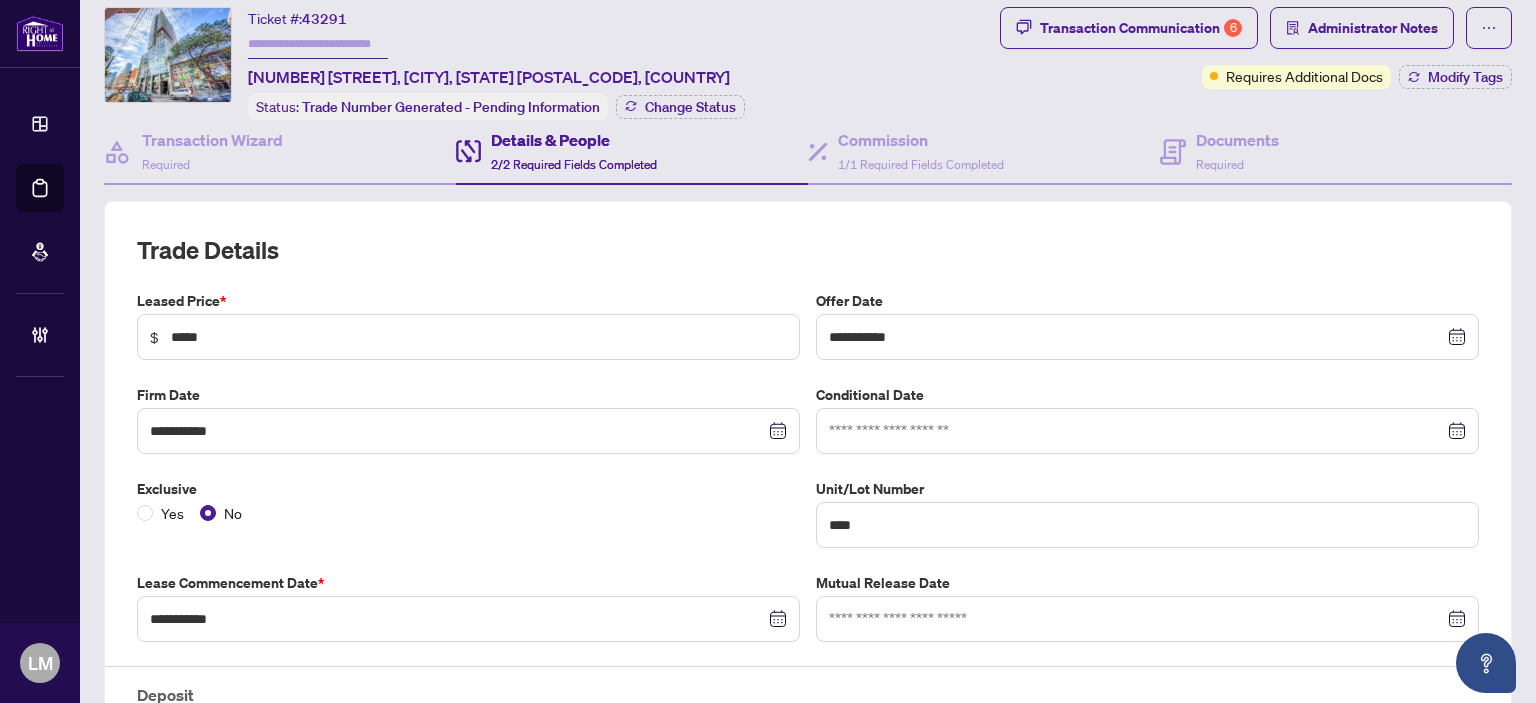 scroll, scrollTop: 0, scrollLeft: 0, axis: both 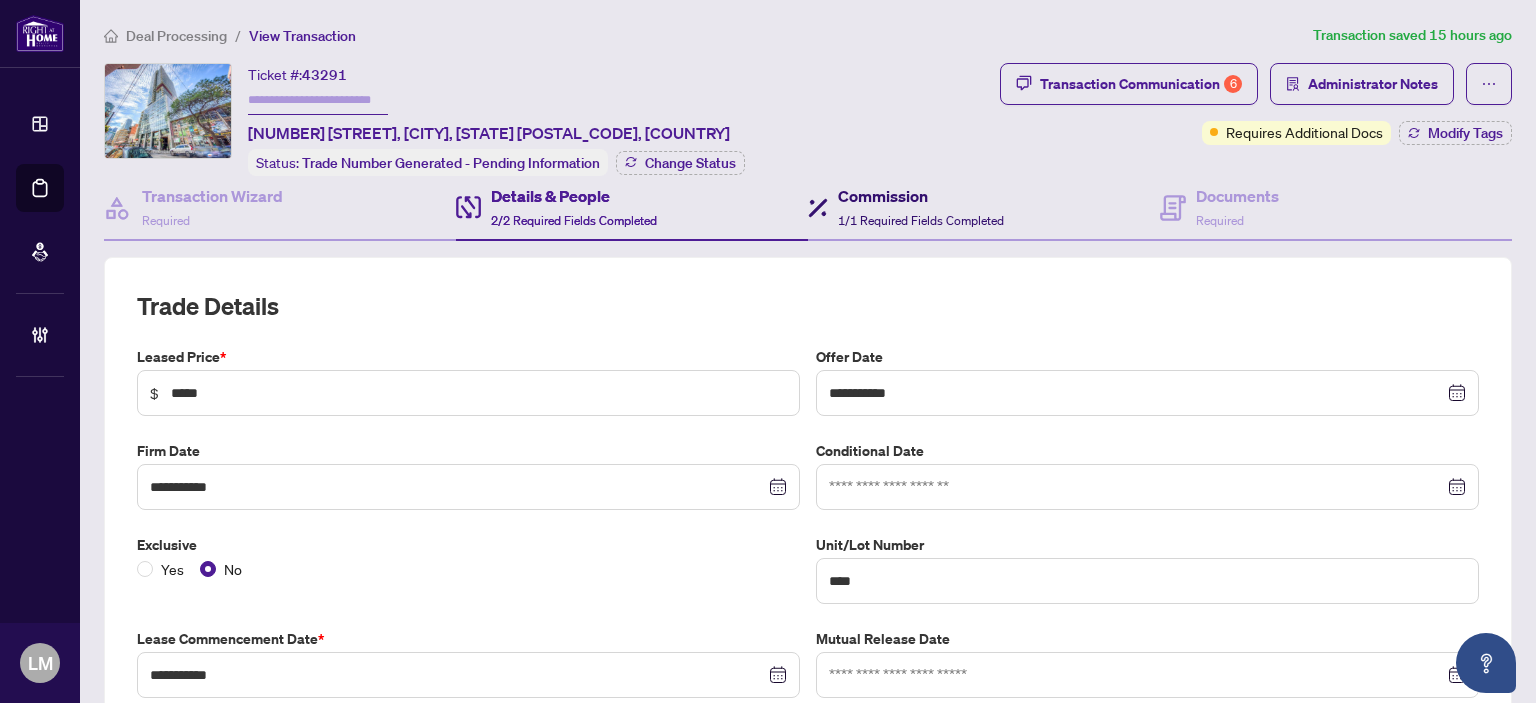 click on "Commission" at bounding box center (921, 196) 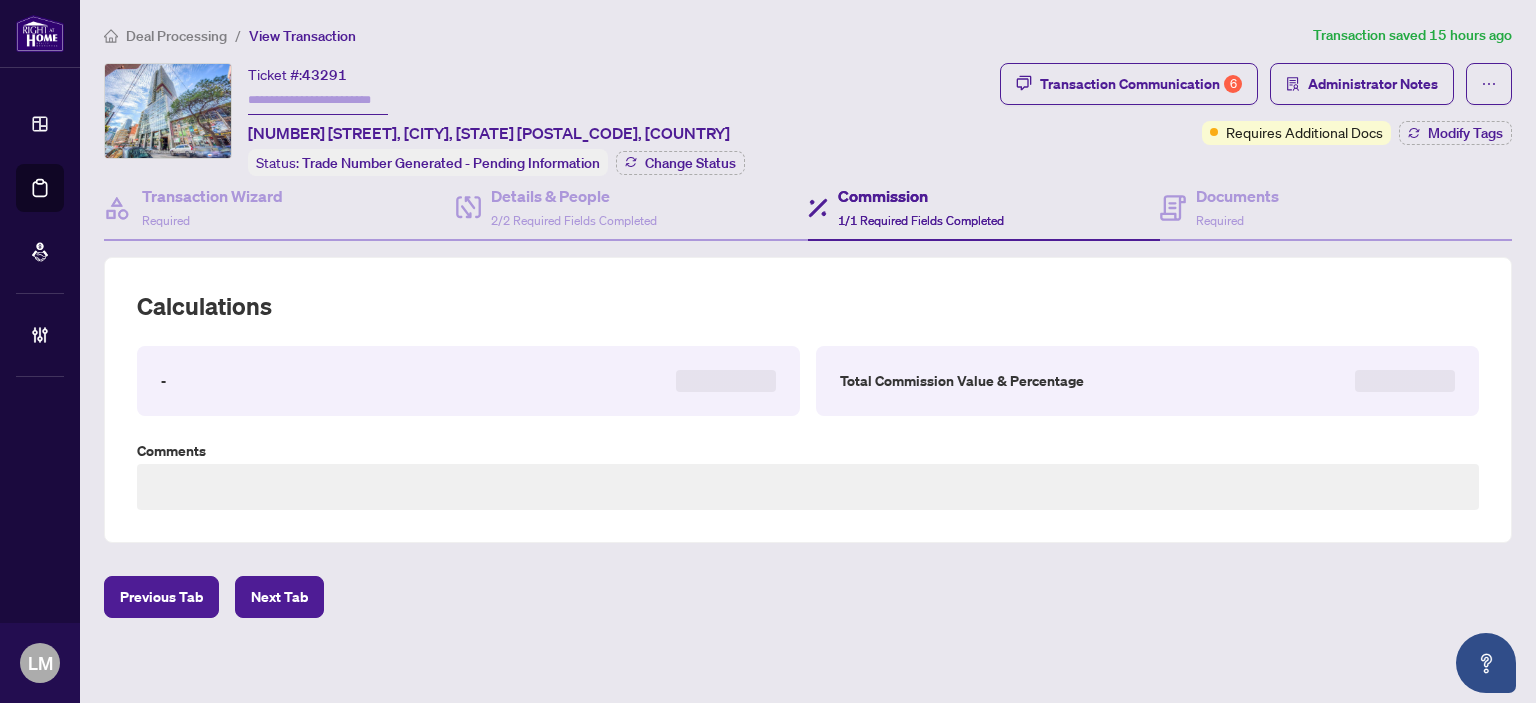 type on "**********" 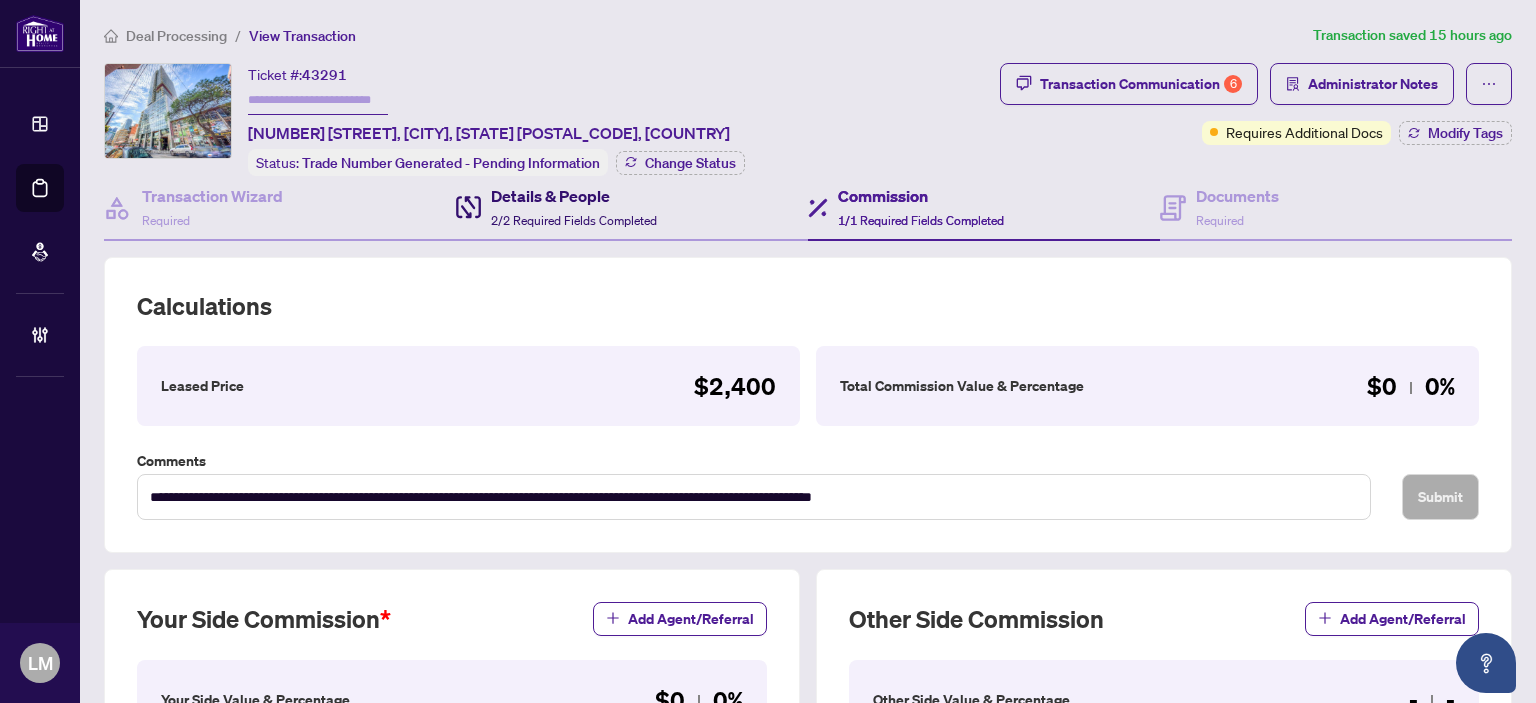 click on "Details & People 2/2 Required Fields Completed" at bounding box center (574, 207) 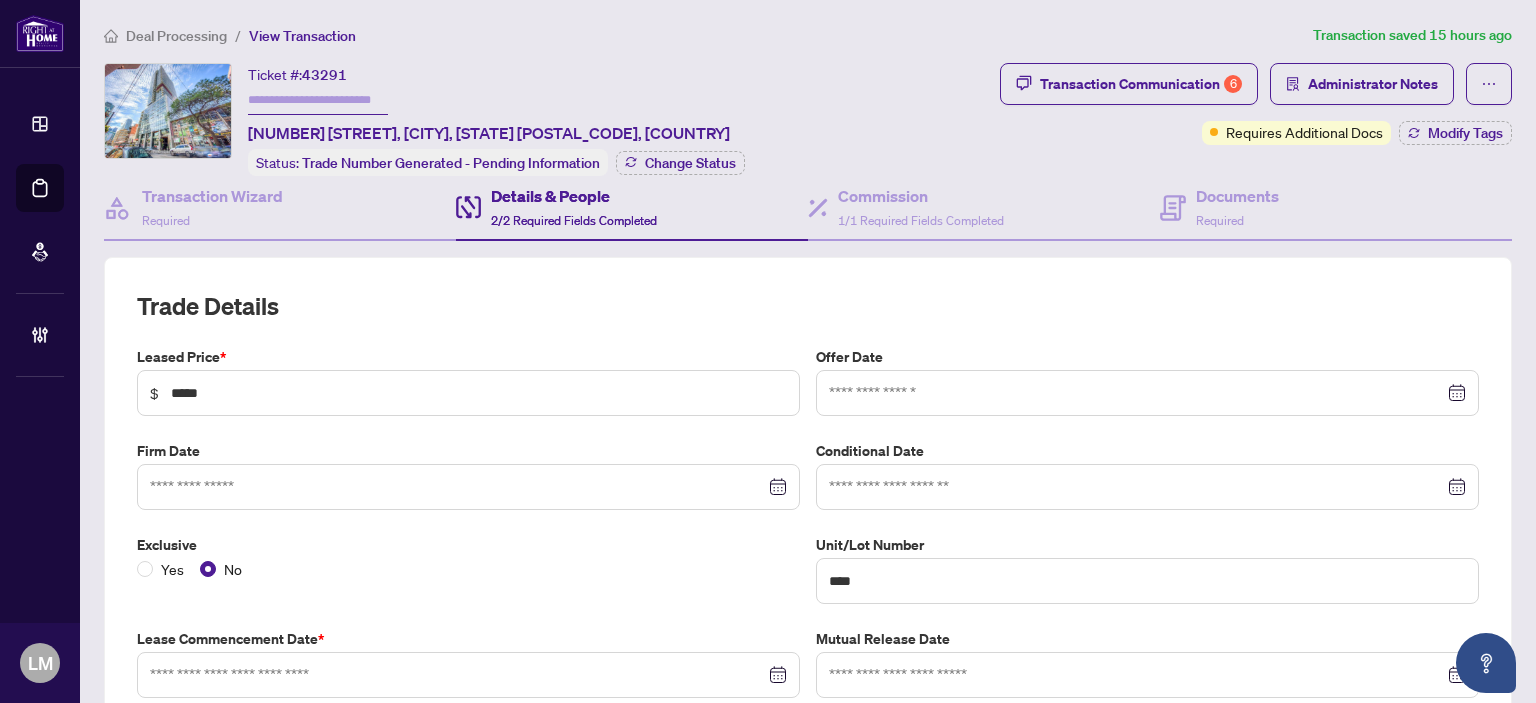 type on "**********" 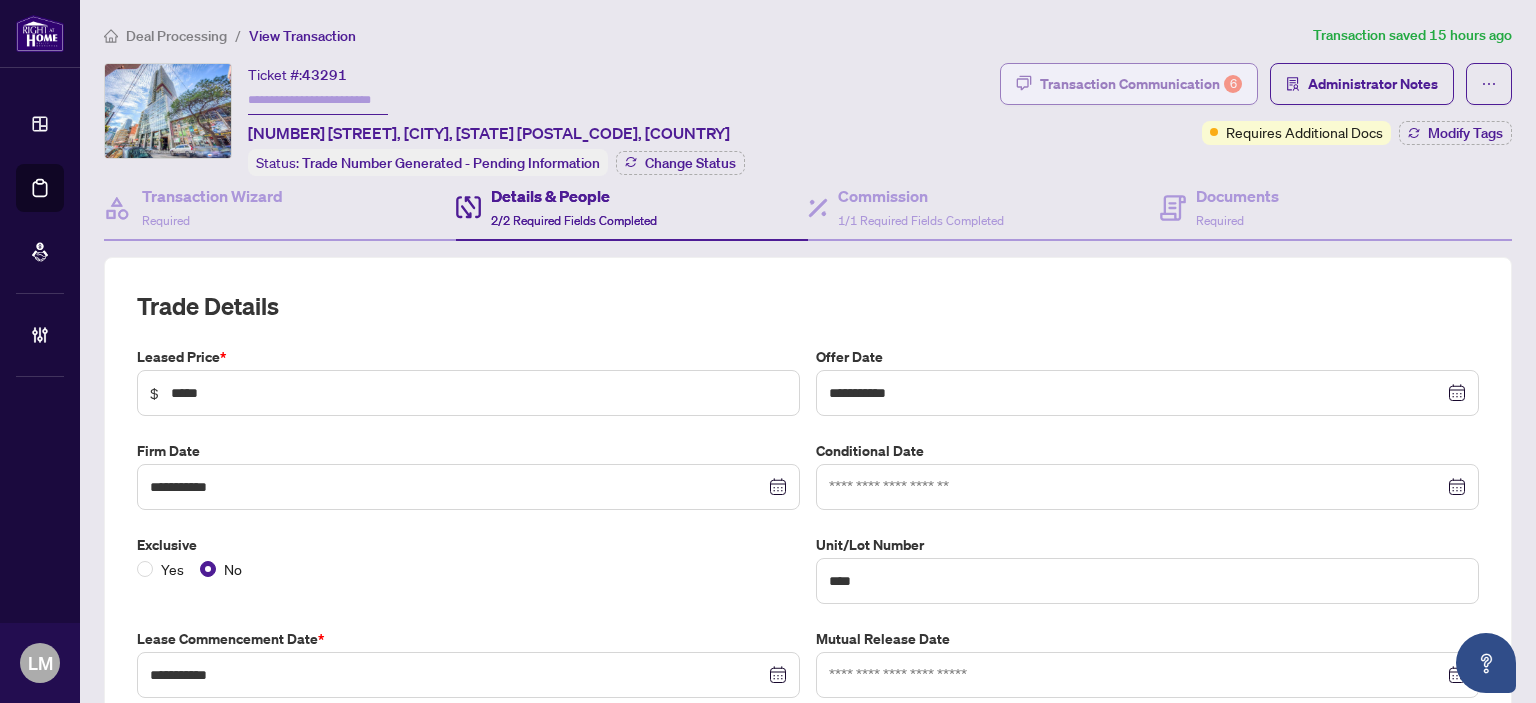 click on "Transaction Communication 6" at bounding box center (1141, 84) 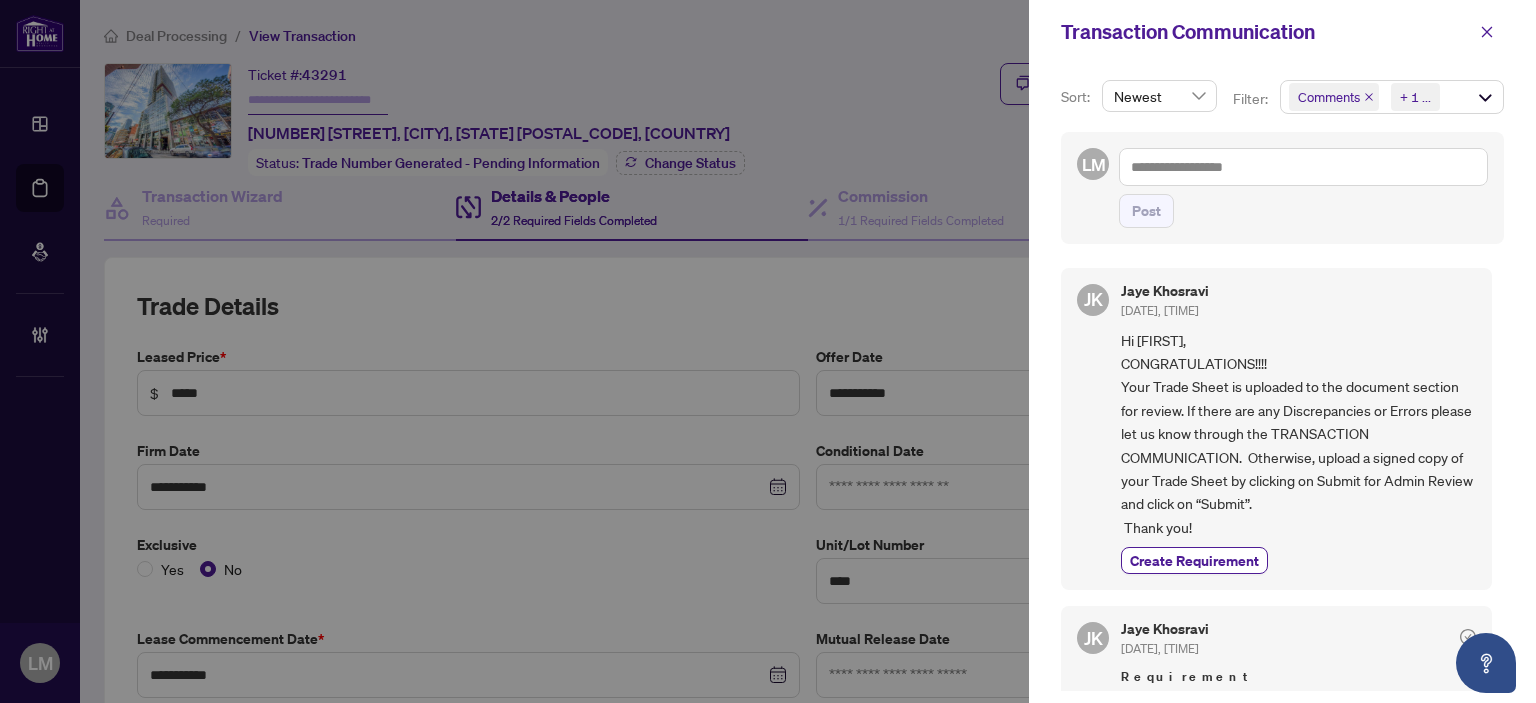 click at bounding box center (768, 351) 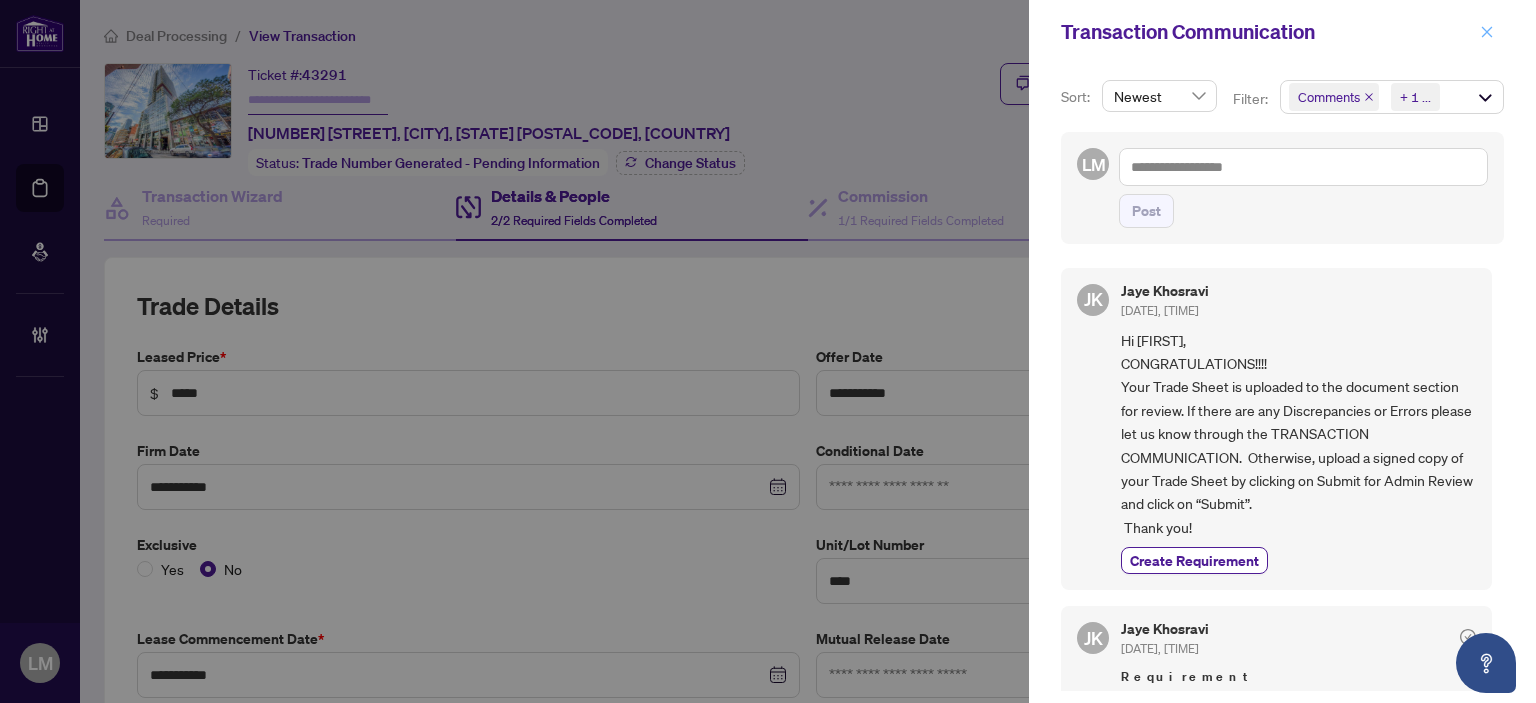 scroll, scrollTop: 627, scrollLeft: 0, axis: vertical 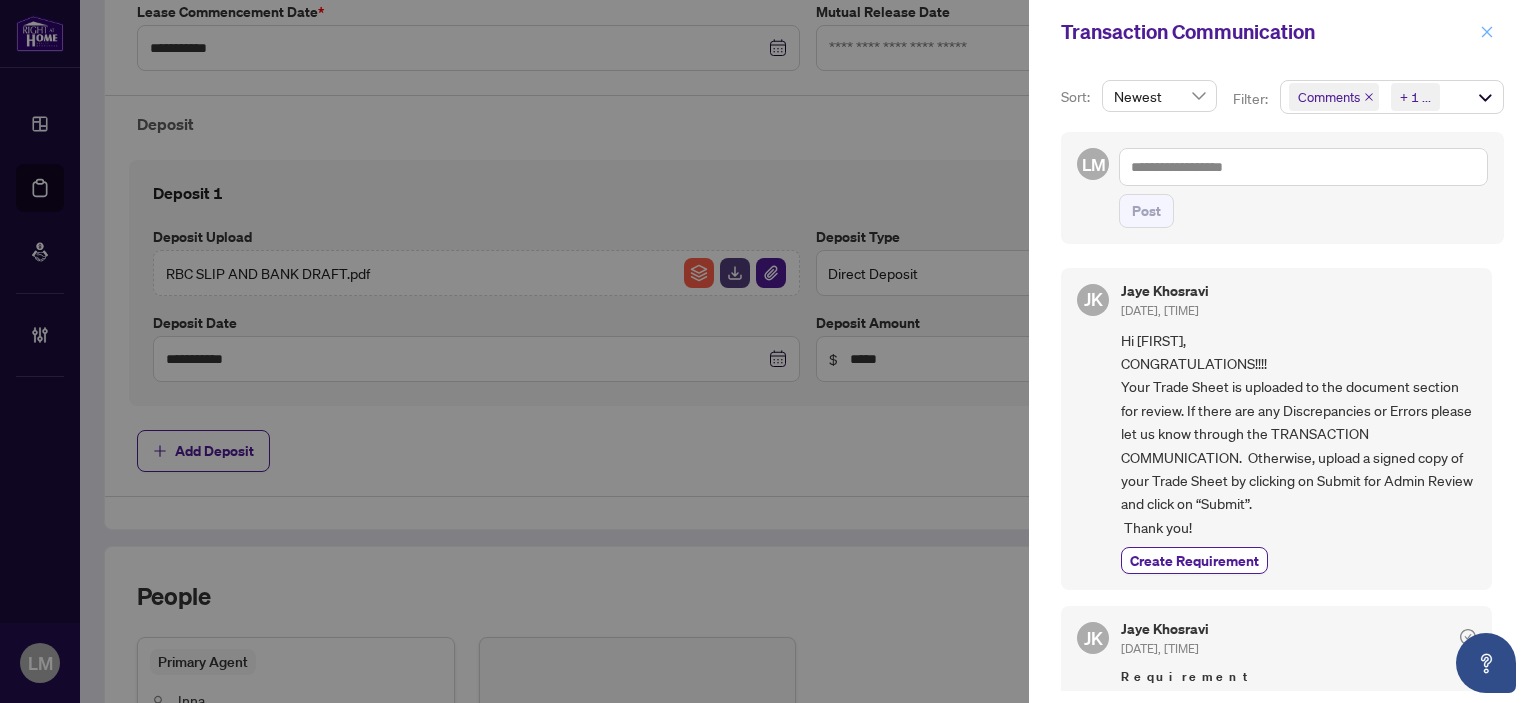 click 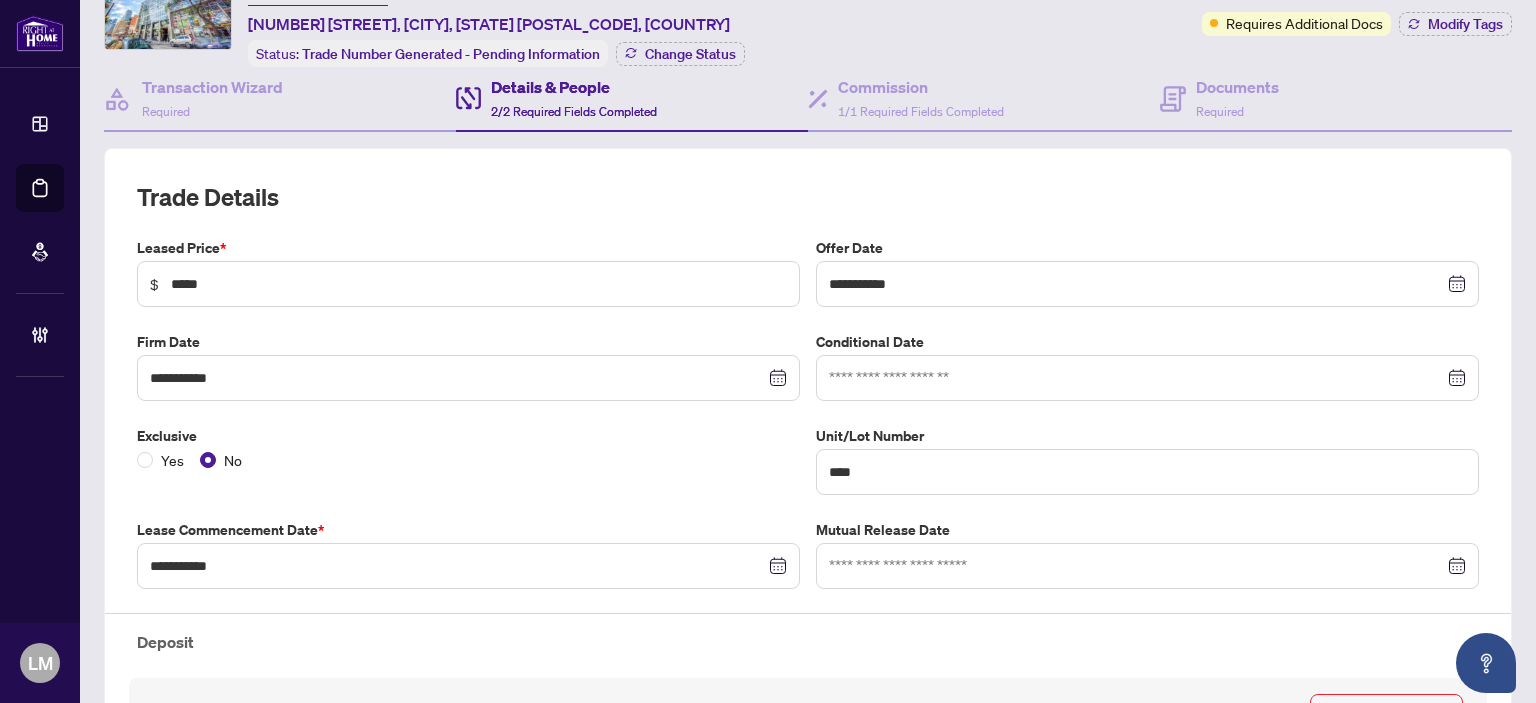 scroll, scrollTop: 0, scrollLeft: 0, axis: both 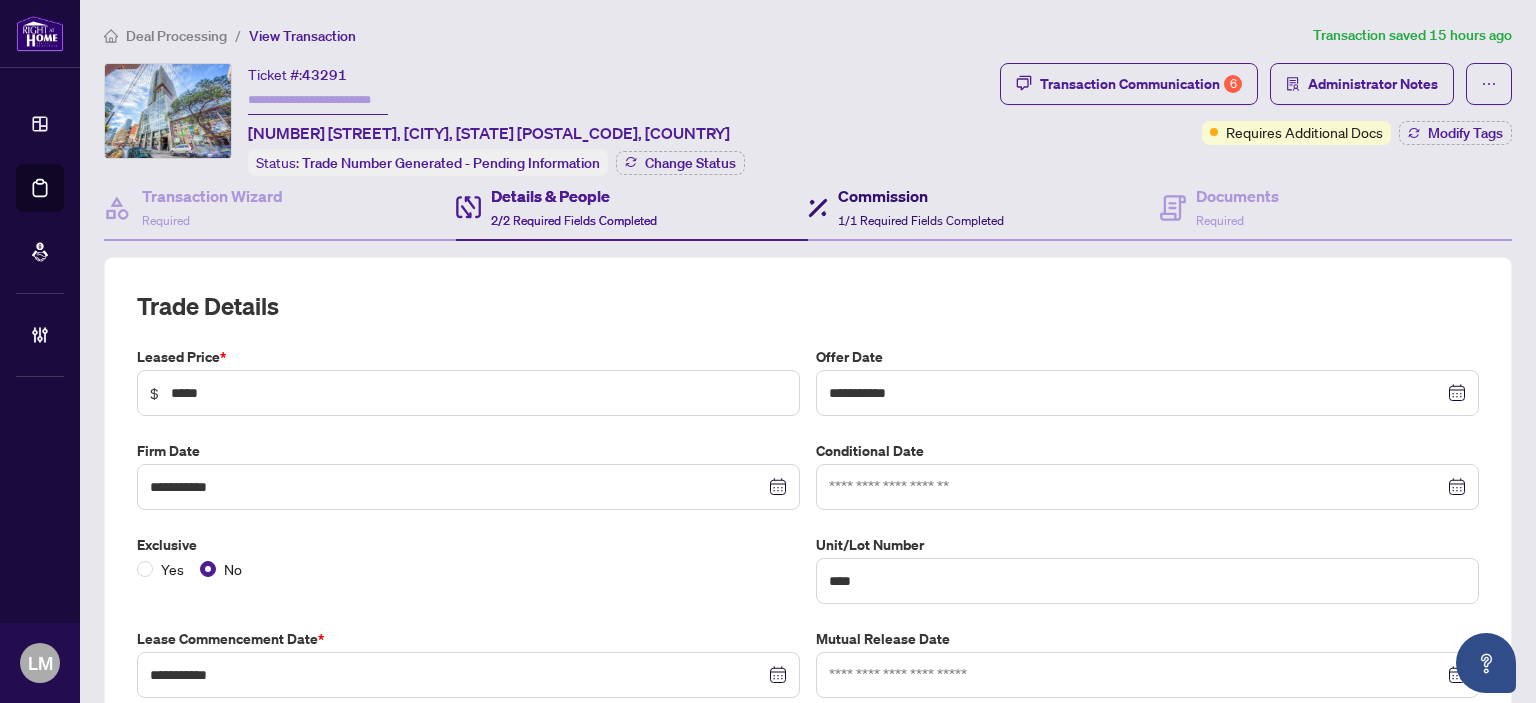click on "Commission" at bounding box center (921, 196) 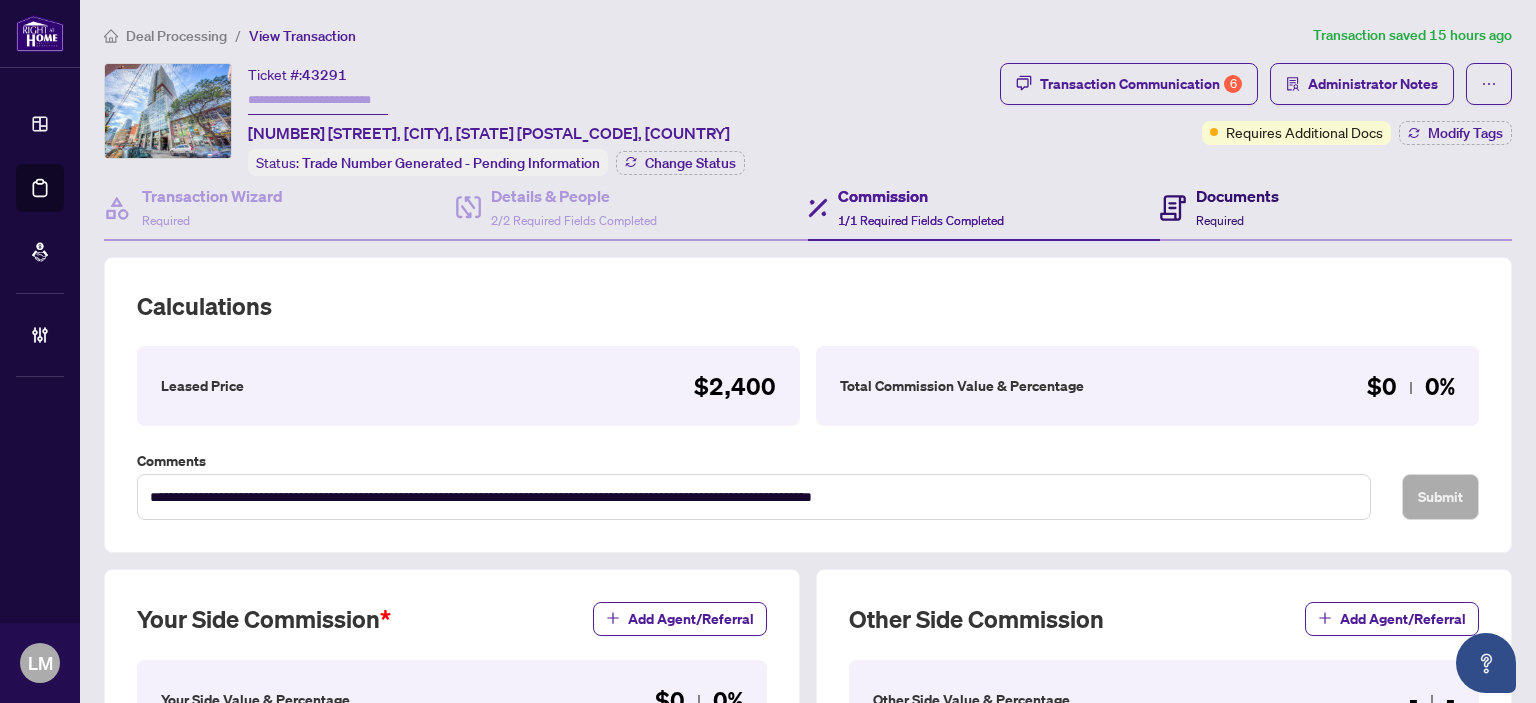 click on "Documents" at bounding box center (1237, 196) 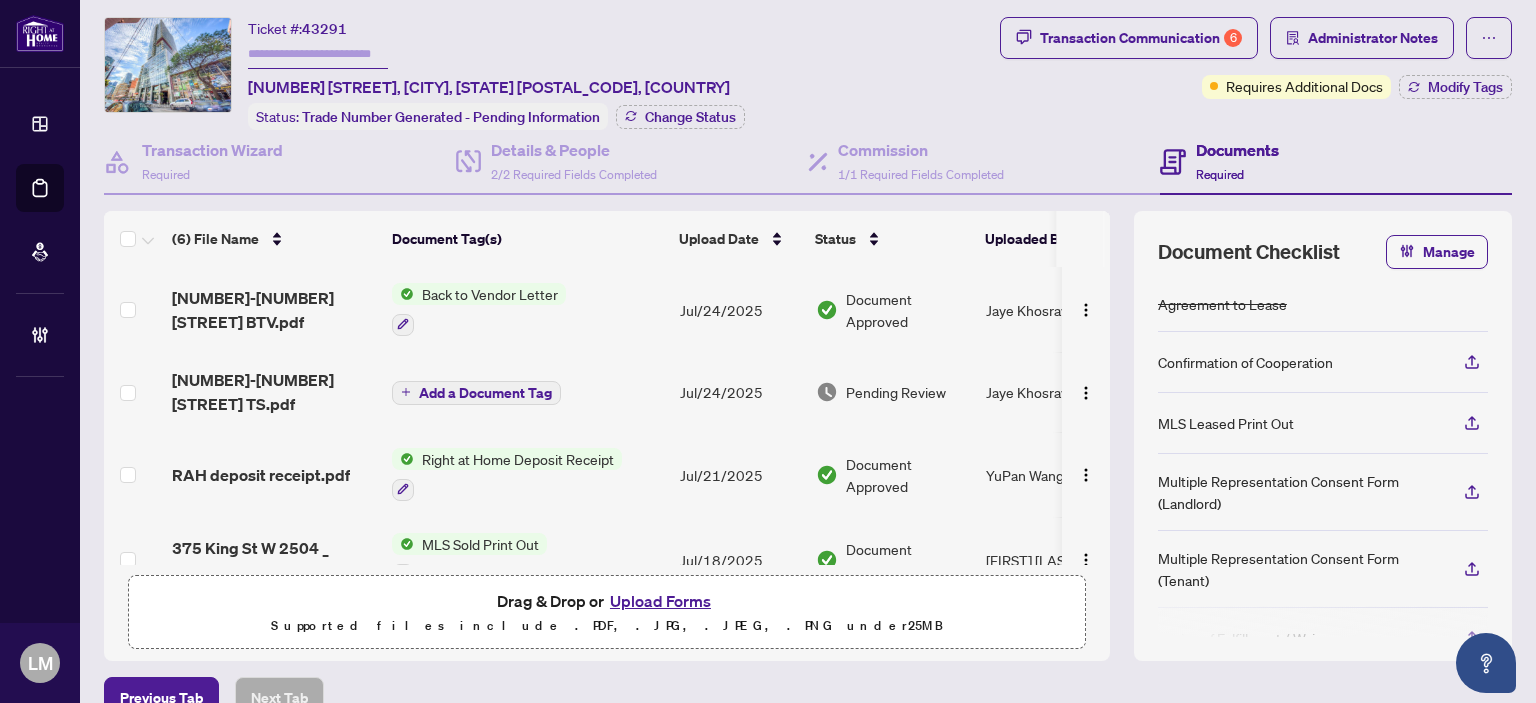 scroll, scrollTop: 0, scrollLeft: 0, axis: both 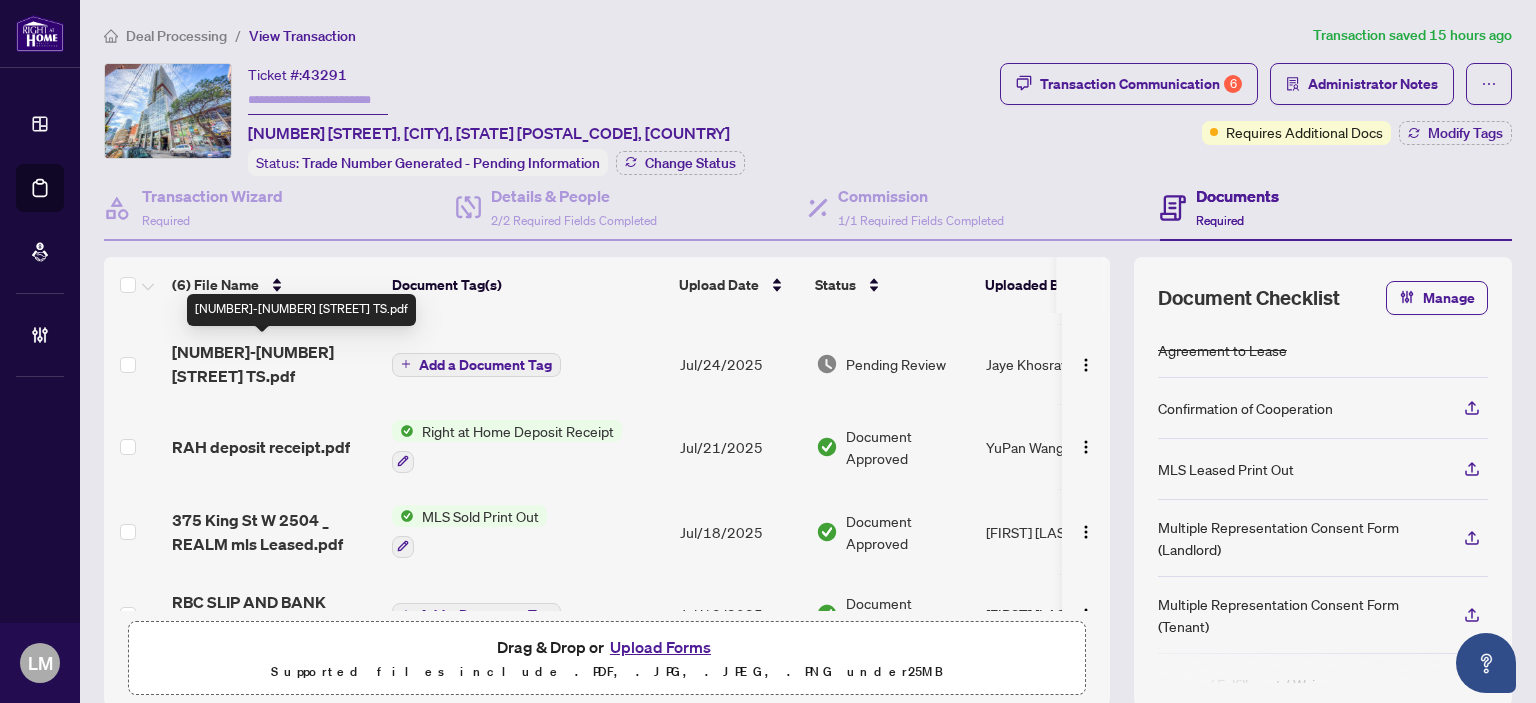 click on "[NUMBER]-[NUMBER] [STREET] TS.pdf" at bounding box center (274, 364) 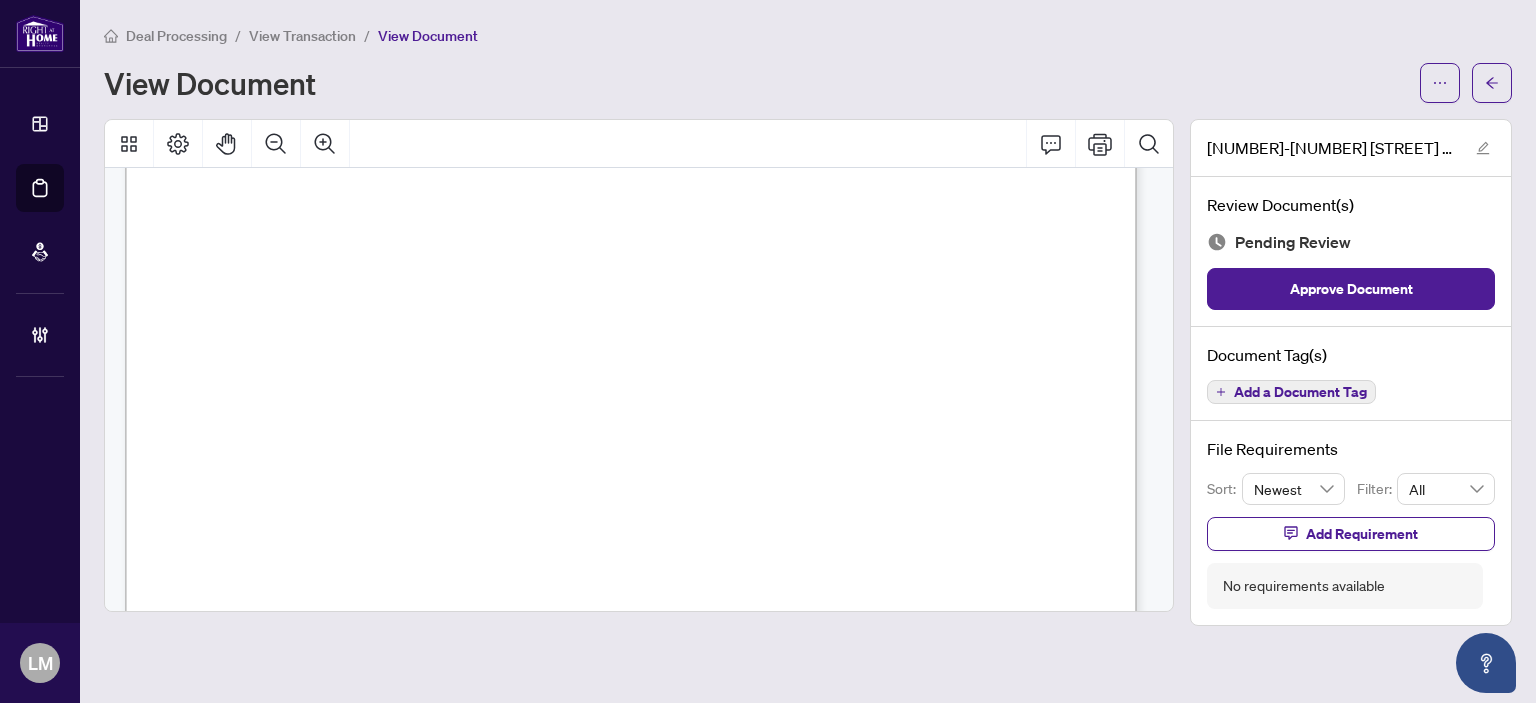 scroll, scrollTop: 483, scrollLeft: 0, axis: vertical 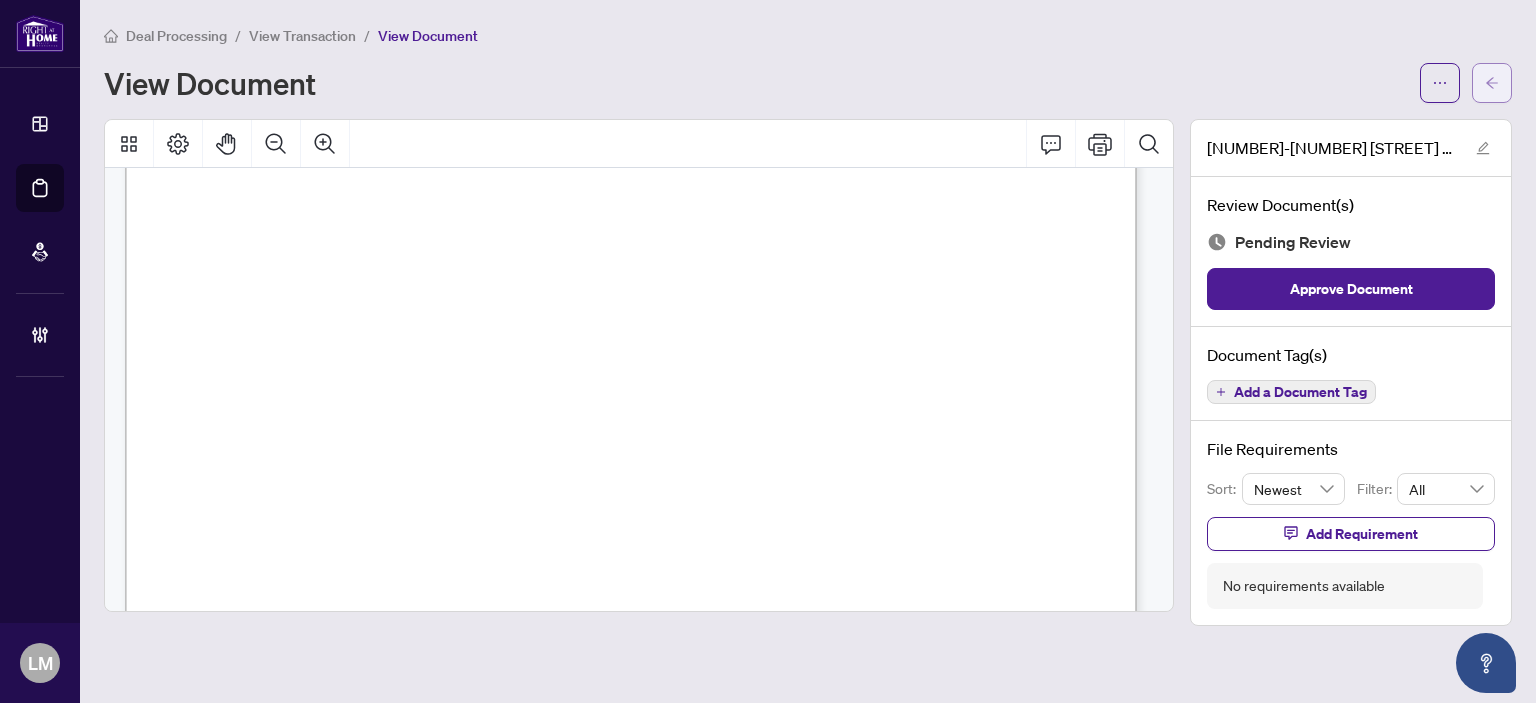 click at bounding box center (1492, 83) 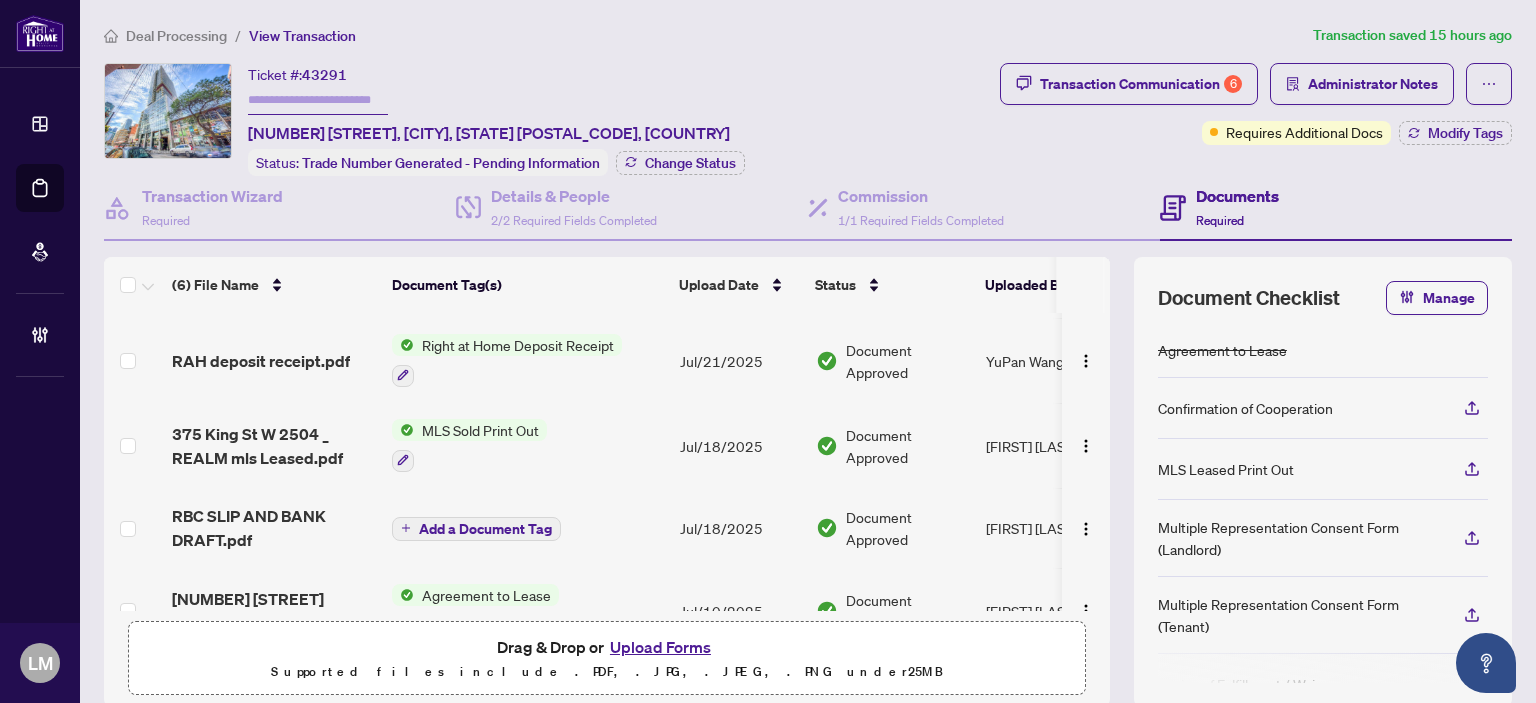 scroll, scrollTop: 189, scrollLeft: 0, axis: vertical 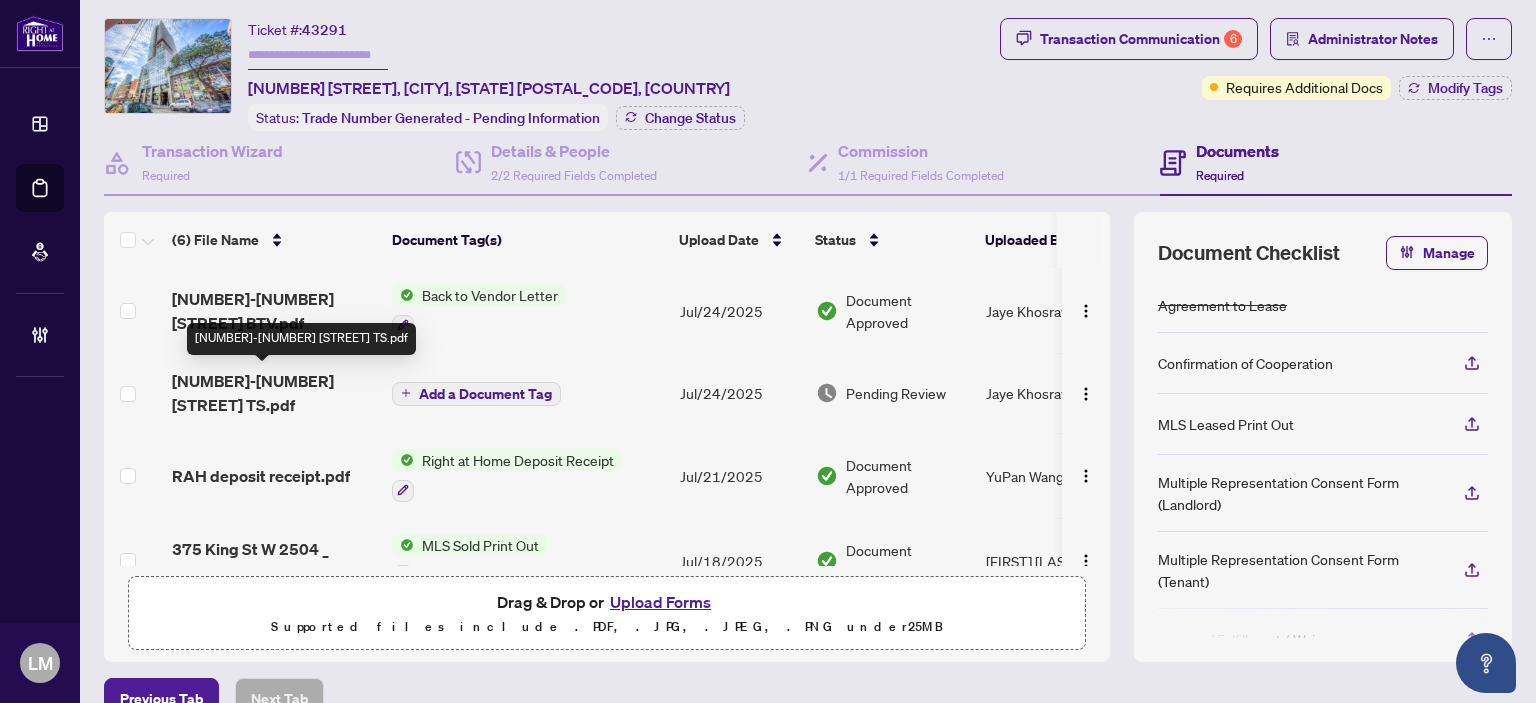click on "[NUMBER]-[NUMBER] [STREET] TS.pdf" at bounding box center (274, 393) 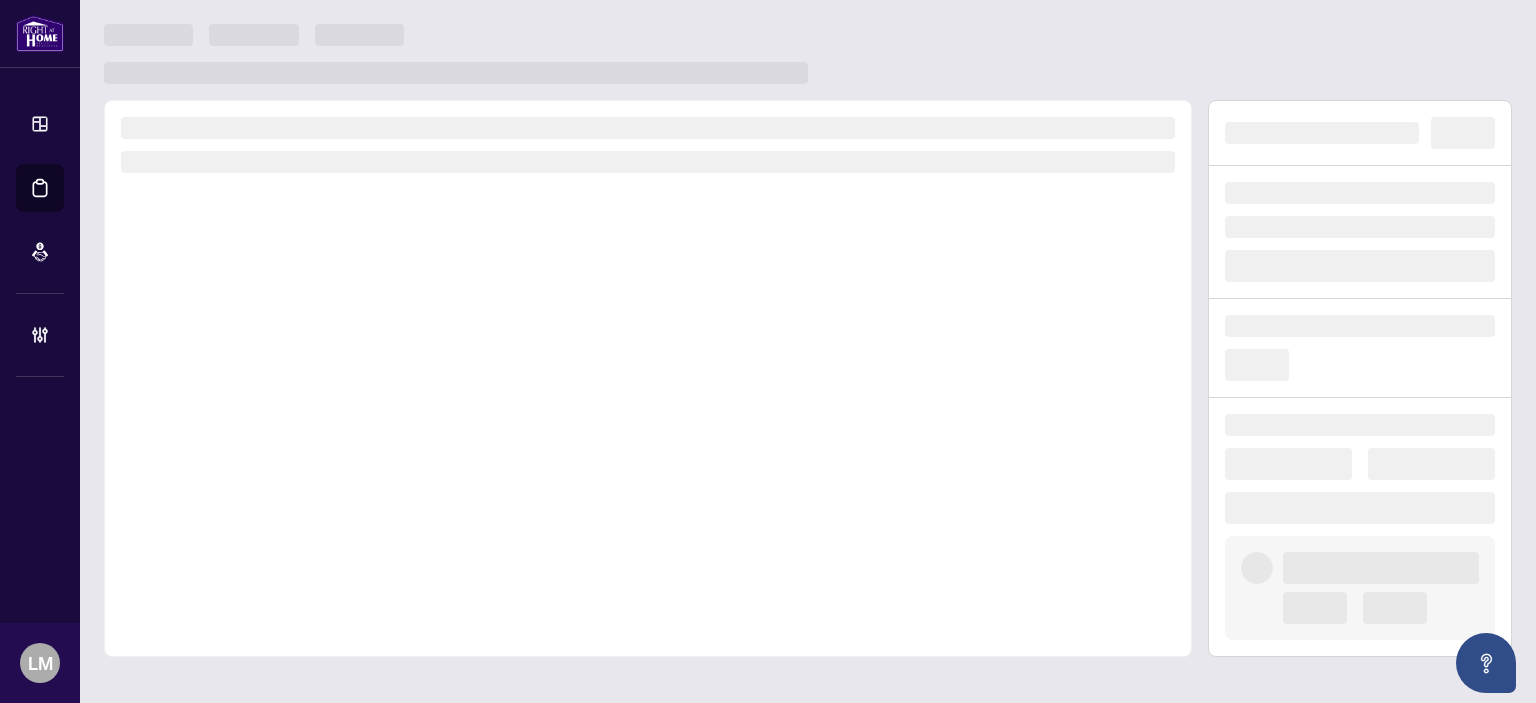 scroll, scrollTop: 0, scrollLeft: 0, axis: both 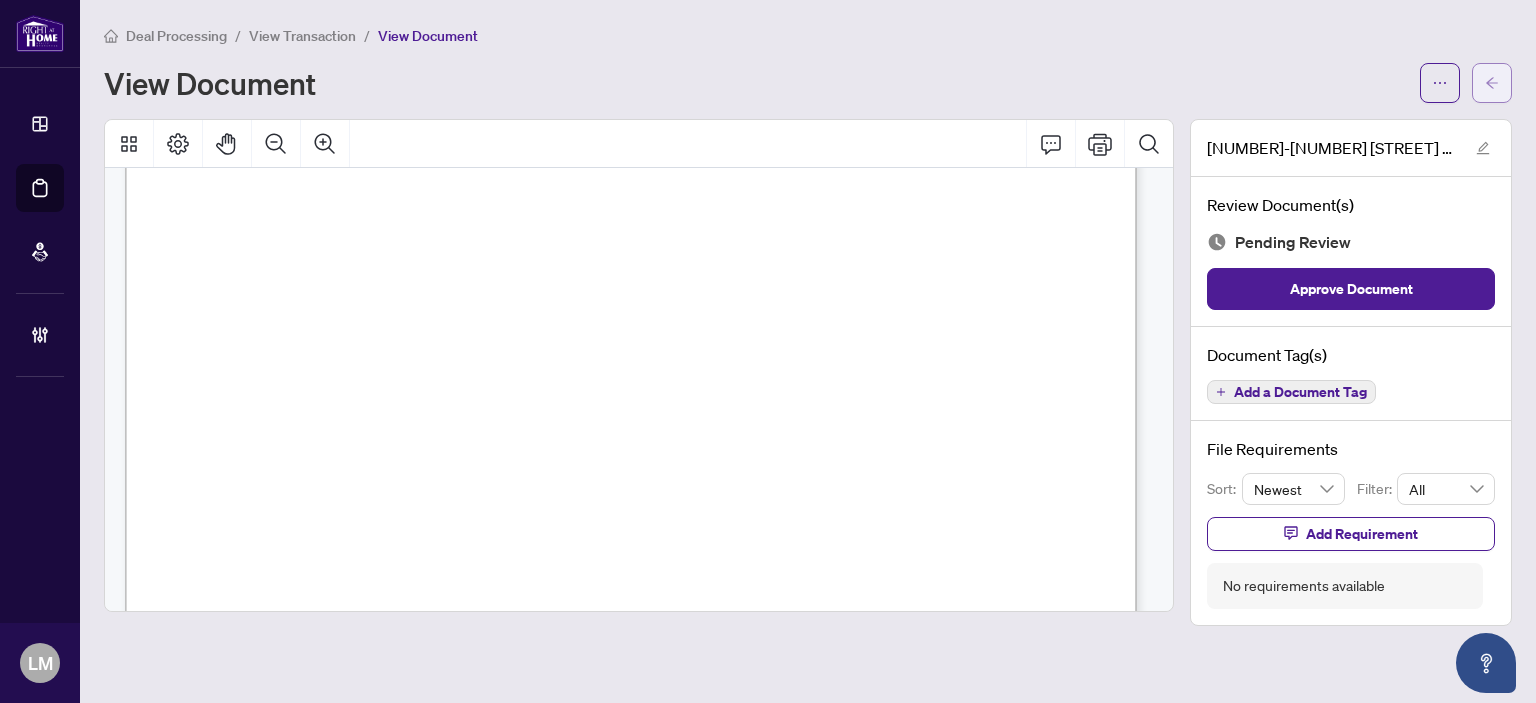 click 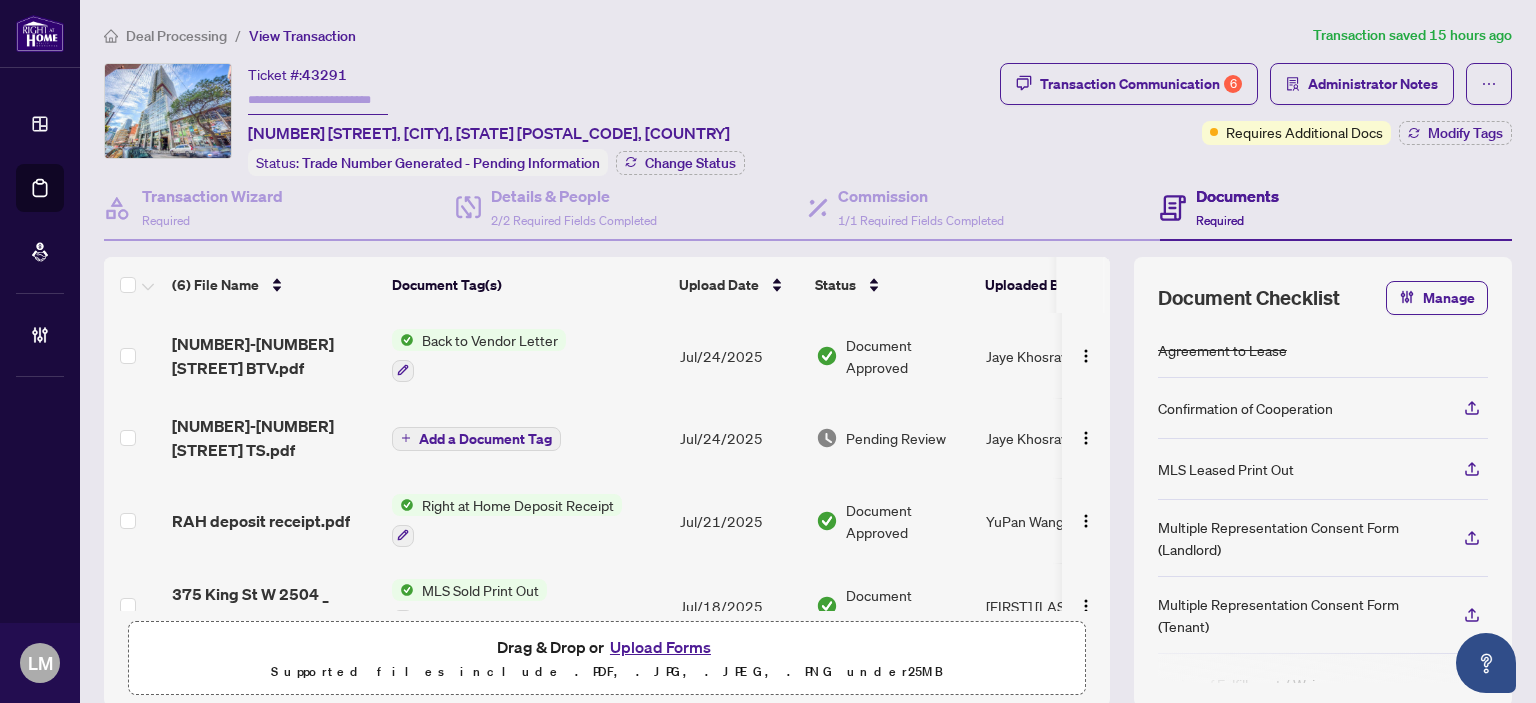 scroll, scrollTop: 189, scrollLeft: 0, axis: vertical 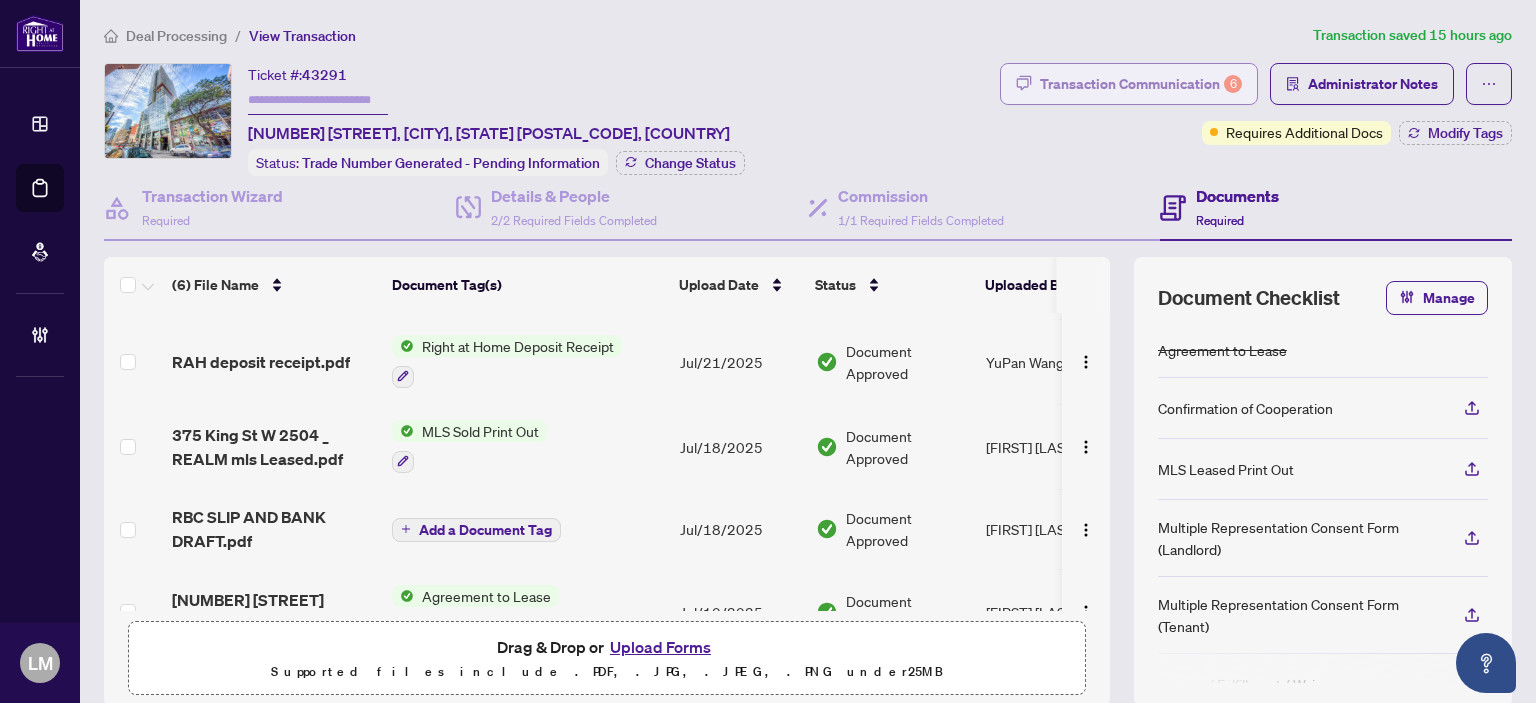 click on "Transaction Communication 6" at bounding box center (1141, 84) 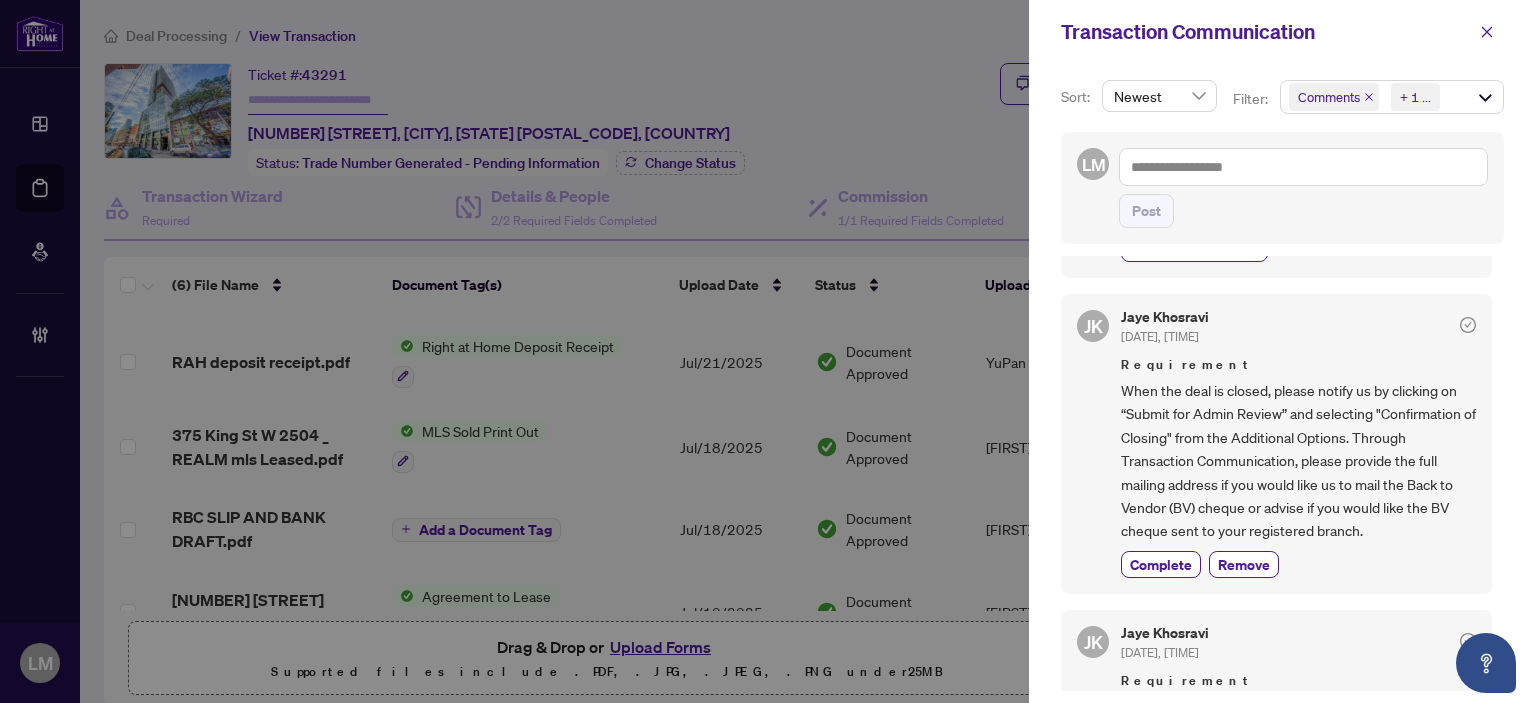 scroll, scrollTop: 330, scrollLeft: 0, axis: vertical 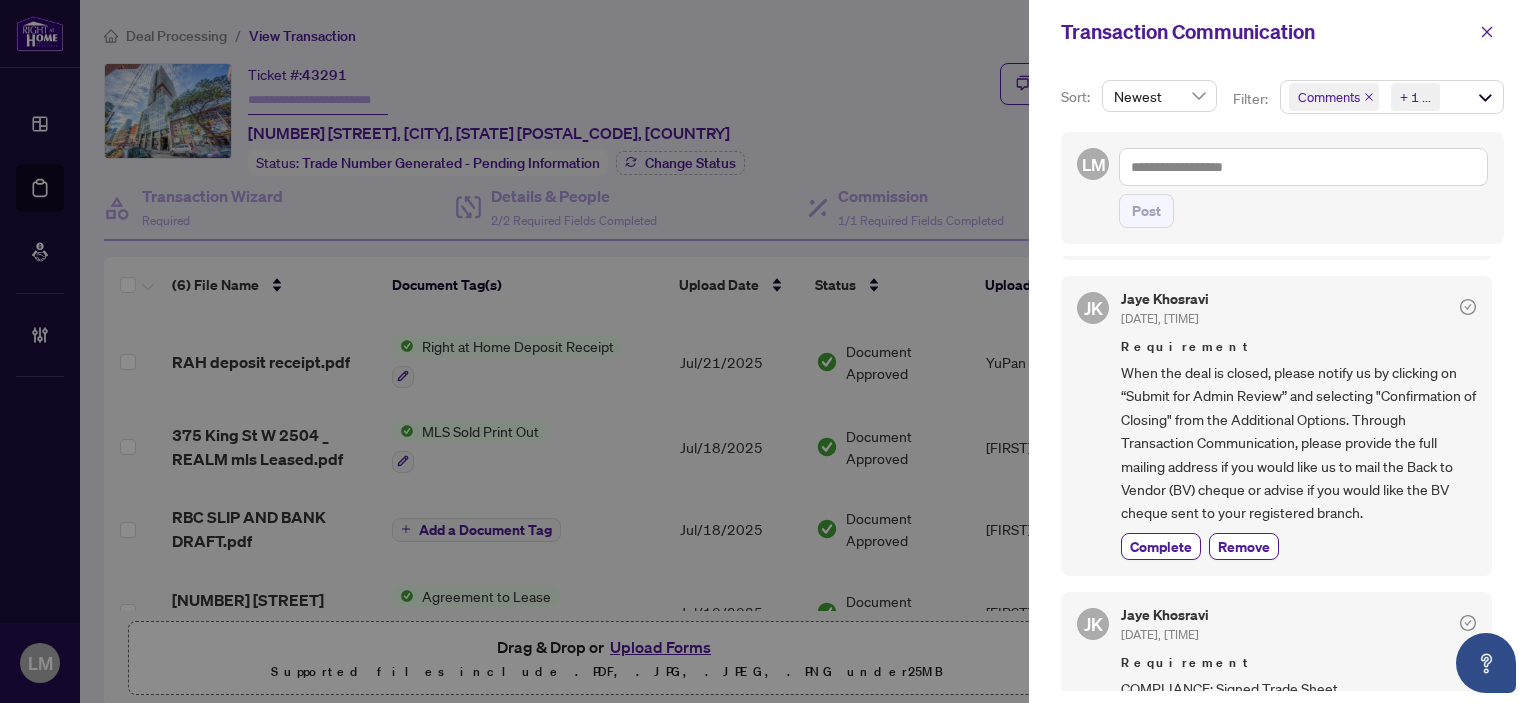 drag, startPoint x: 792, startPoint y: 136, endPoint x: 804, endPoint y: 135, distance: 12.0415945 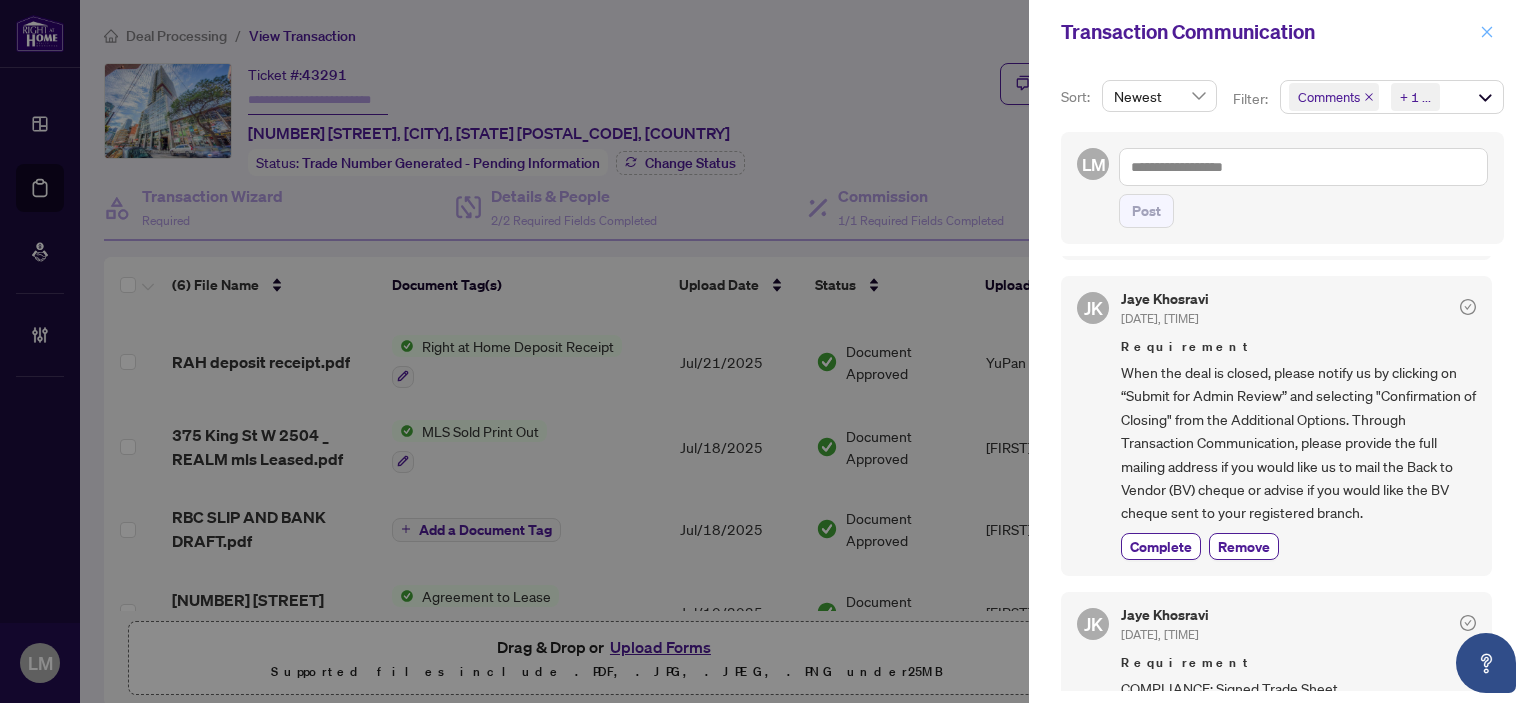 click 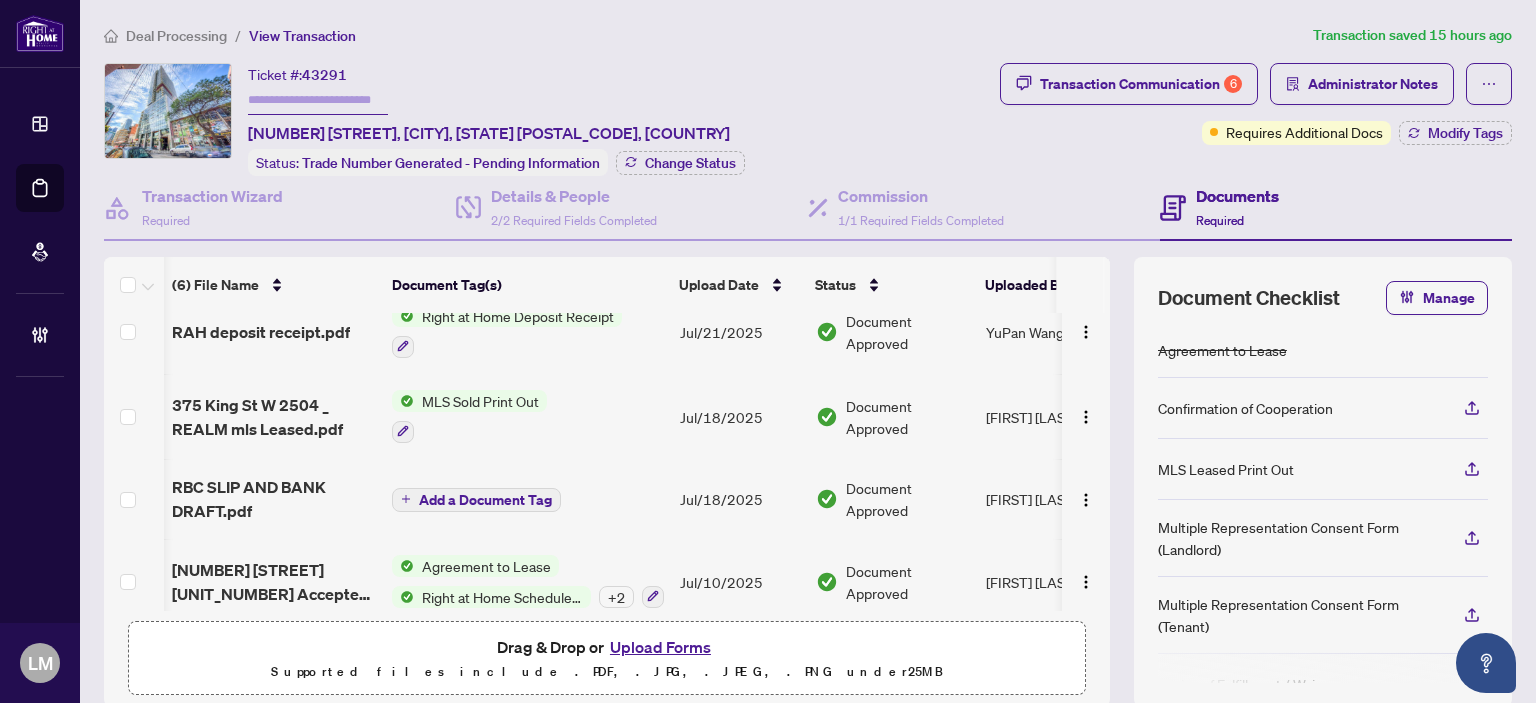 scroll, scrollTop: 130, scrollLeft: 10, axis: both 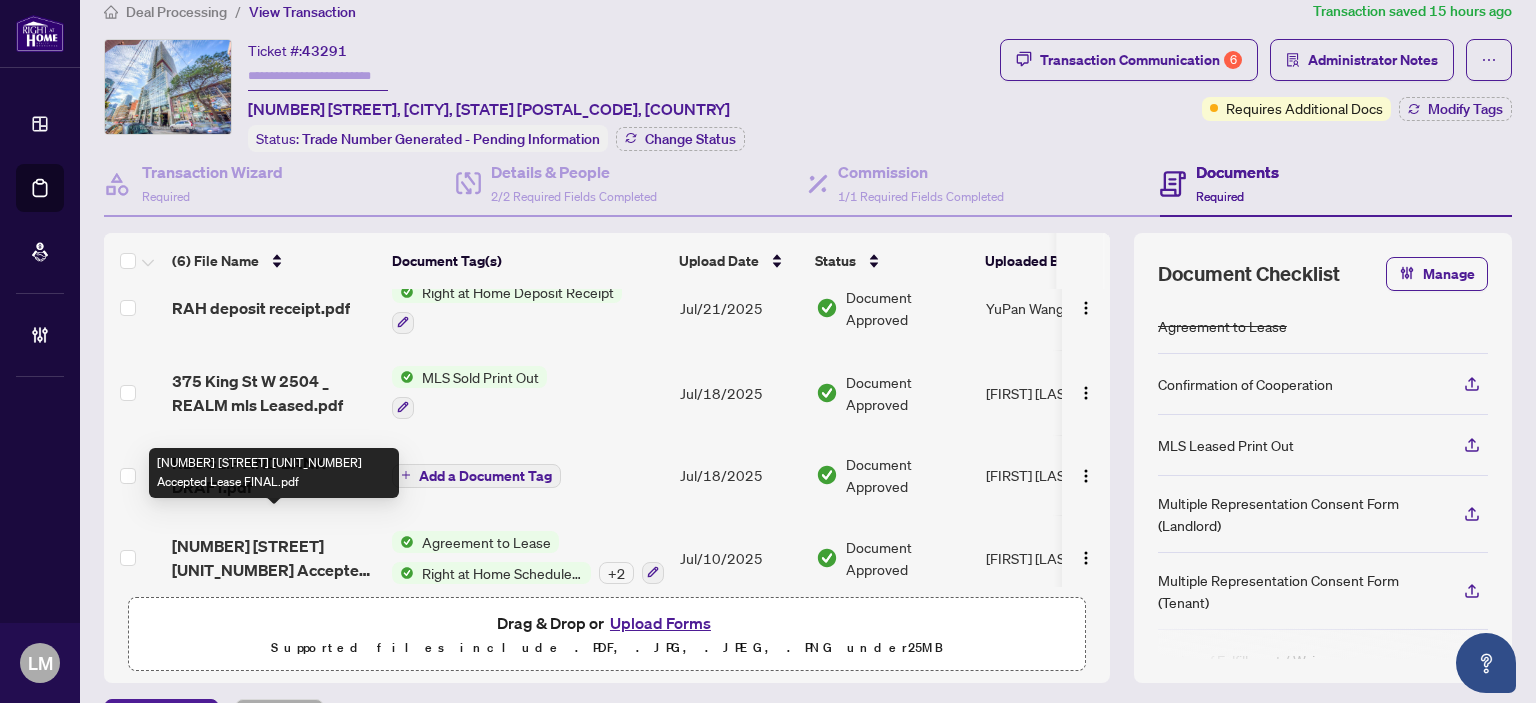 click on "[NUMBER] [STREET] [UNIT_NUMBER] Accepted Lease FINAL.pdf" at bounding box center [274, 558] 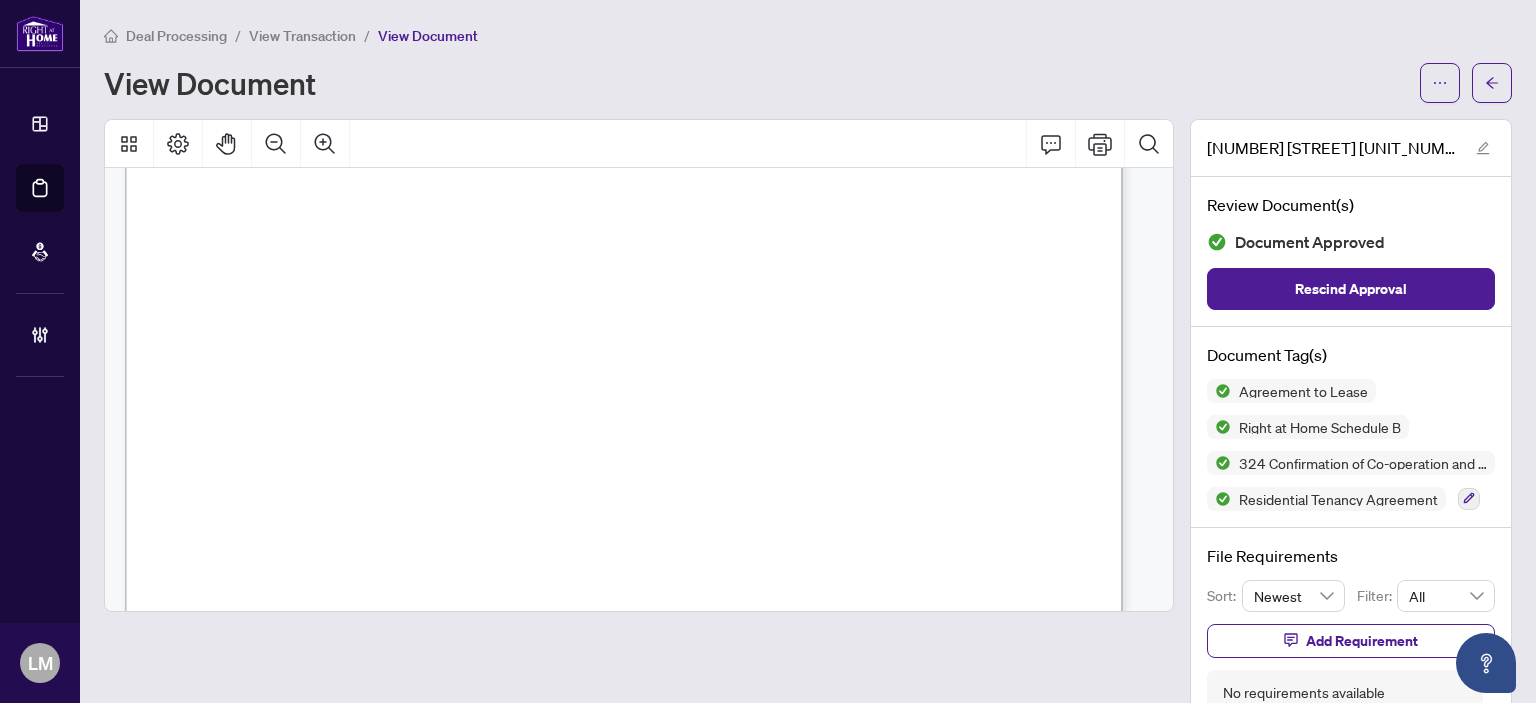 scroll, scrollTop: 670, scrollLeft: 0, axis: vertical 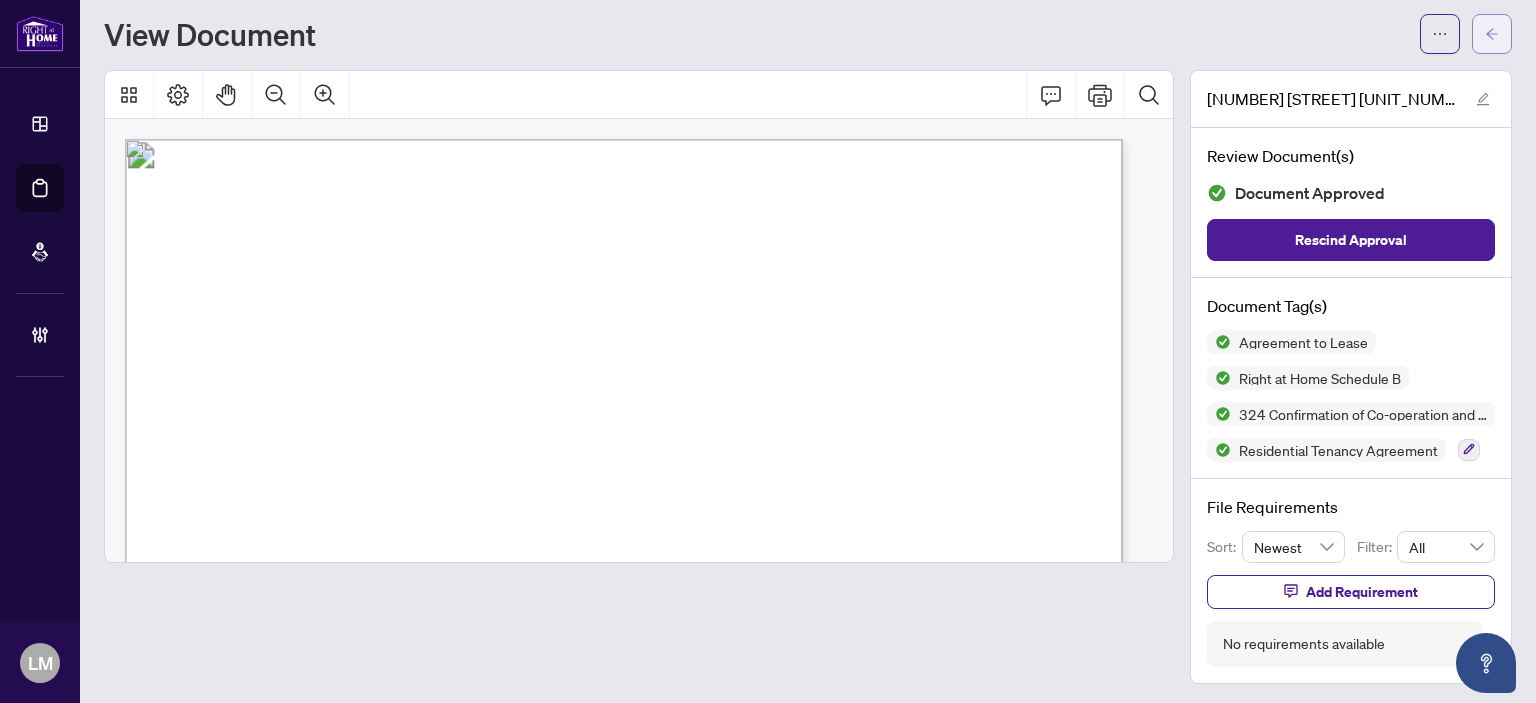 click 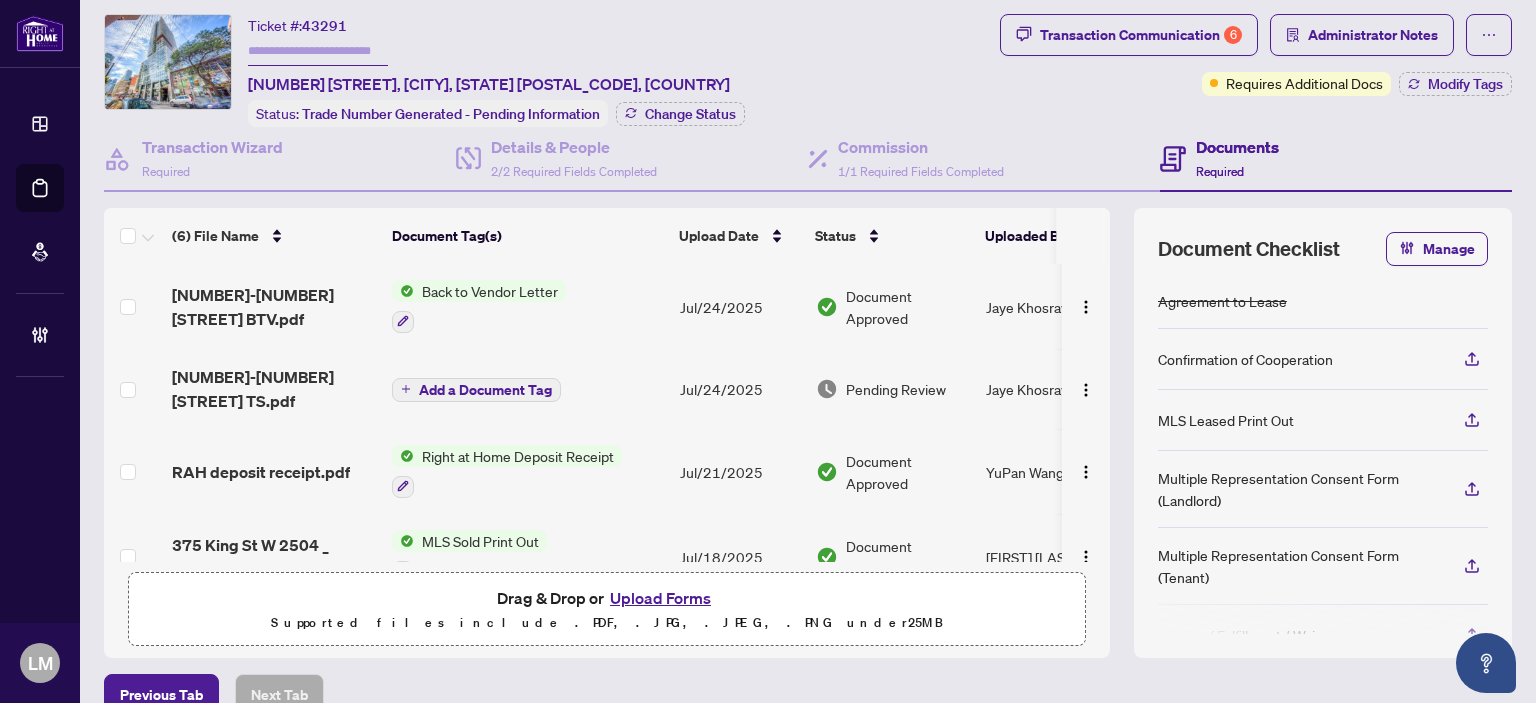 scroll, scrollTop: 0, scrollLeft: 0, axis: both 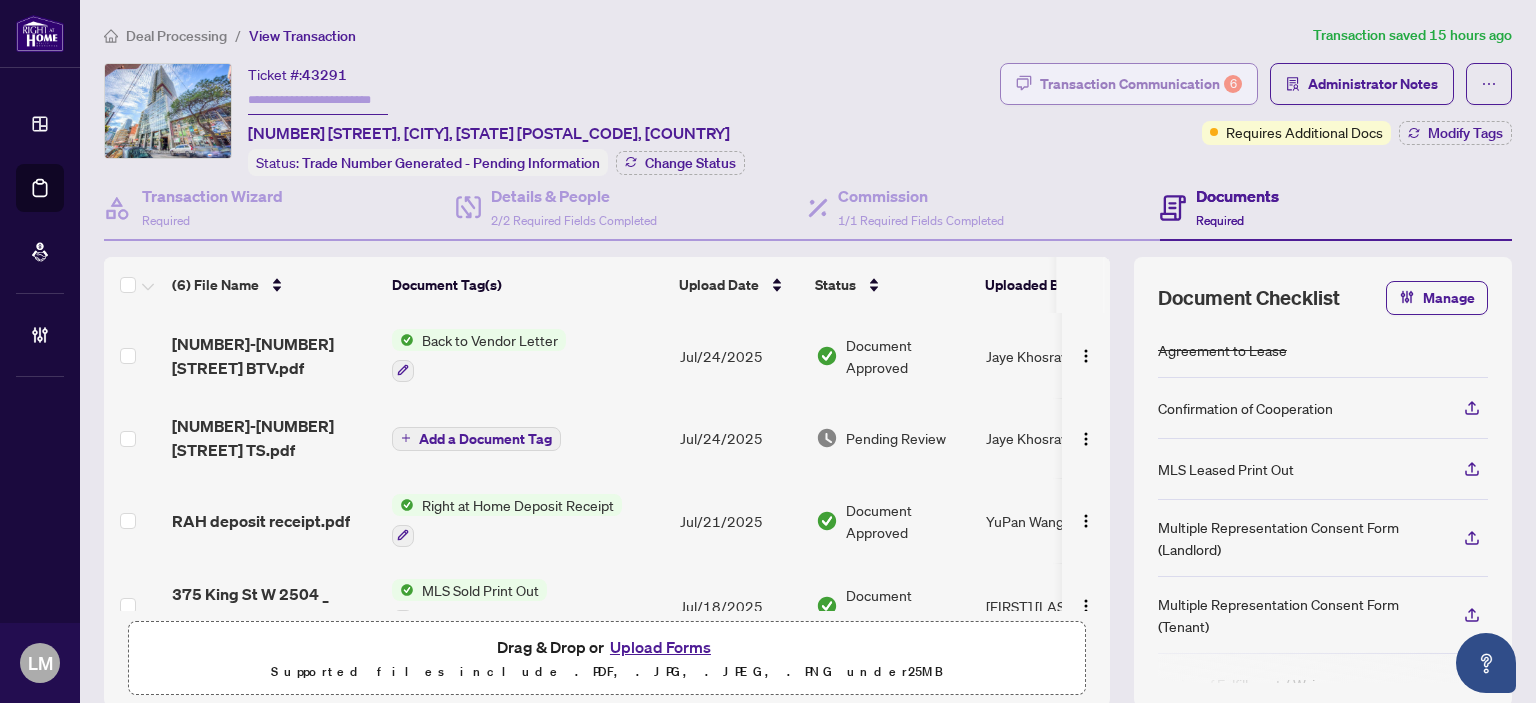 click on "Transaction Communication 6" at bounding box center (1141, 84) 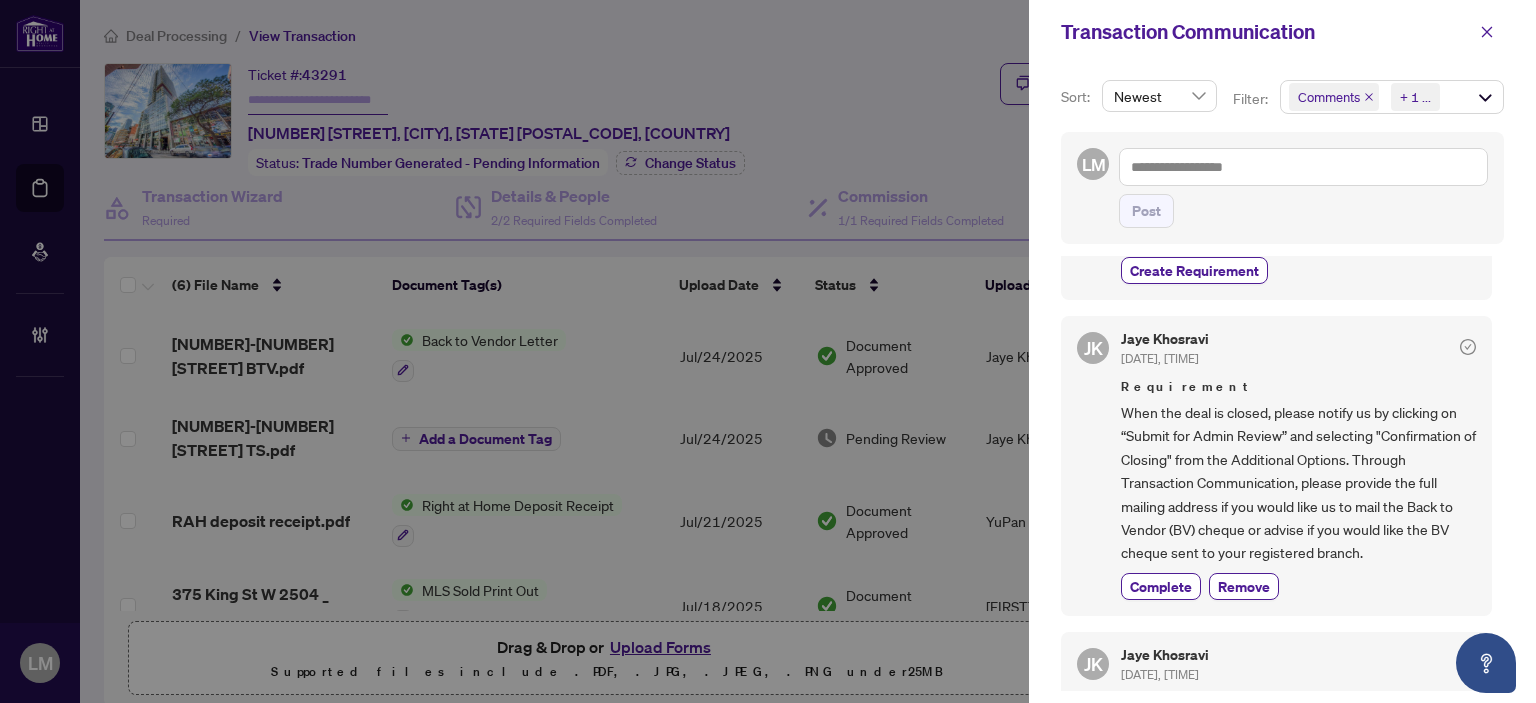 scroll, scrollTop: 0, scrollLeft: 0, axis: both 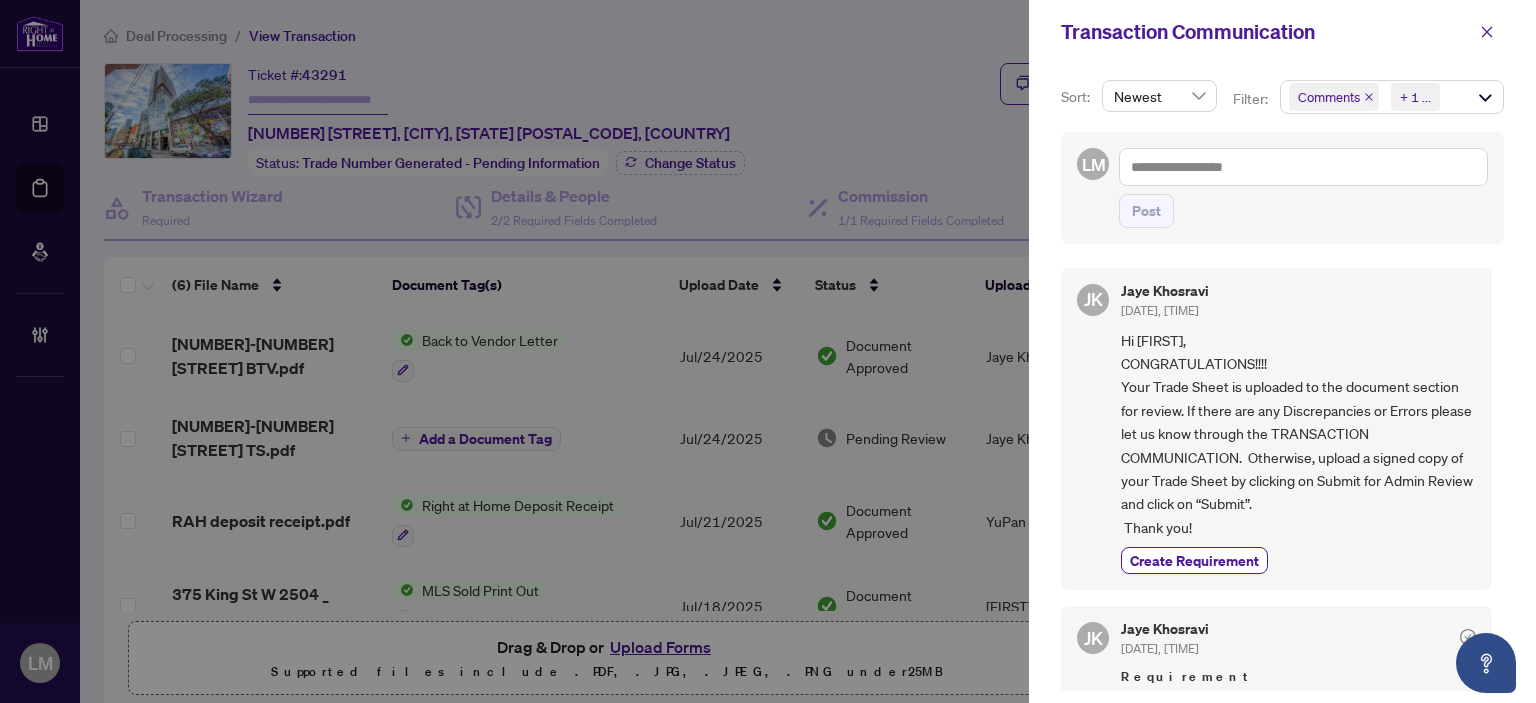 click at bounding box center [768, 351] 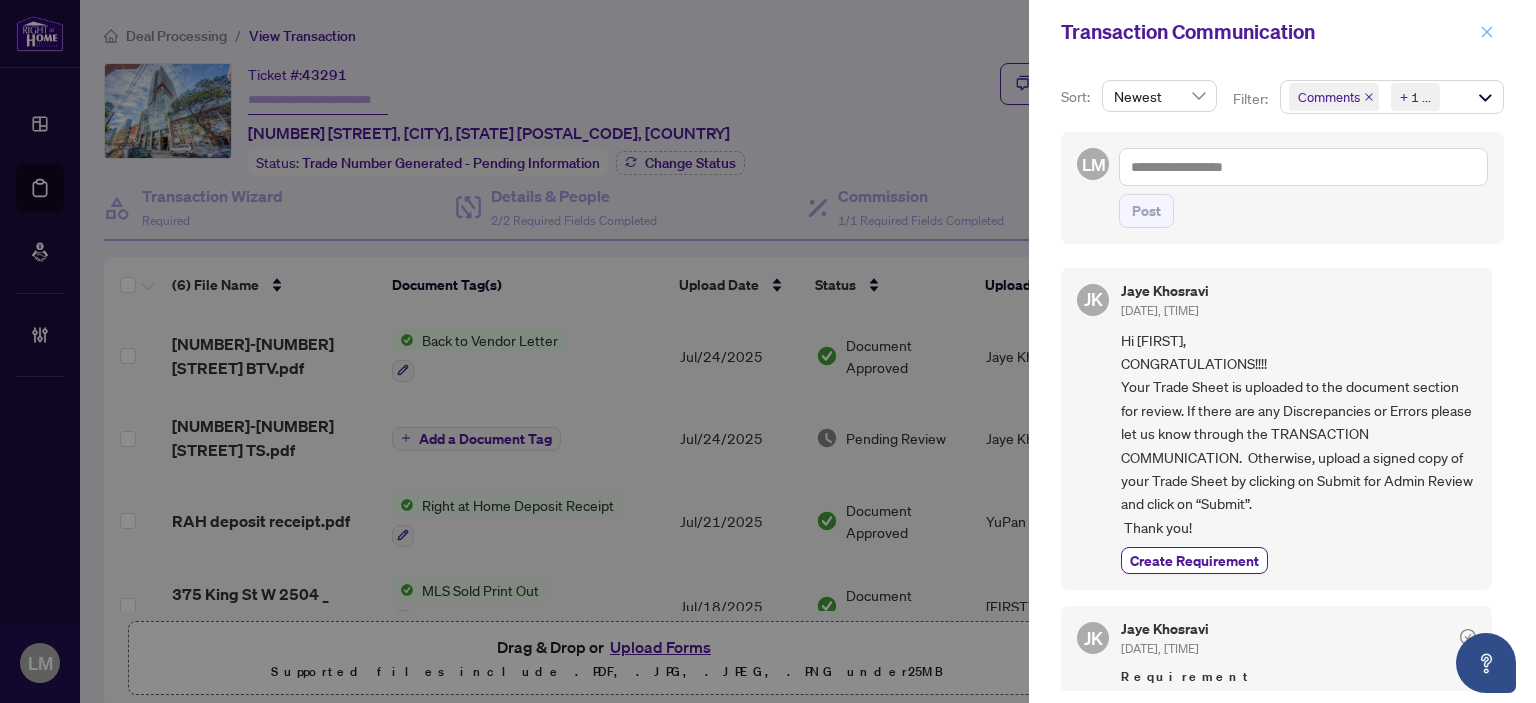click at bounding box center [1487, 32] 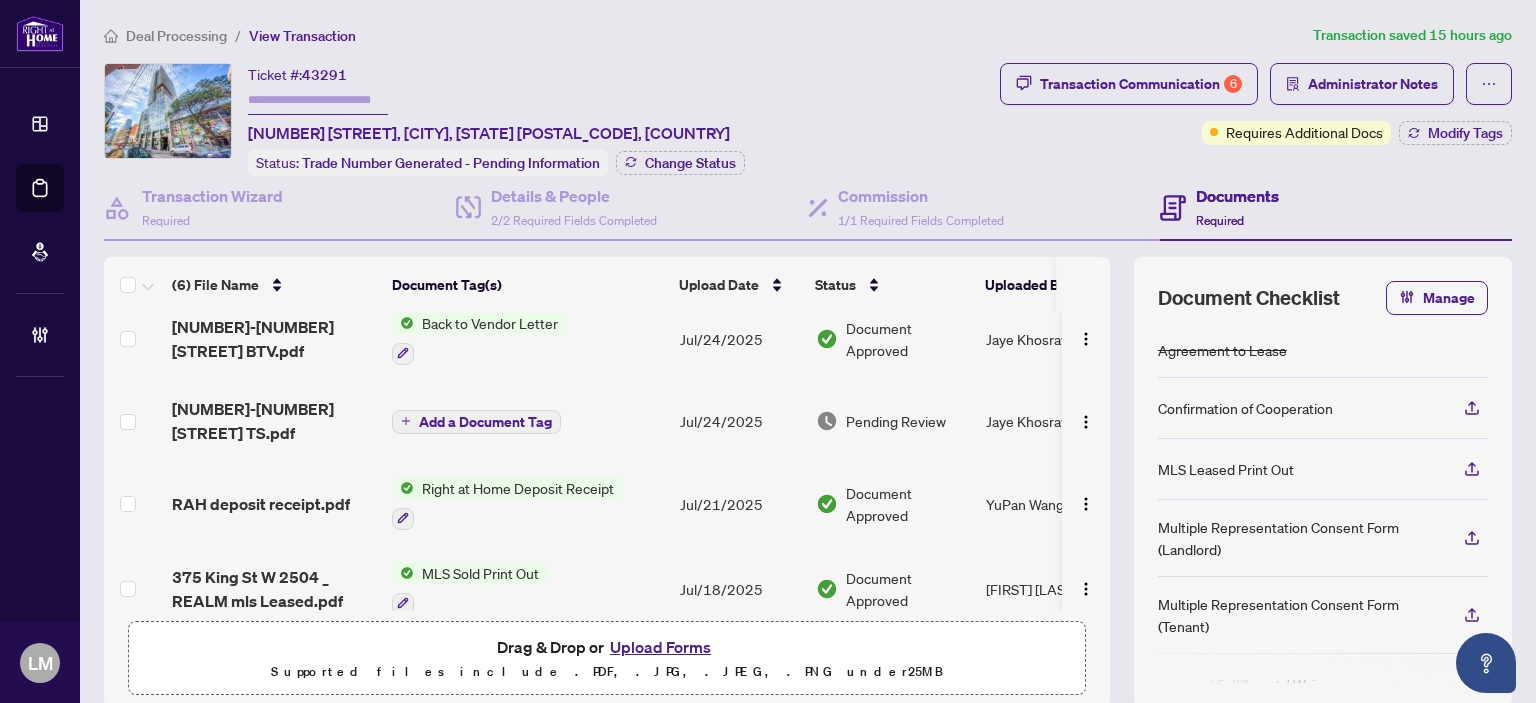 scroll, scrollTop: 6, scrollLeft: 0, axis: vertical 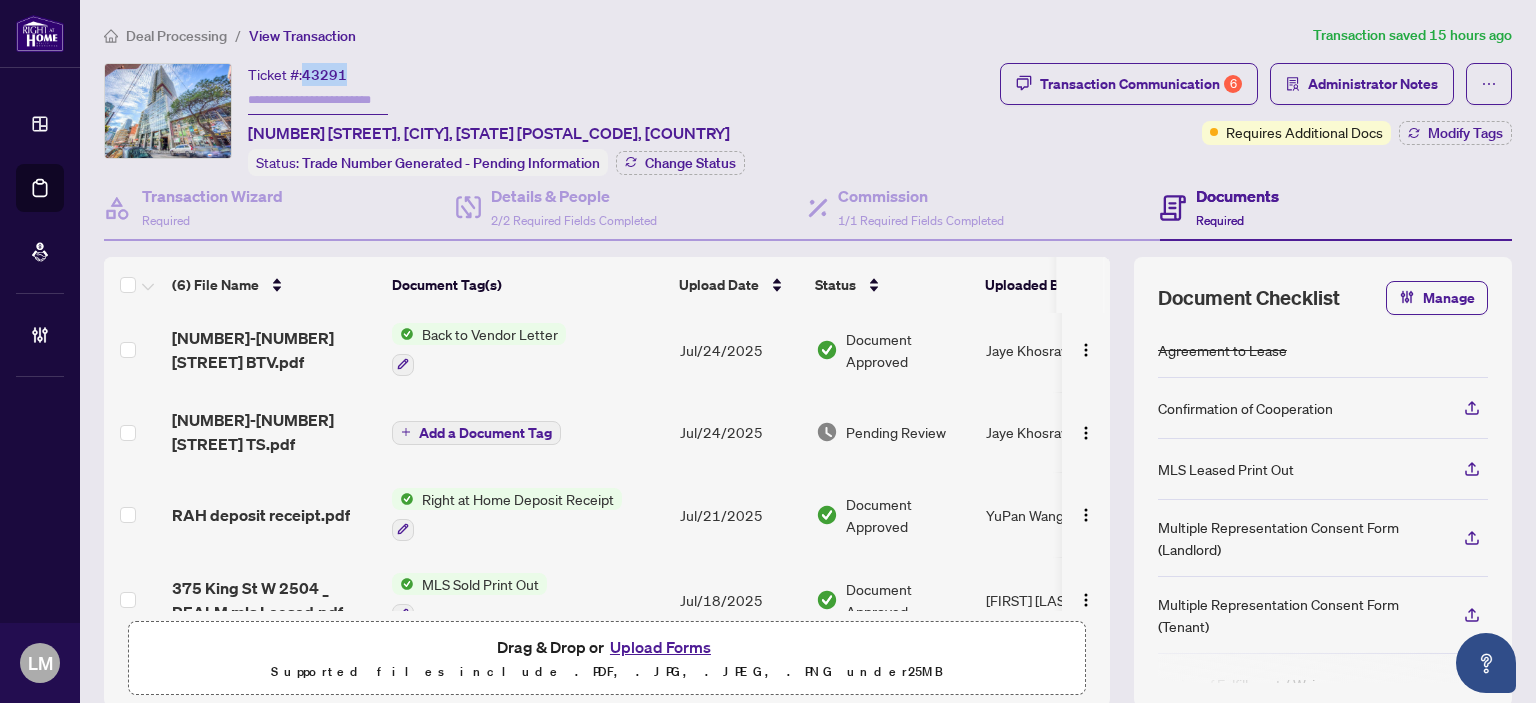 drag, startPoint x: 356, startPoint y: 75, endPoint x: 307, endPoint y: 68, distance: 49.497475 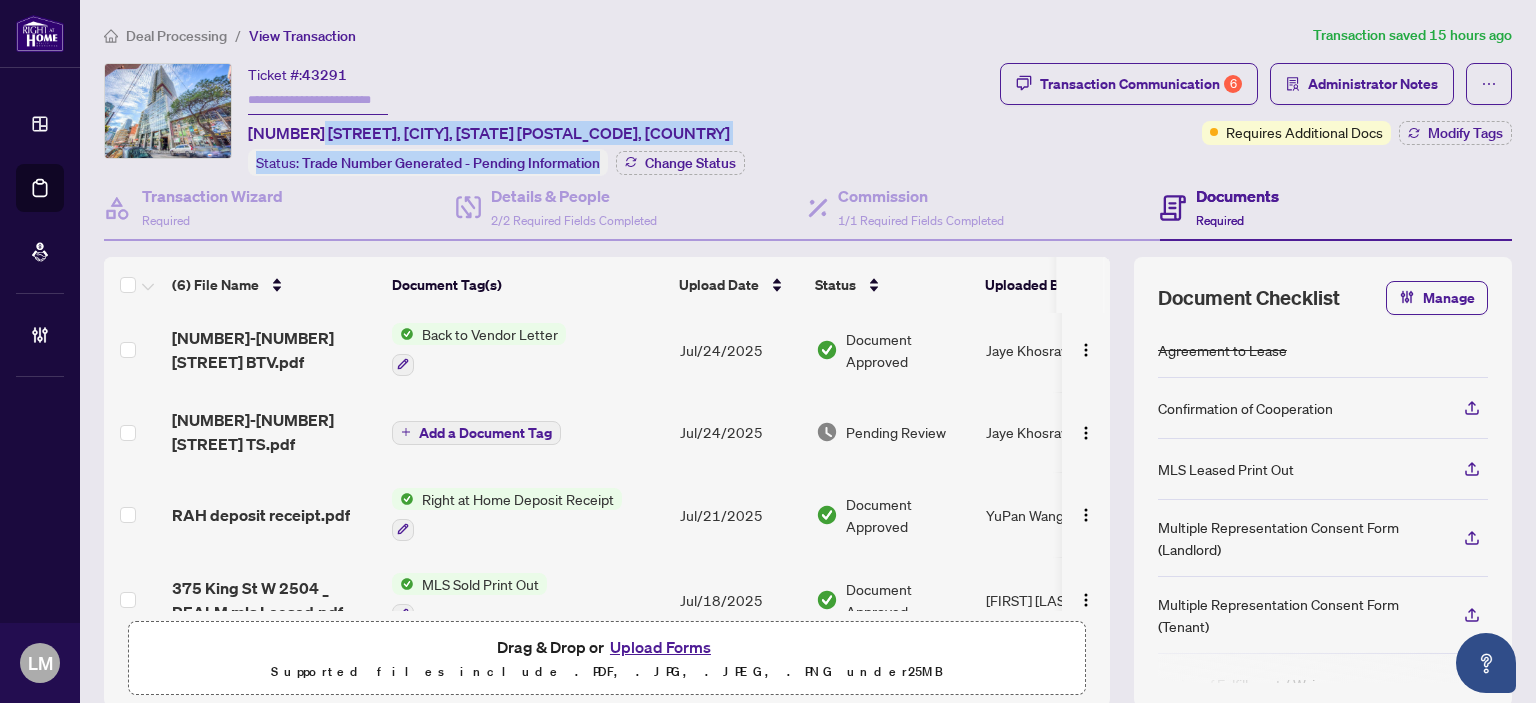 drag, startPoint x: 653, startPoint y: 127, endPoint x: 322, endPoint y: 131, distance: 331.02417 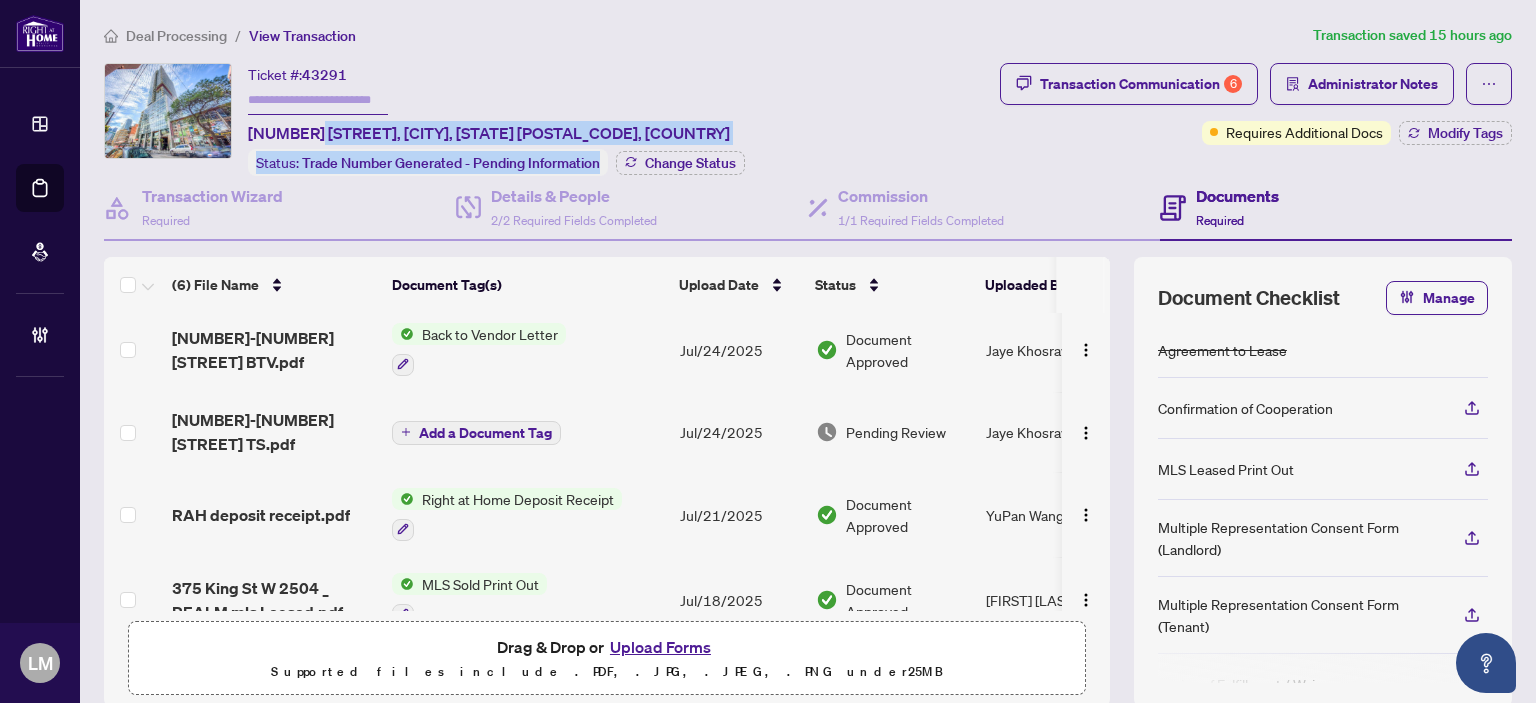 click on "Deal Processing / View Transaction Transaction saved   15 hours ago Ticket #:  43291 [NUMBER] [STREET], [CITY], [STATE] [POSTAL_CODE], [COUNTRY] Status:   Trade Number Generated - Pending Information Change Status Transaction Communication 6 Administrator Notes Requires Additional Docs Modify Tags Transaction Wizard Required Details & People 2/2 Required Fields Completed Commission 1/1 Required Fields Completed Documents Required (6) File Name Document Tag(s) Upload Date Status Uploaded By               [NUMBER]-[NUMBER] [STREET] BTV.pdf Back to Vendor Letter [DATE] Document Approved [FIRST] [LAST] [NUMBER]-[NUMBER] [STREET] TS.pdf Add a Document Tag [DATE] Pending Review [FIRST] [LAST] RAH deposit receipt.pdf Right at Home Deposit Receipt [DATE] Document Approved [FIRST] [LAST] [NUMBER] [STREET] W [UNIT_NUMBER] _ REALM mls Leased.pdf MLS Sold Print Out [DATE] Document Approved [FIRST] [LAST] RBC SLIP AND BANK DRAFT.pdf Add a Document Tag [DATE] Document Approved [FIRST] [LAST] Agreement to Lease + 2 [DATE]" at bounding box center (808, 429) 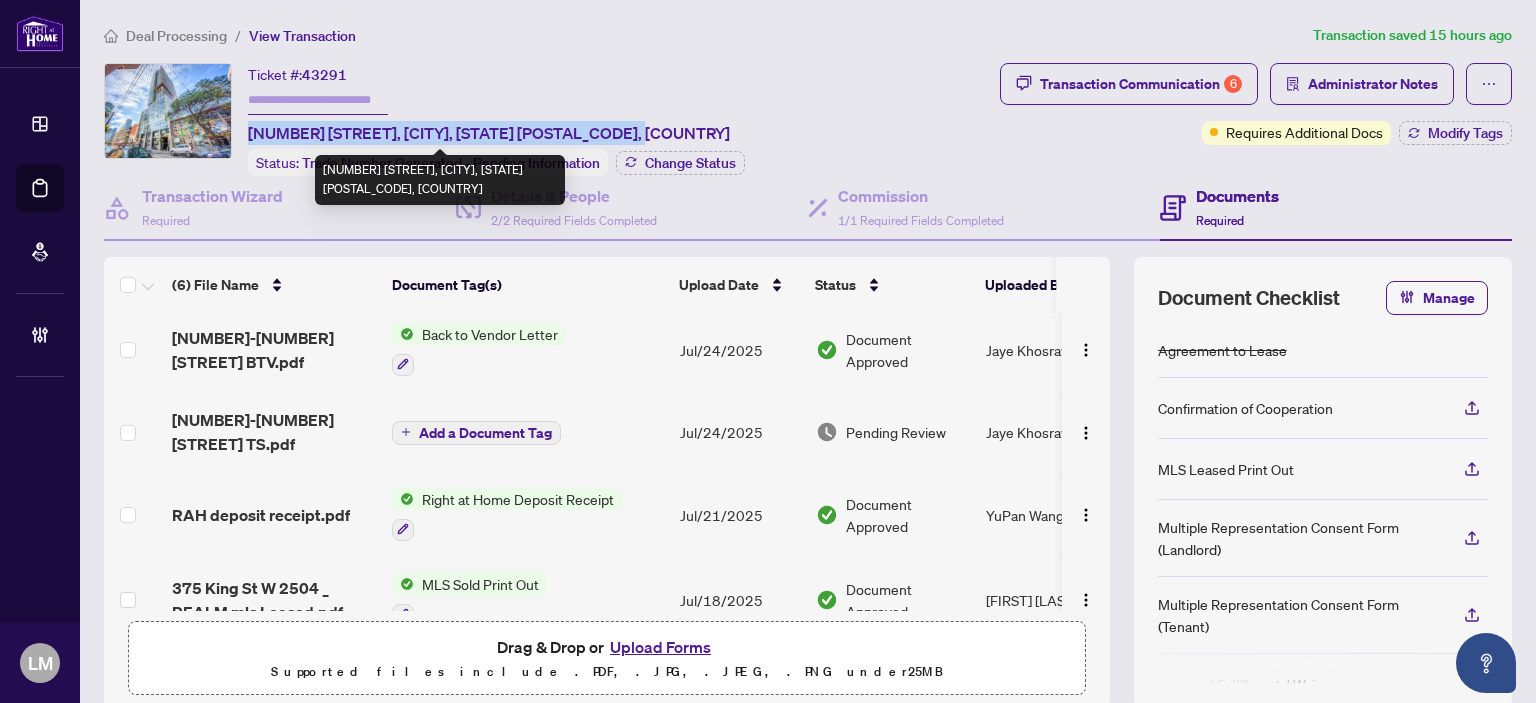 drag, startPoint x: 632, startPoint y: 135, endPoint x: 251, endPoint y: 131, distance: 381.021 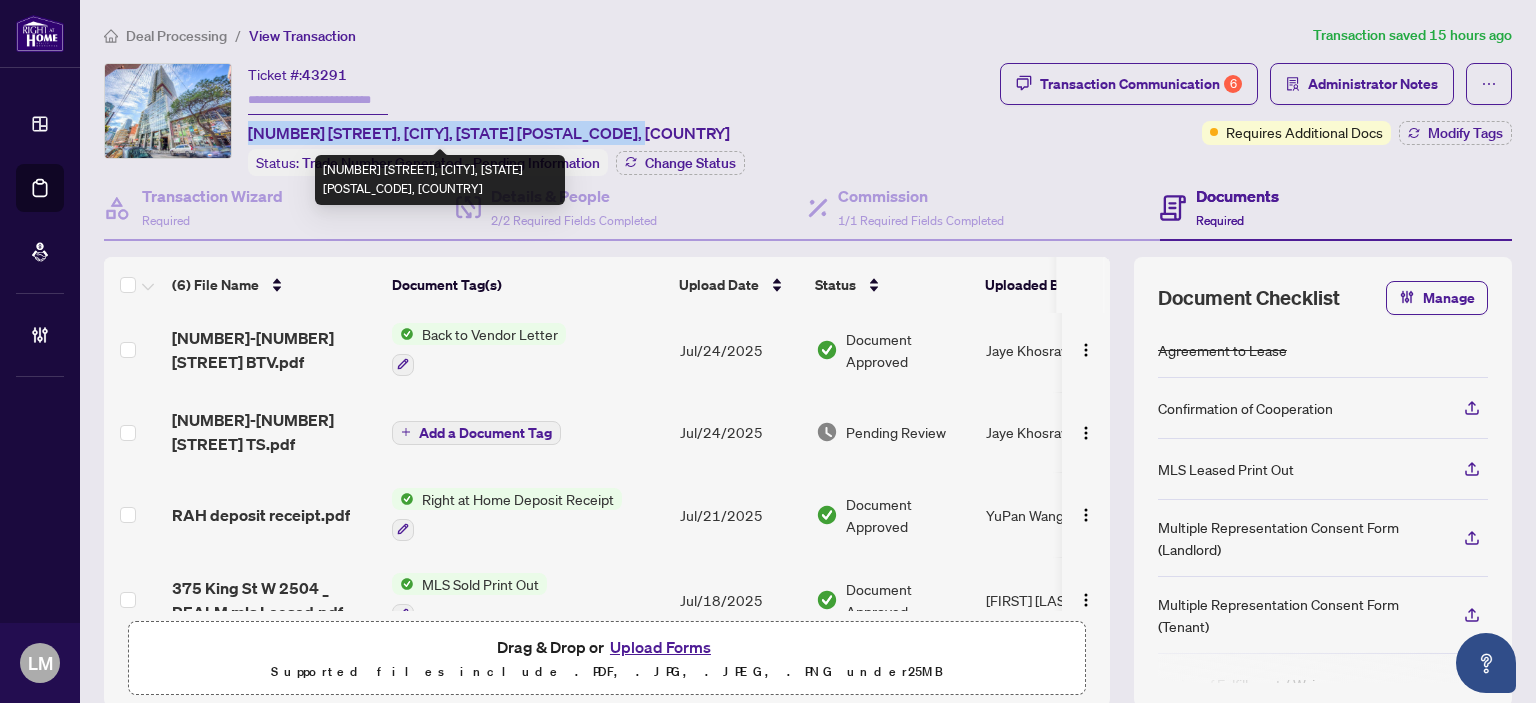 copy on "[NUMBER] [STREET], [CITY], [STATE] [POSTAL_CODE], [COUNTRY]" 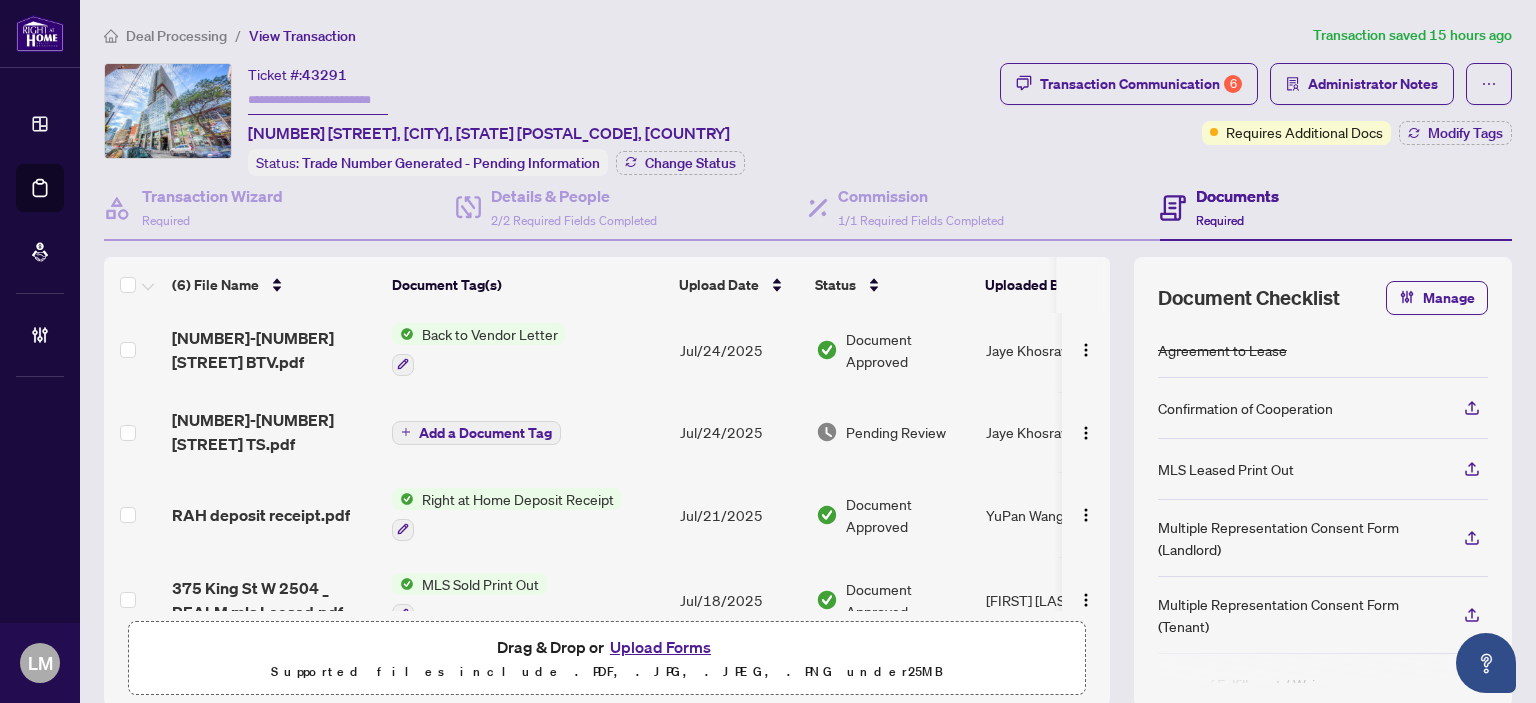 click on "Deal Processing" at bounding box center (176, 36) 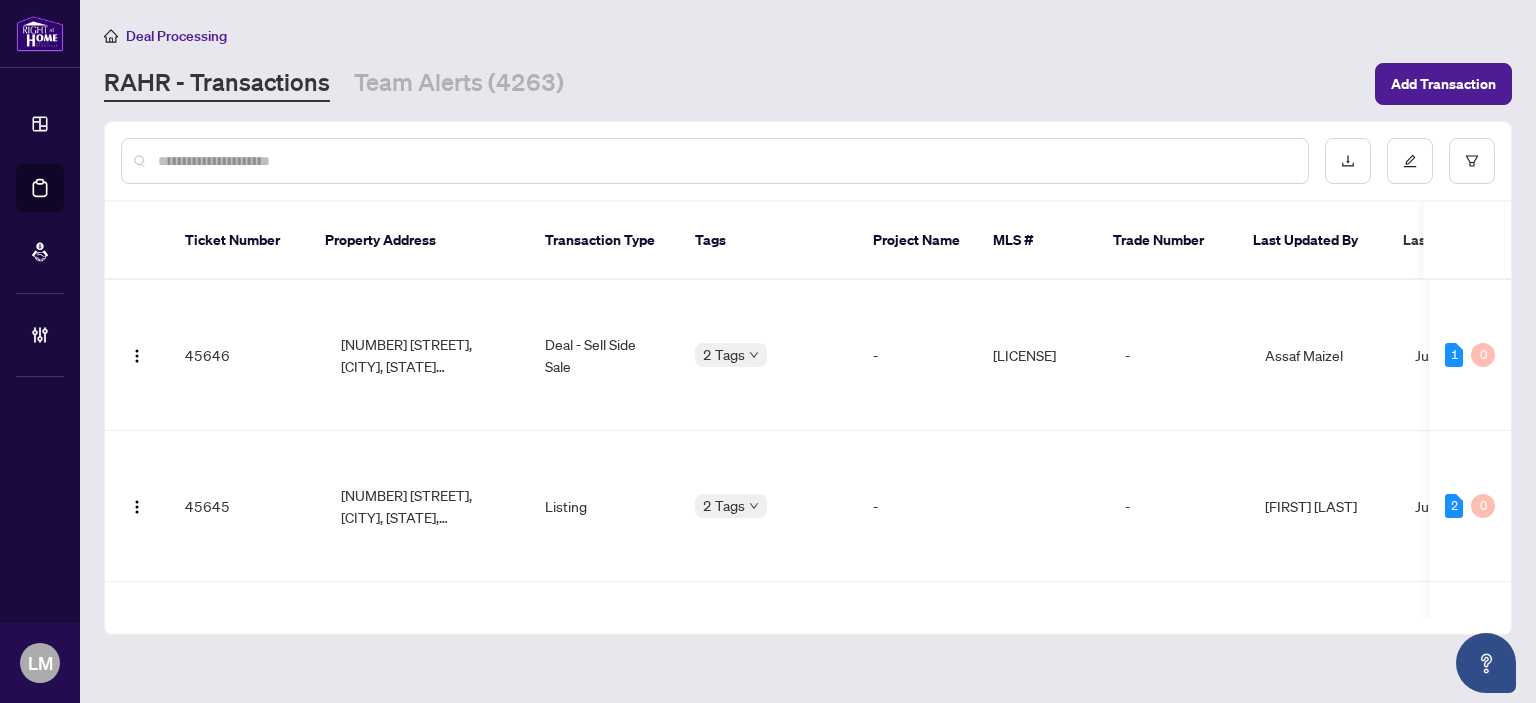 click at bounding box center (725, 161) 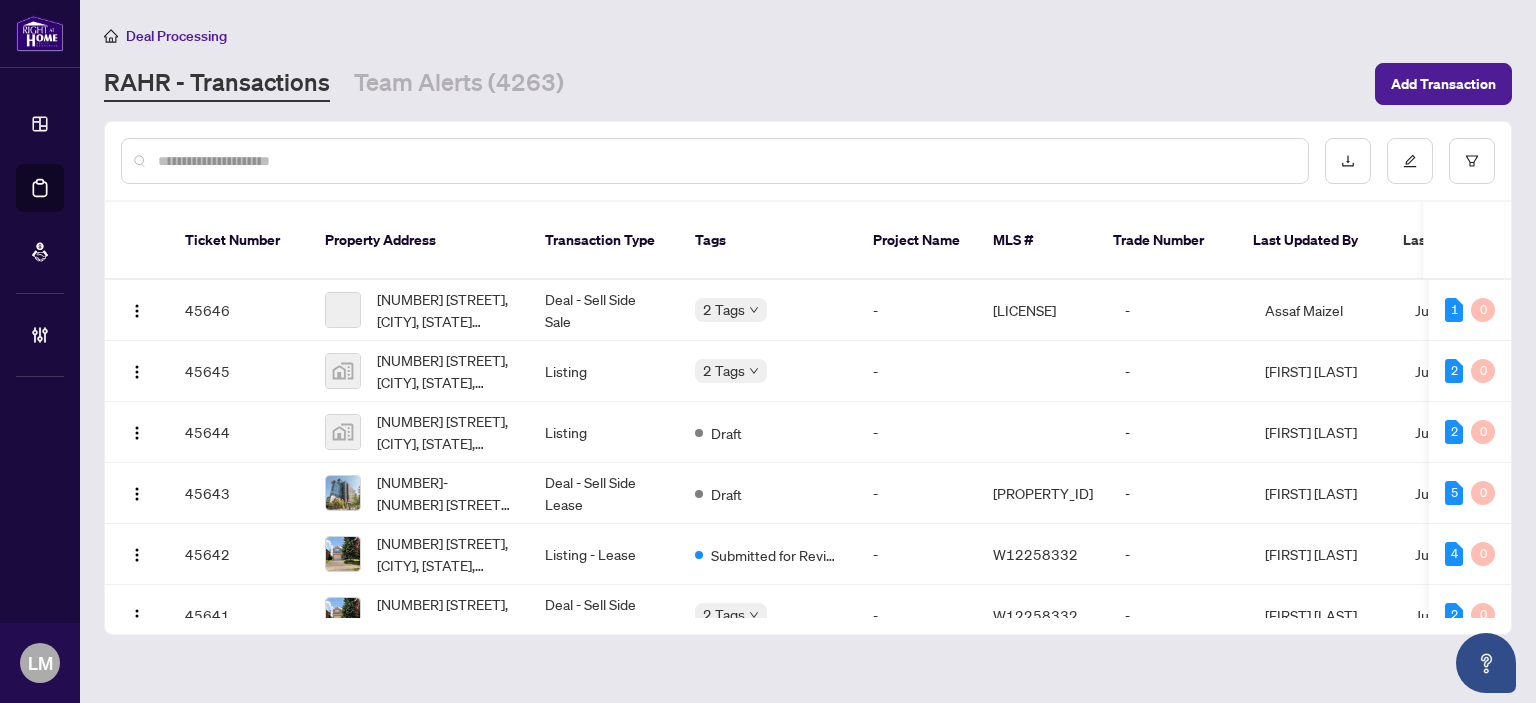paste on "**********" 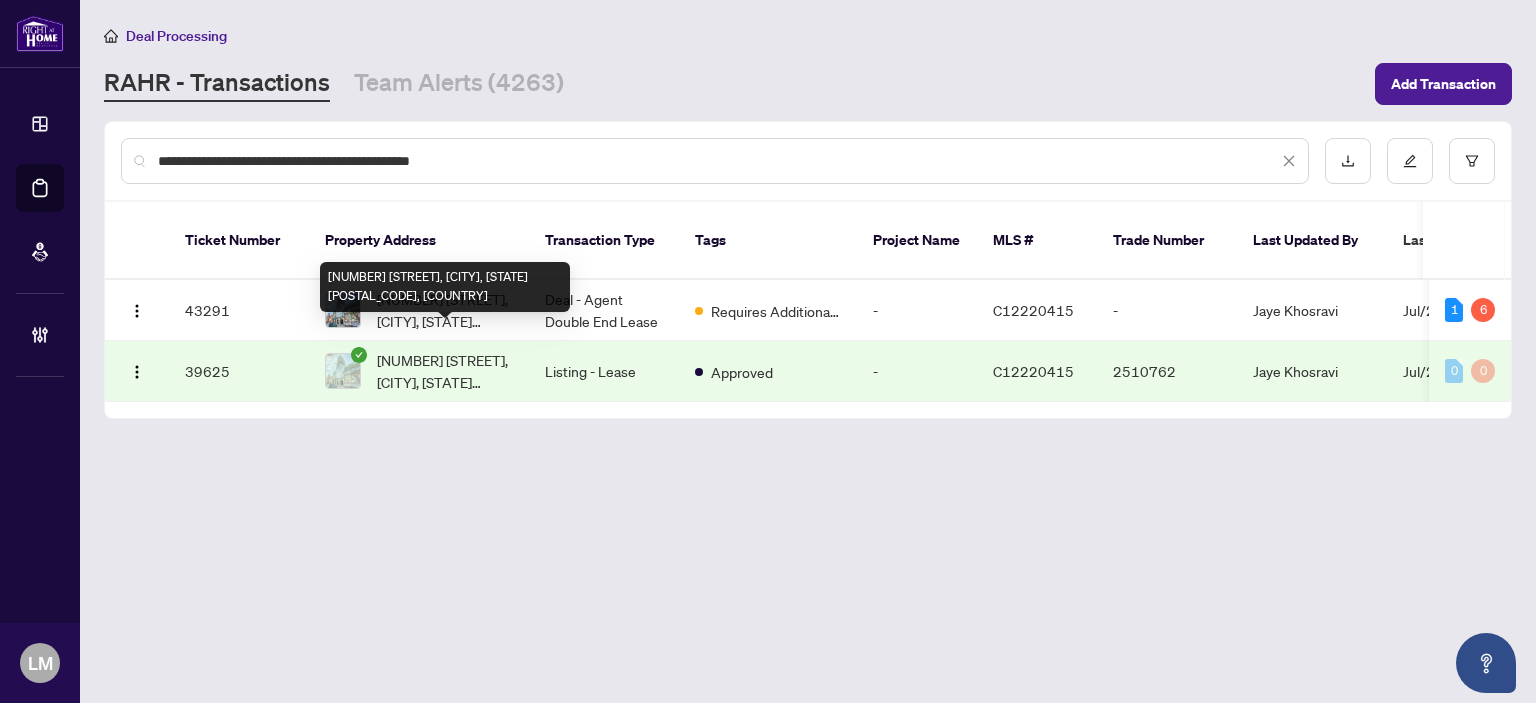 type on "**********" 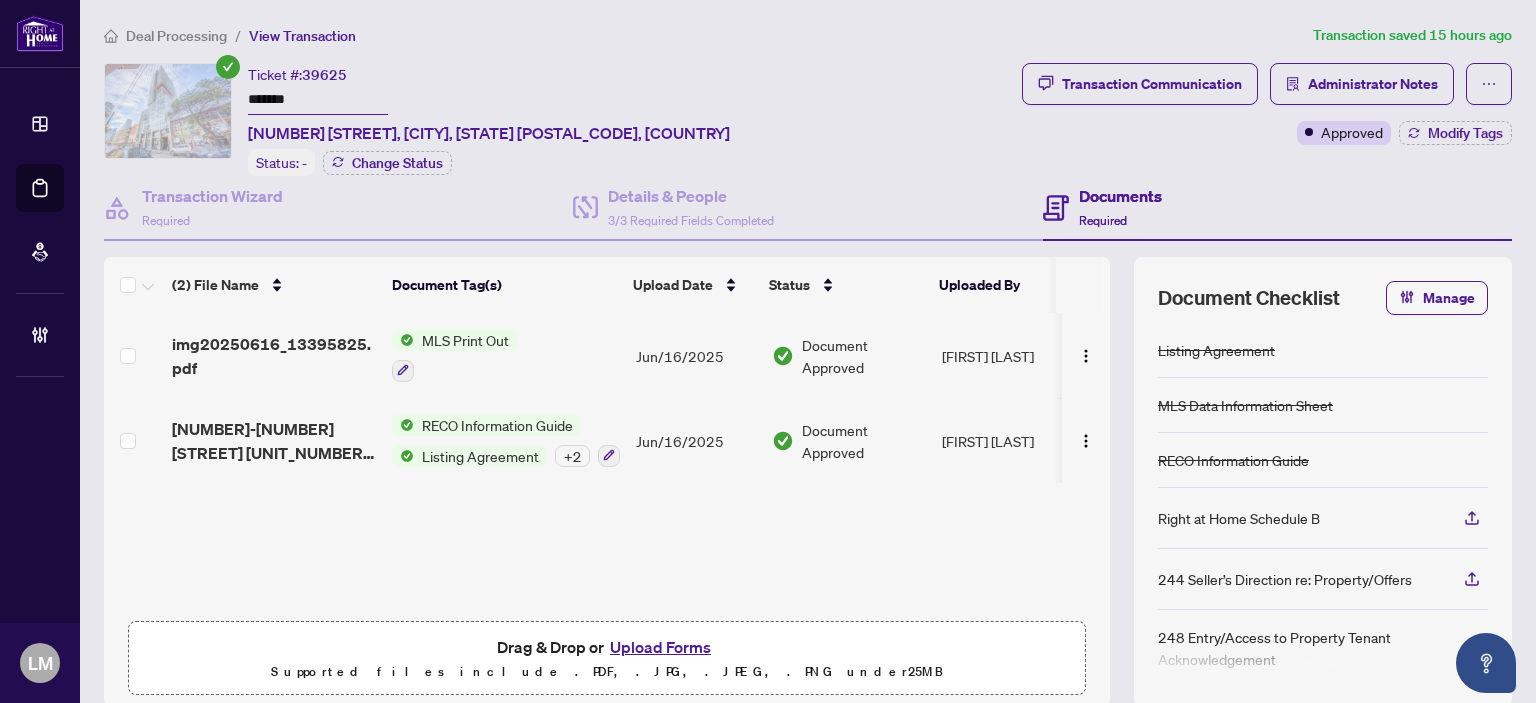 click on "[NUMBER]-[NUMBER] [STREET] [UNIT_NUMBER] - Lease Listing 2025.pdf" at bounding box center [274, 441] 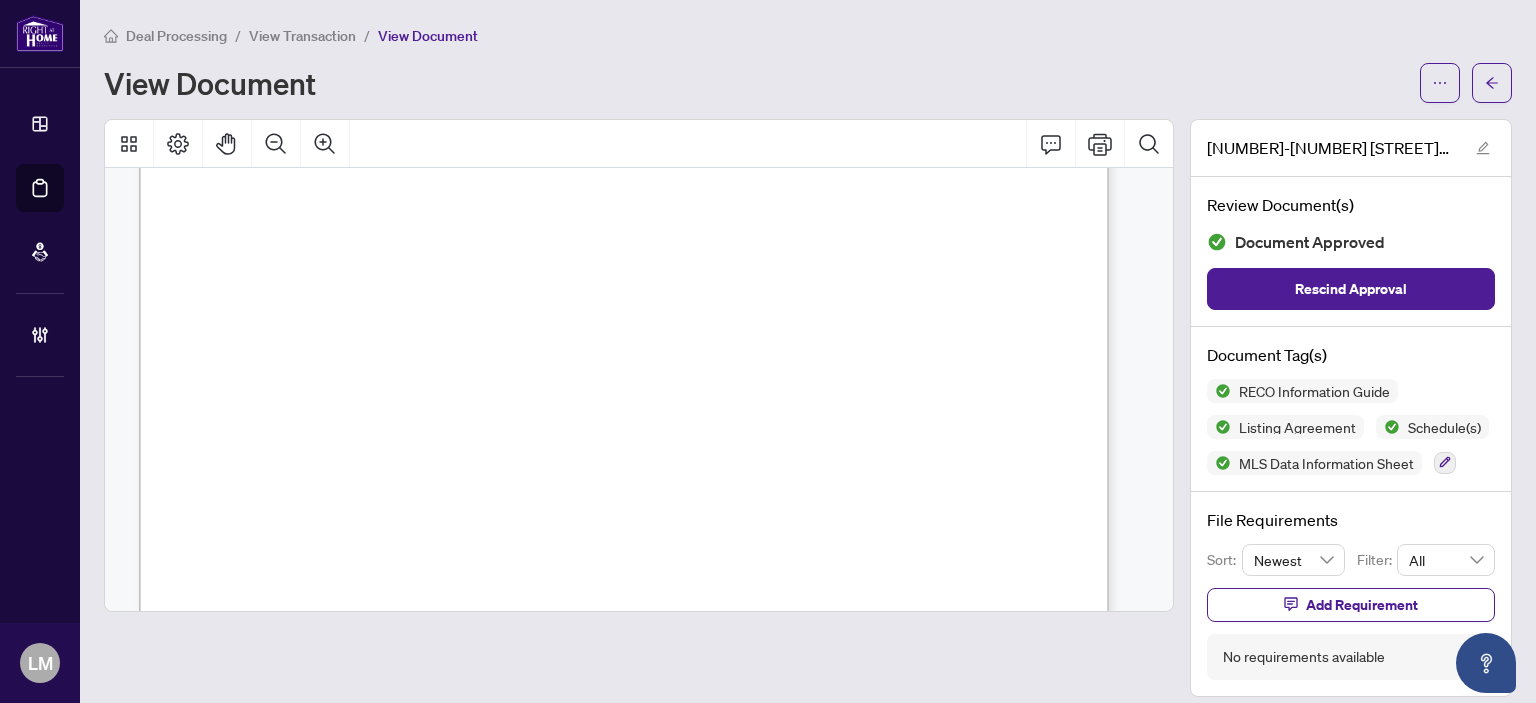 scroll, scrollTop: 23469, scrollLeft: 0, axis: vertical 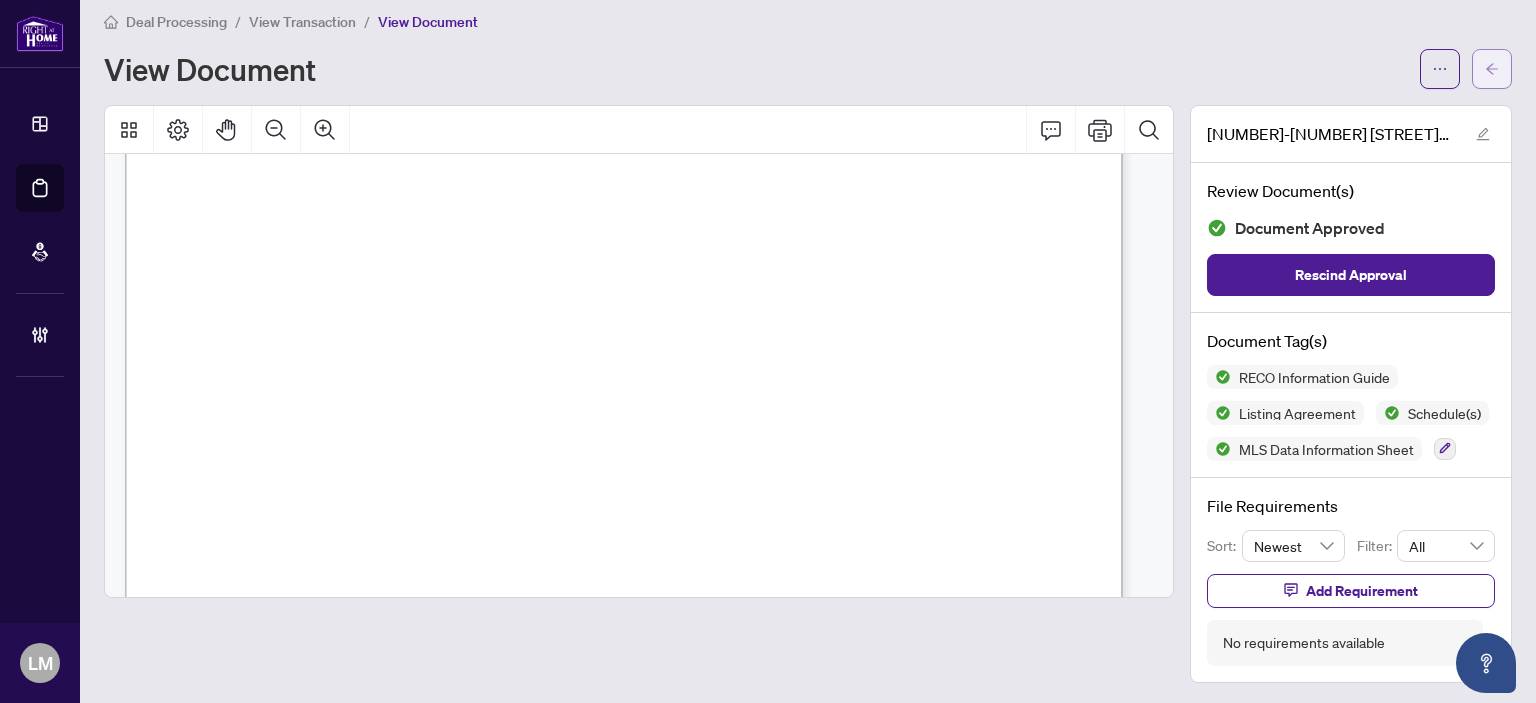 click 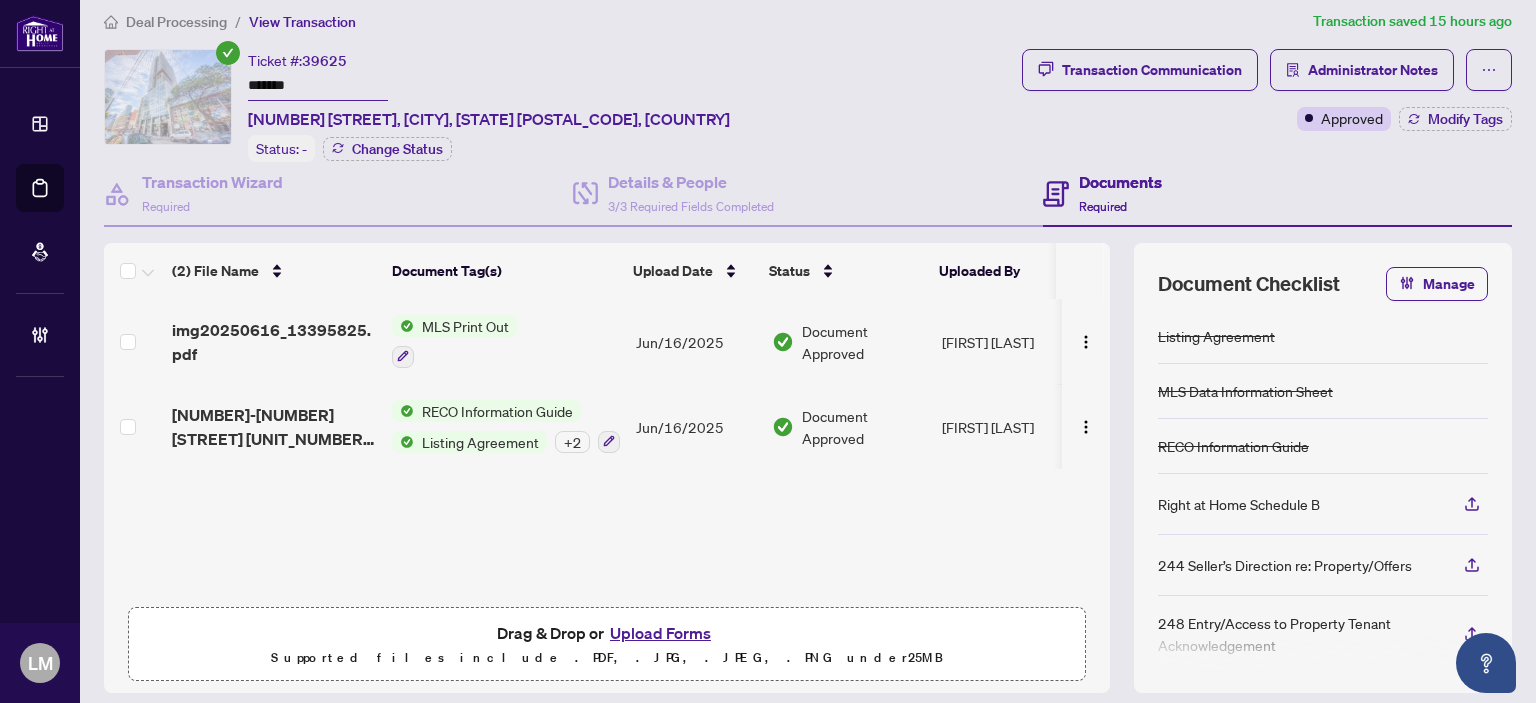 scroll, scrollTop: 0, scrollLeft: 0, axis: both 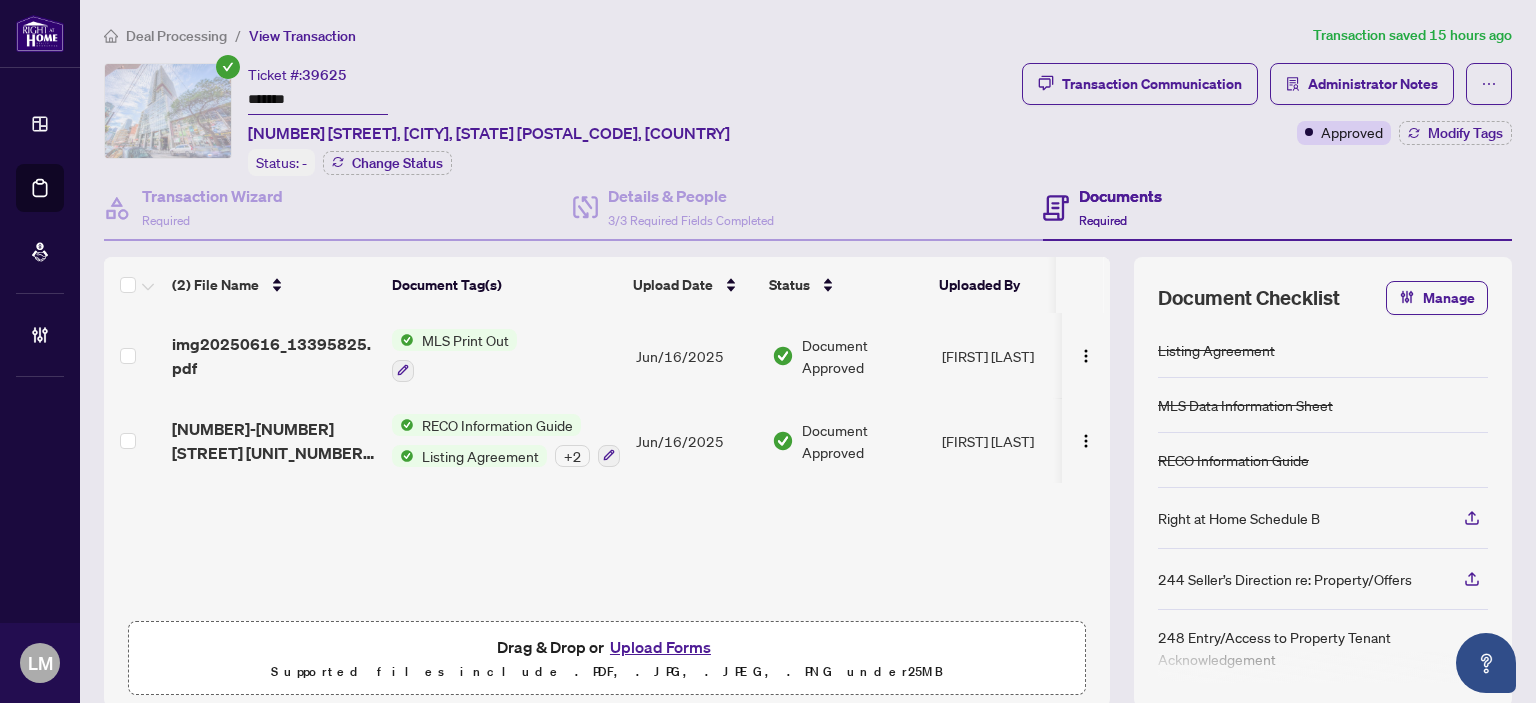 click on "Deal Processing" at bounding box center (176, 36) 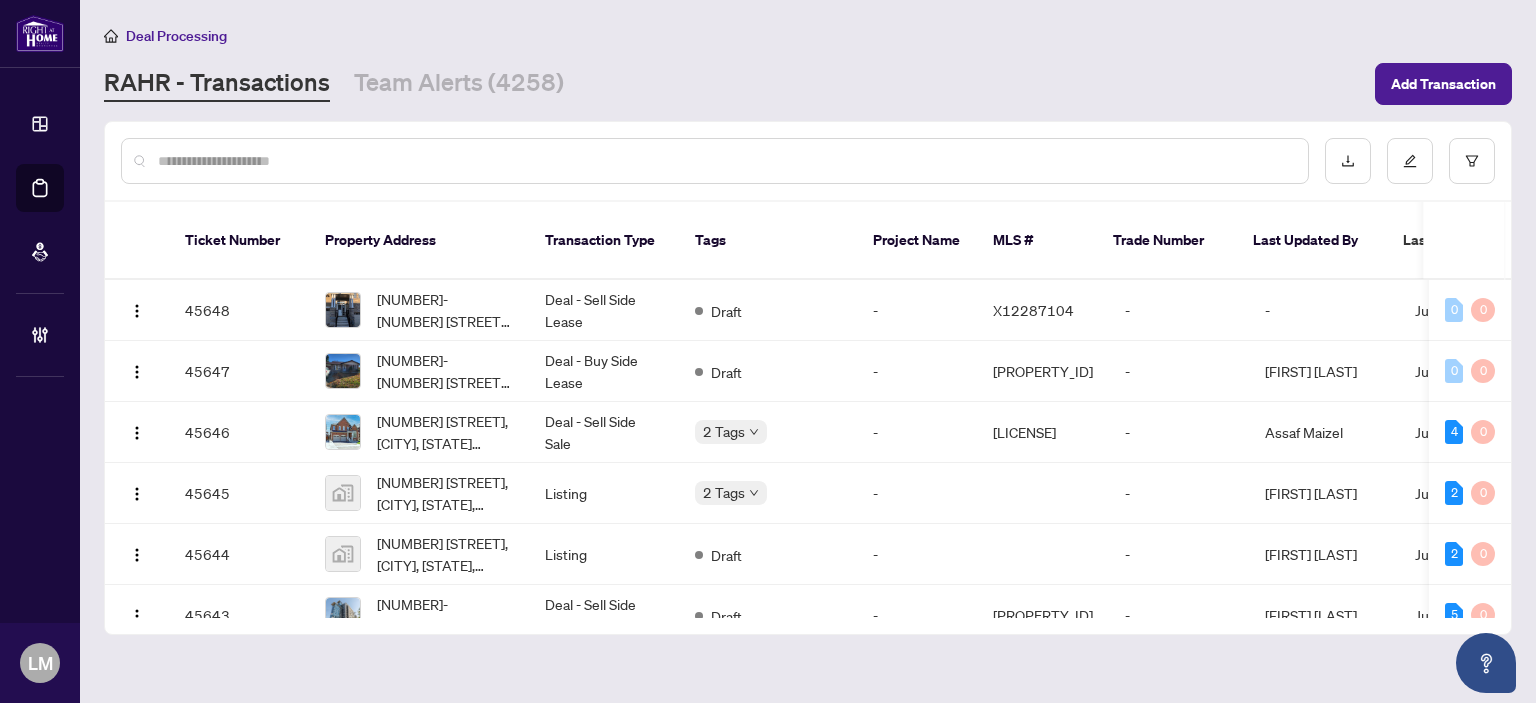 click at bounding box center (725, 161) 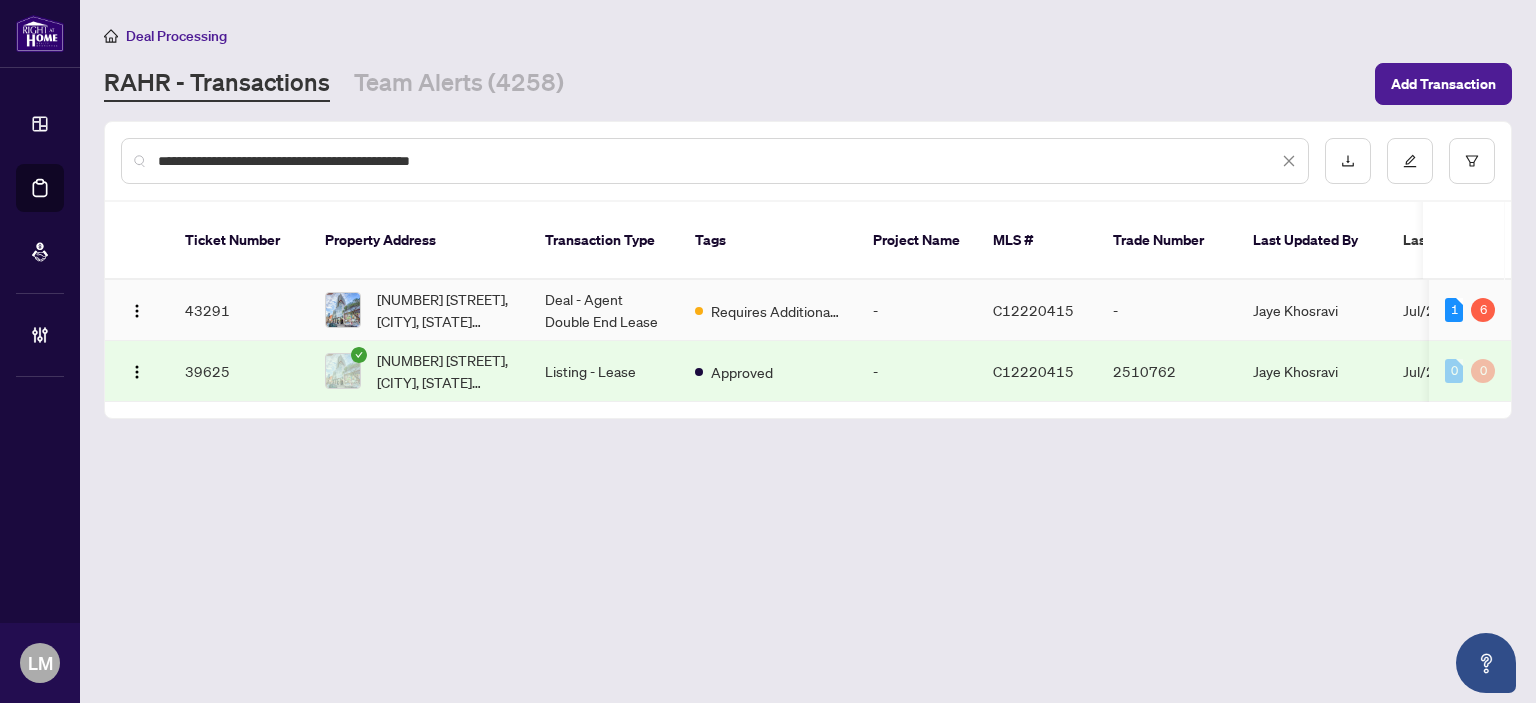 type on "**********" 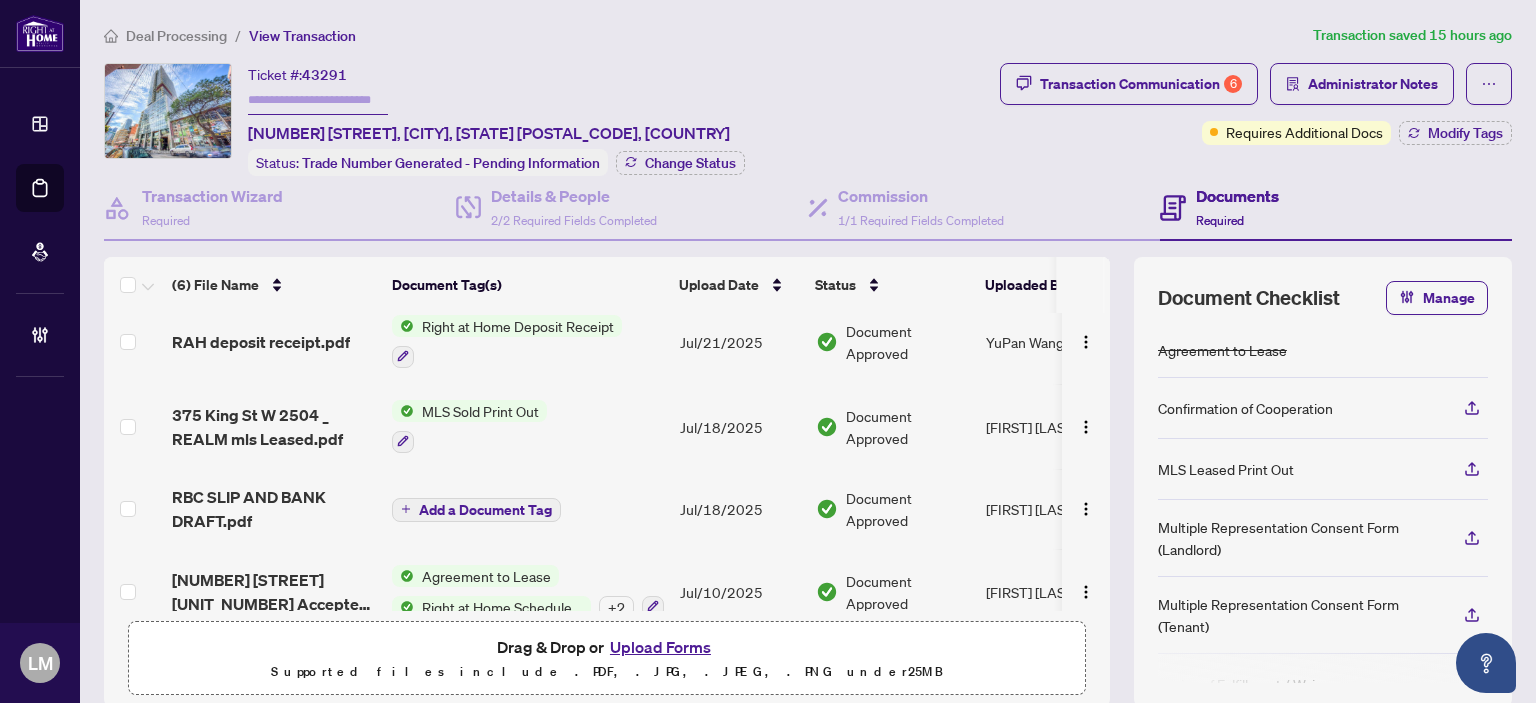 scroll, scrollTop: 189, scrollLeft: 0, axis: vertical 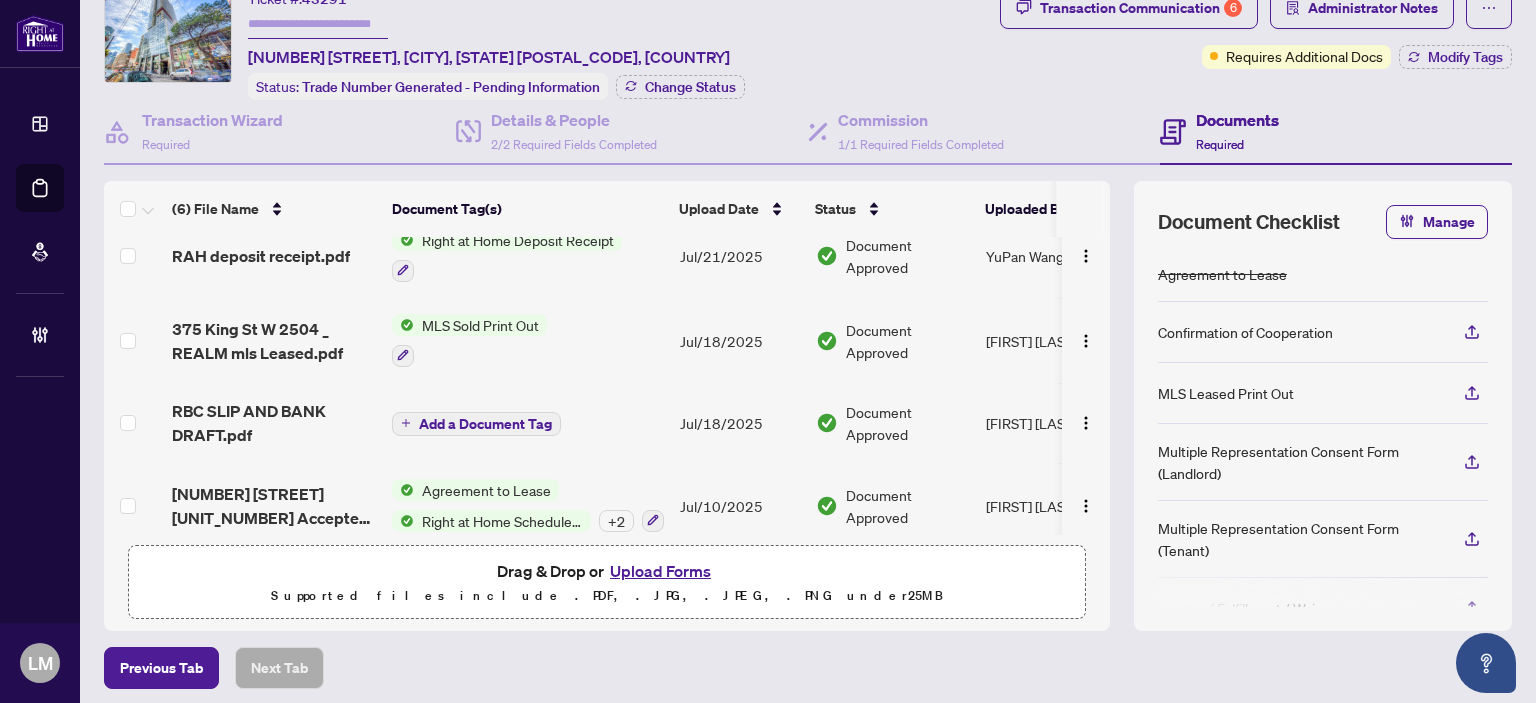 click on "Agreement to Lease" at bounding box center [486, 490] 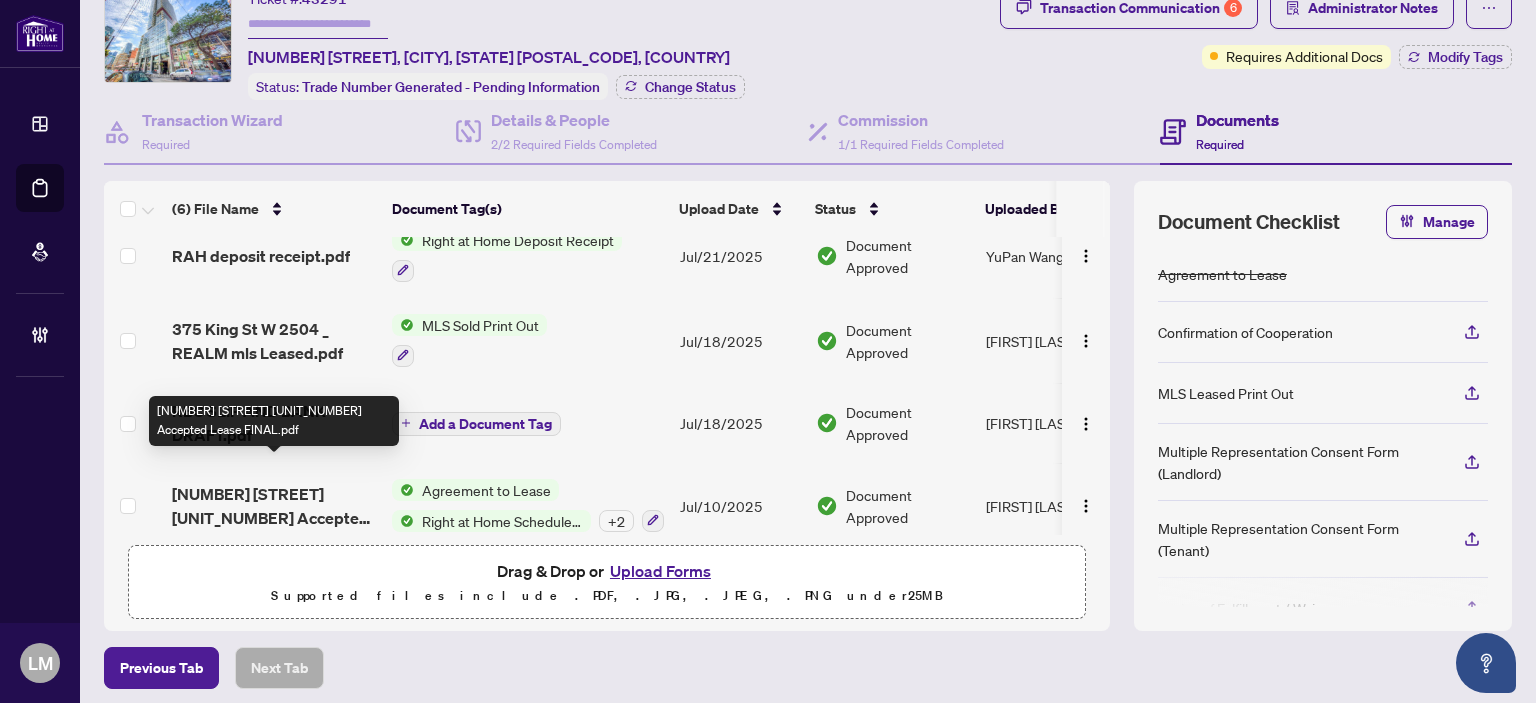 click on "[NUMBER] [STREET] [UNIT_NUMBER] Accepted Lease FINAL.pdf" at bounding box center (274, 506) 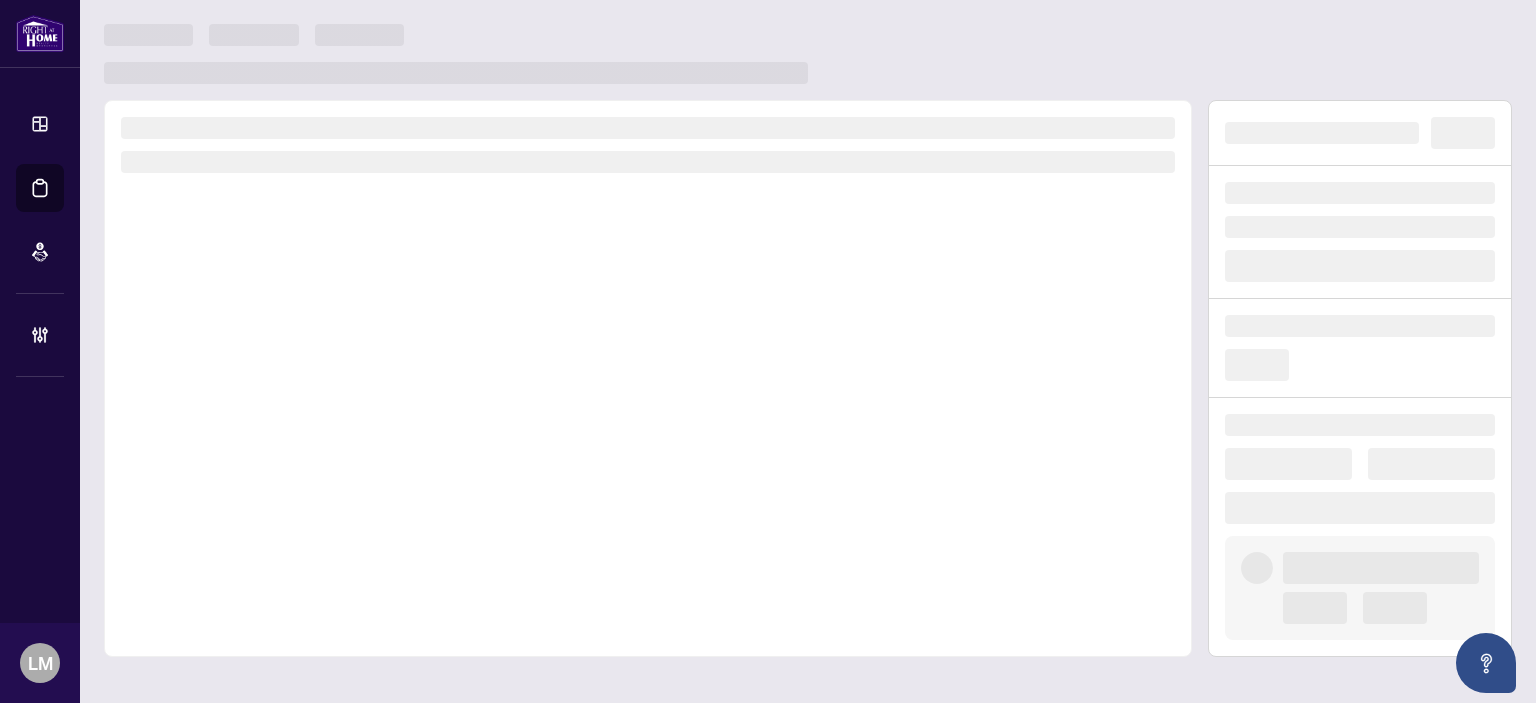 scroll, scrollTop: 0, scrollLeft: 0, axis: both 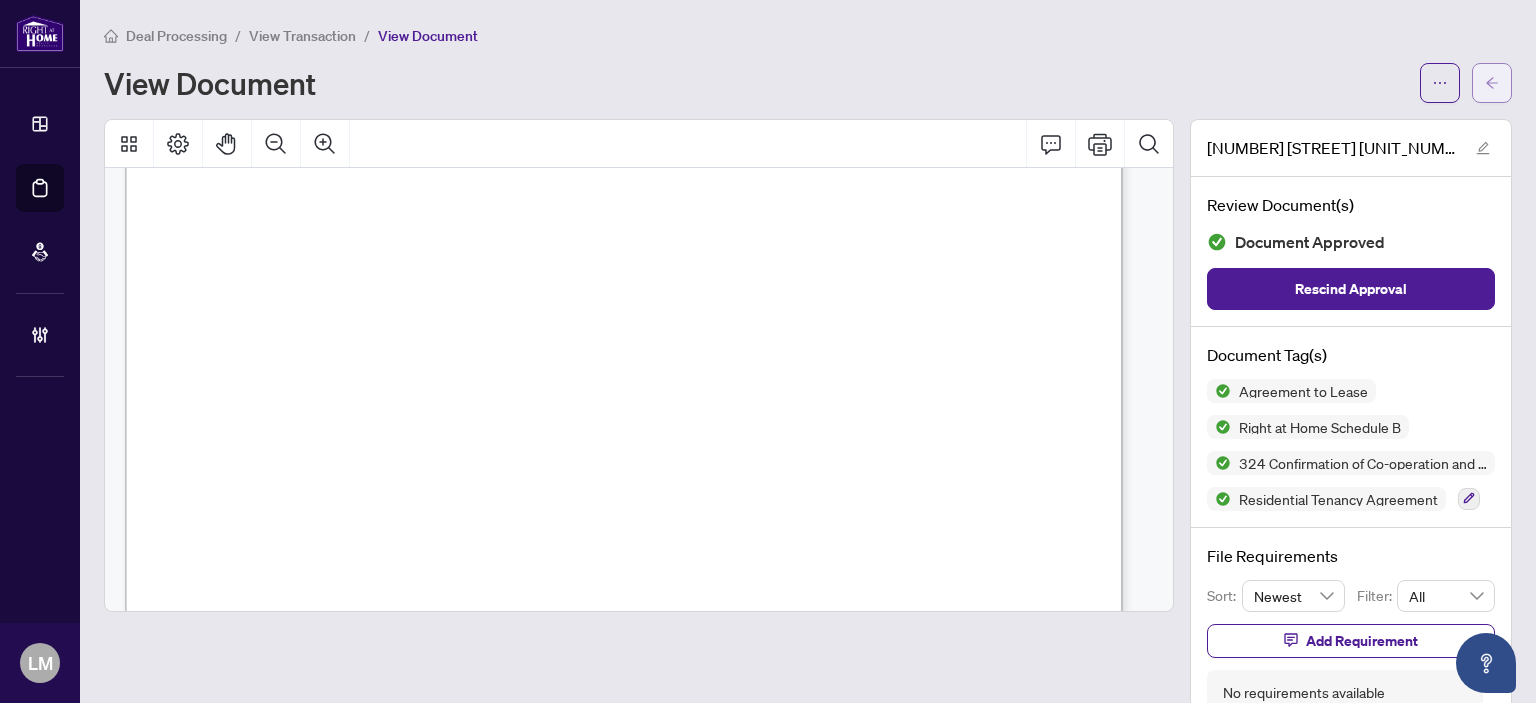click 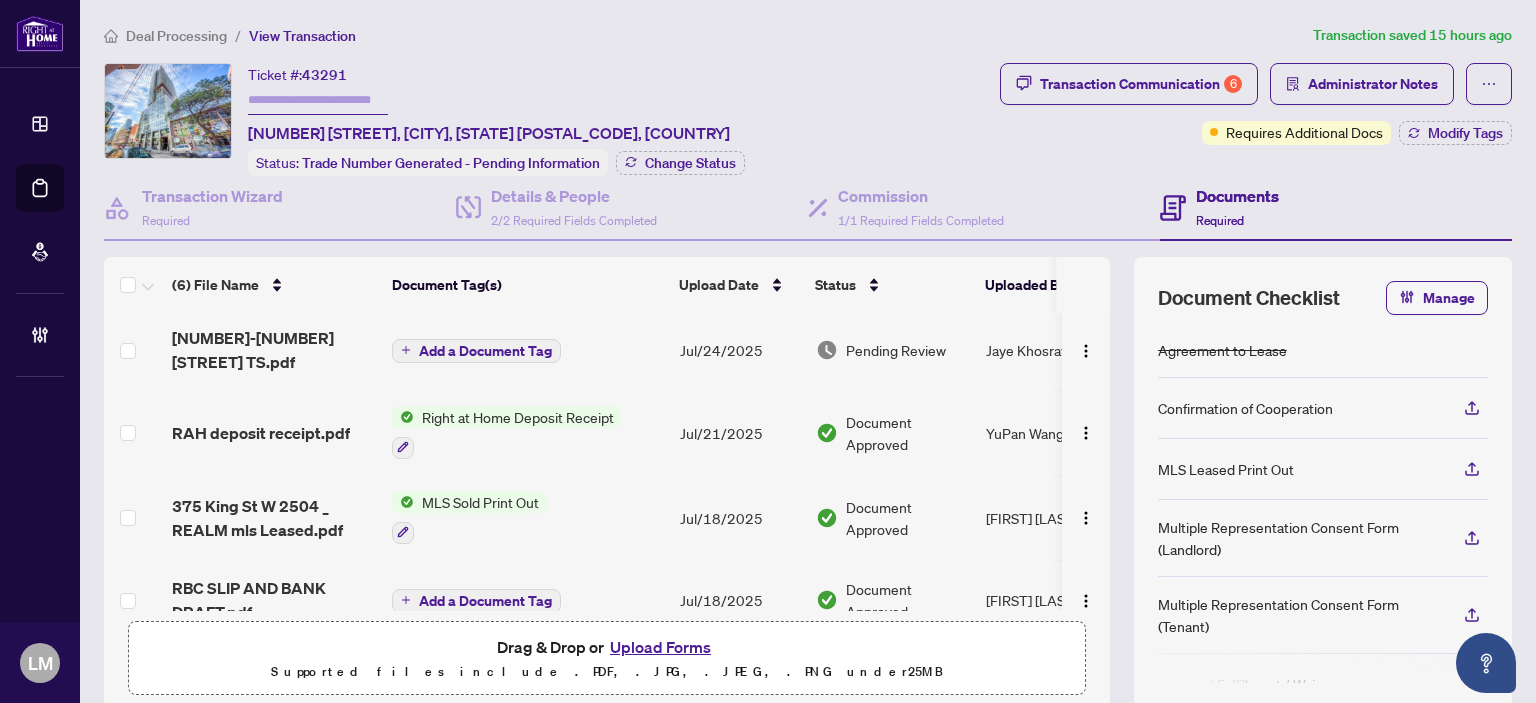 scroll, scrollTop: 189, scrollLeft: 0, axis: vertical 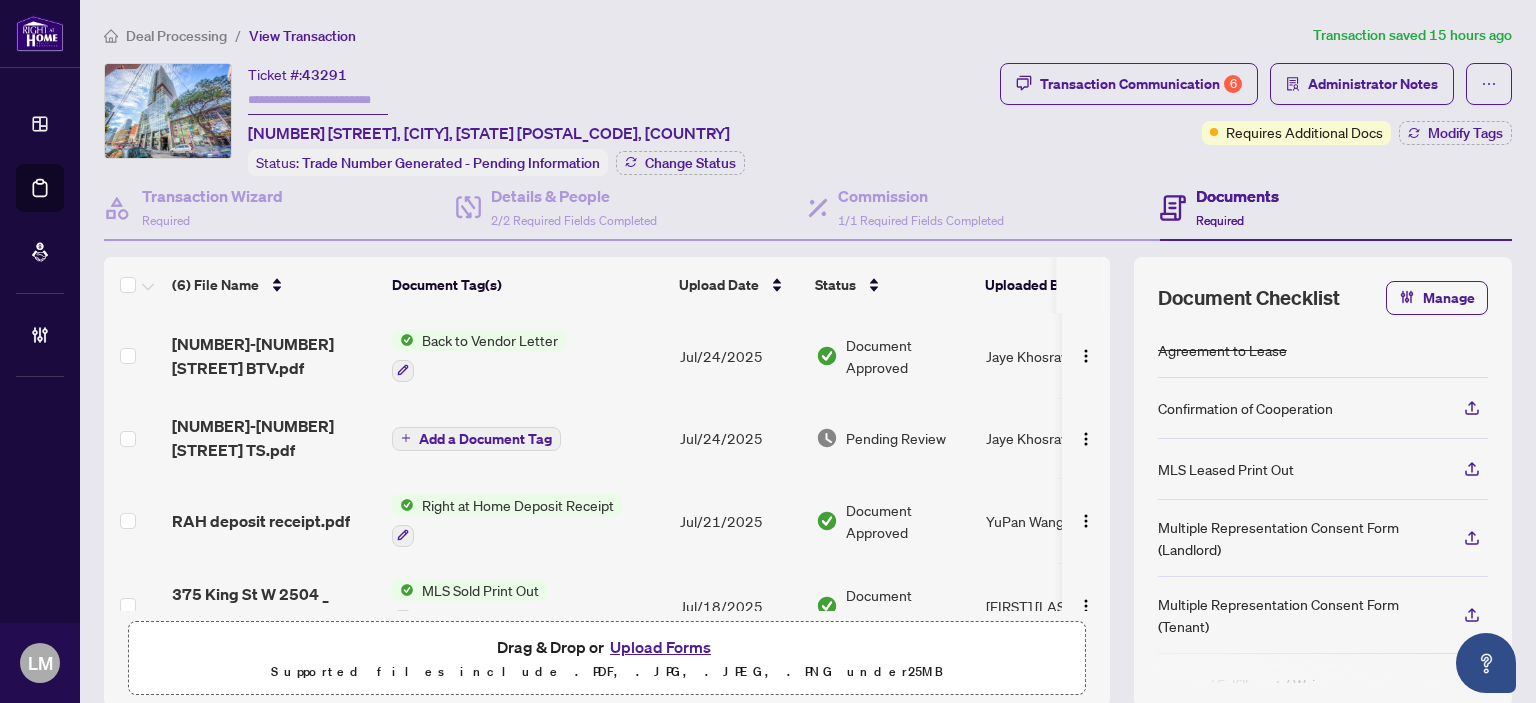 click on "Back to Vendor Letter" at bounding box center [490, 340] 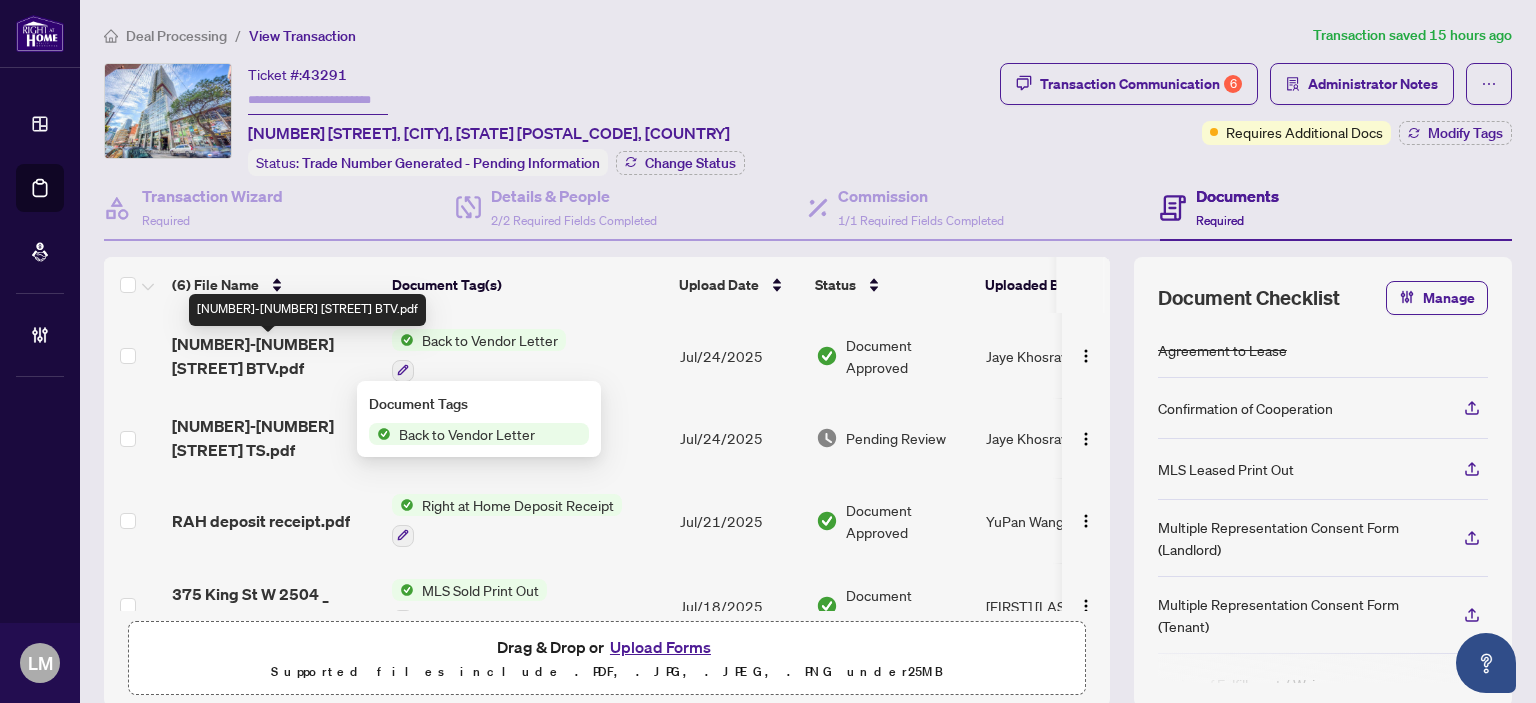 click on "[NUMBER]-[NUMBER] [STREET] BTV.pdf" at bounding box center (274, 356) 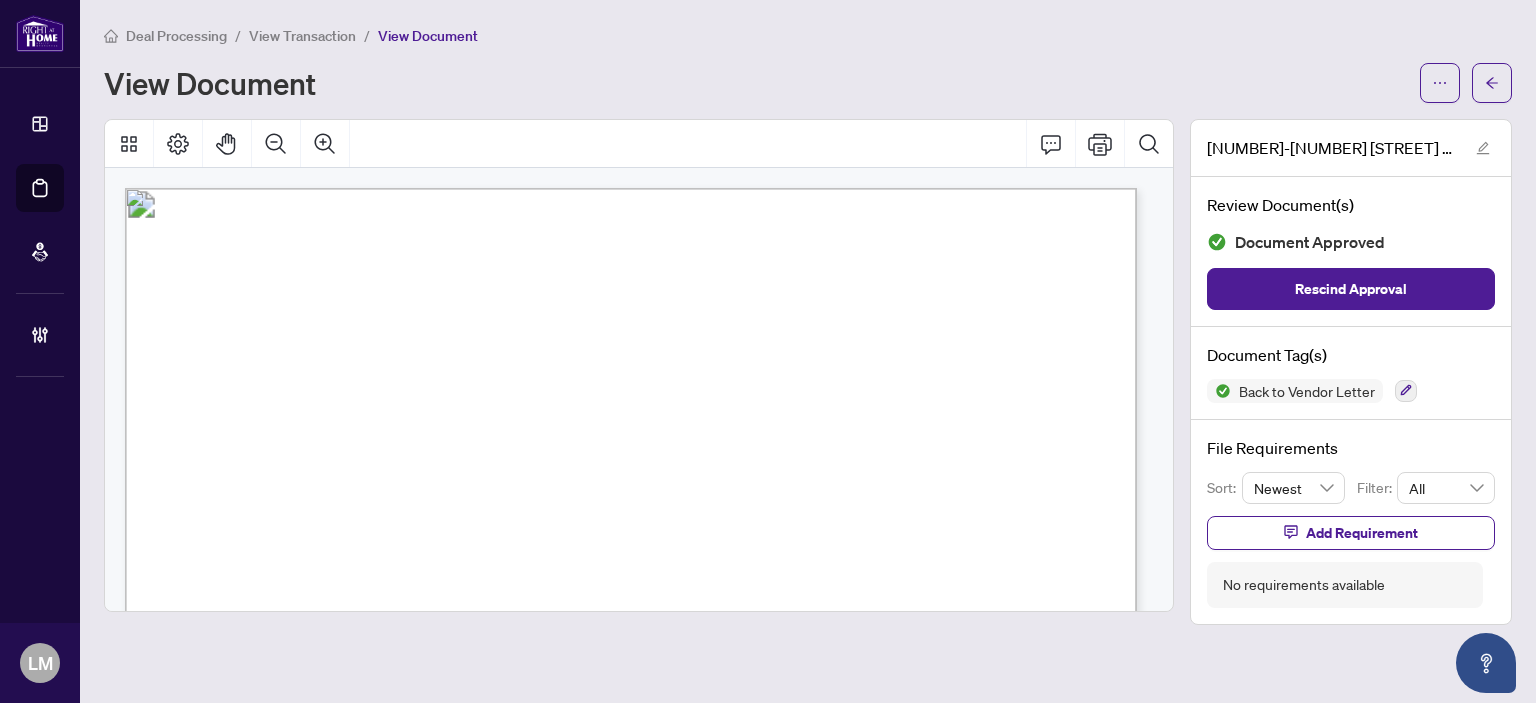 scroll, scrollTop: 905, scrollLeft: 0, axis: vertical 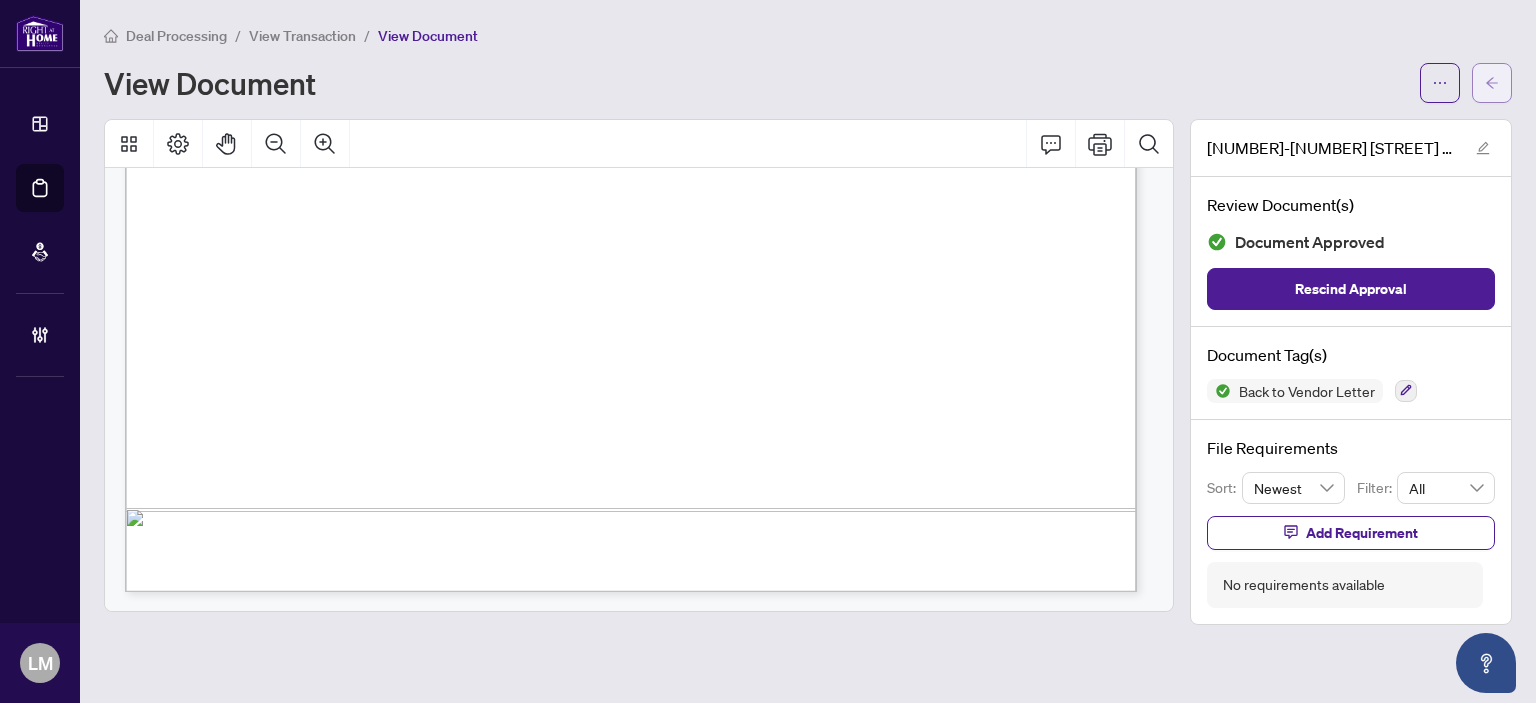 click 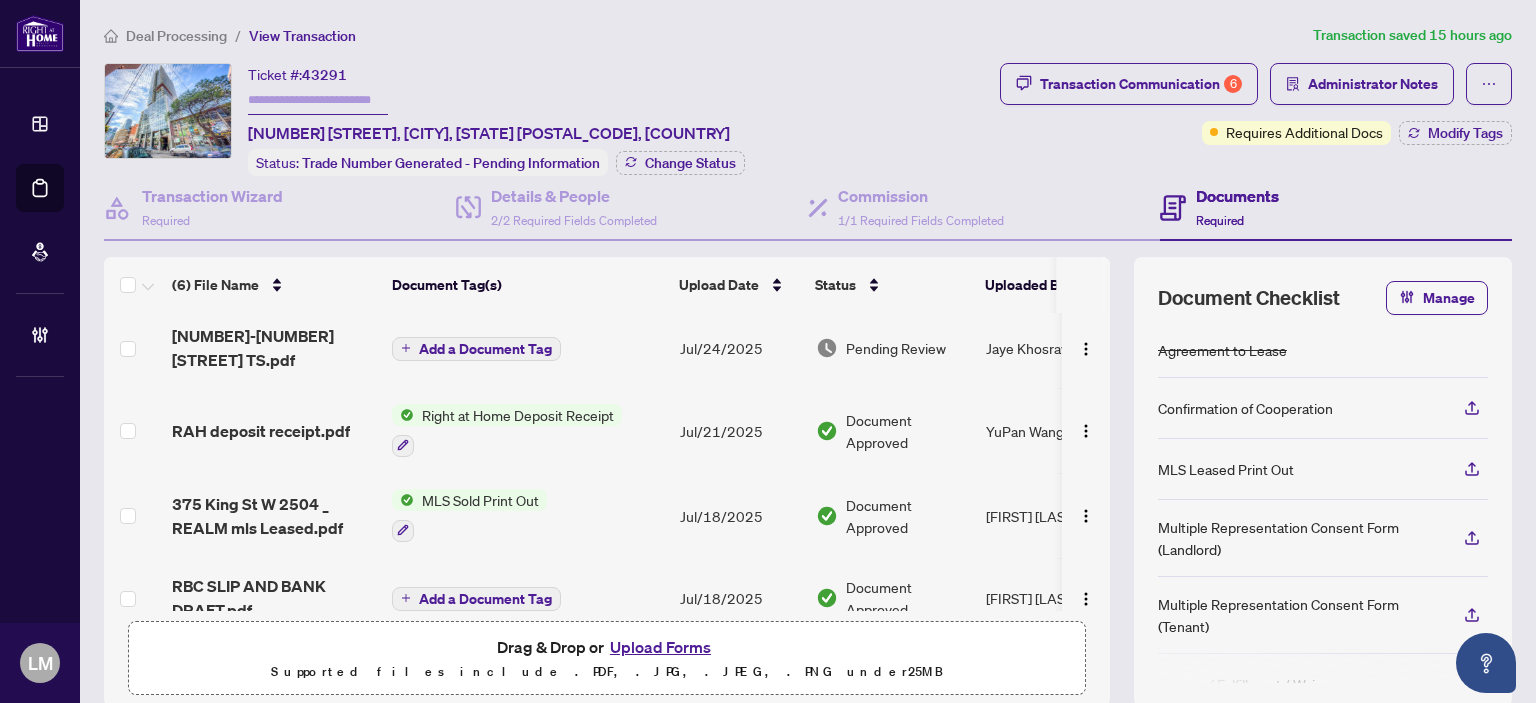 scroll, scrollTop: 91, scrollLeft: 0, axis: vertical 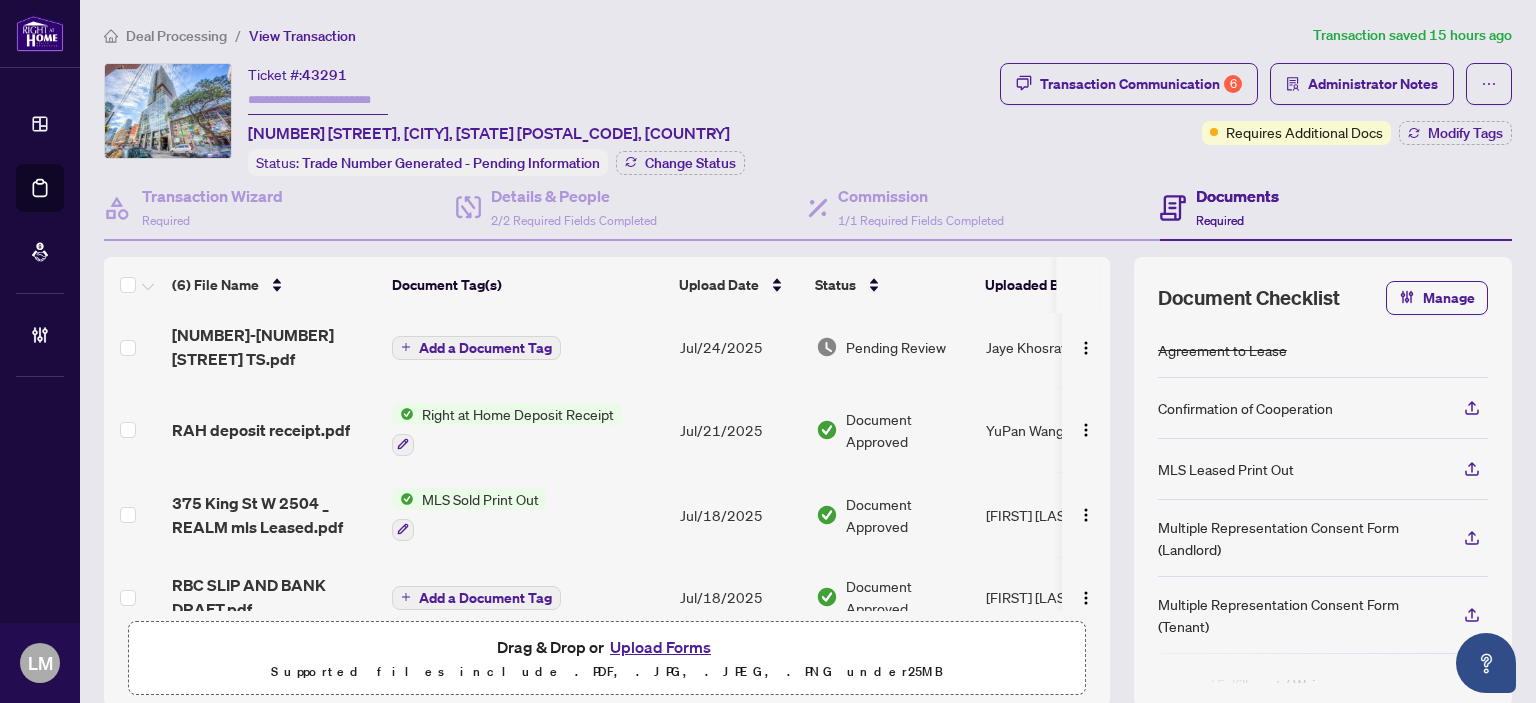 click on "Right at Home Deposit Receipt" at bounding box center (518, 414) 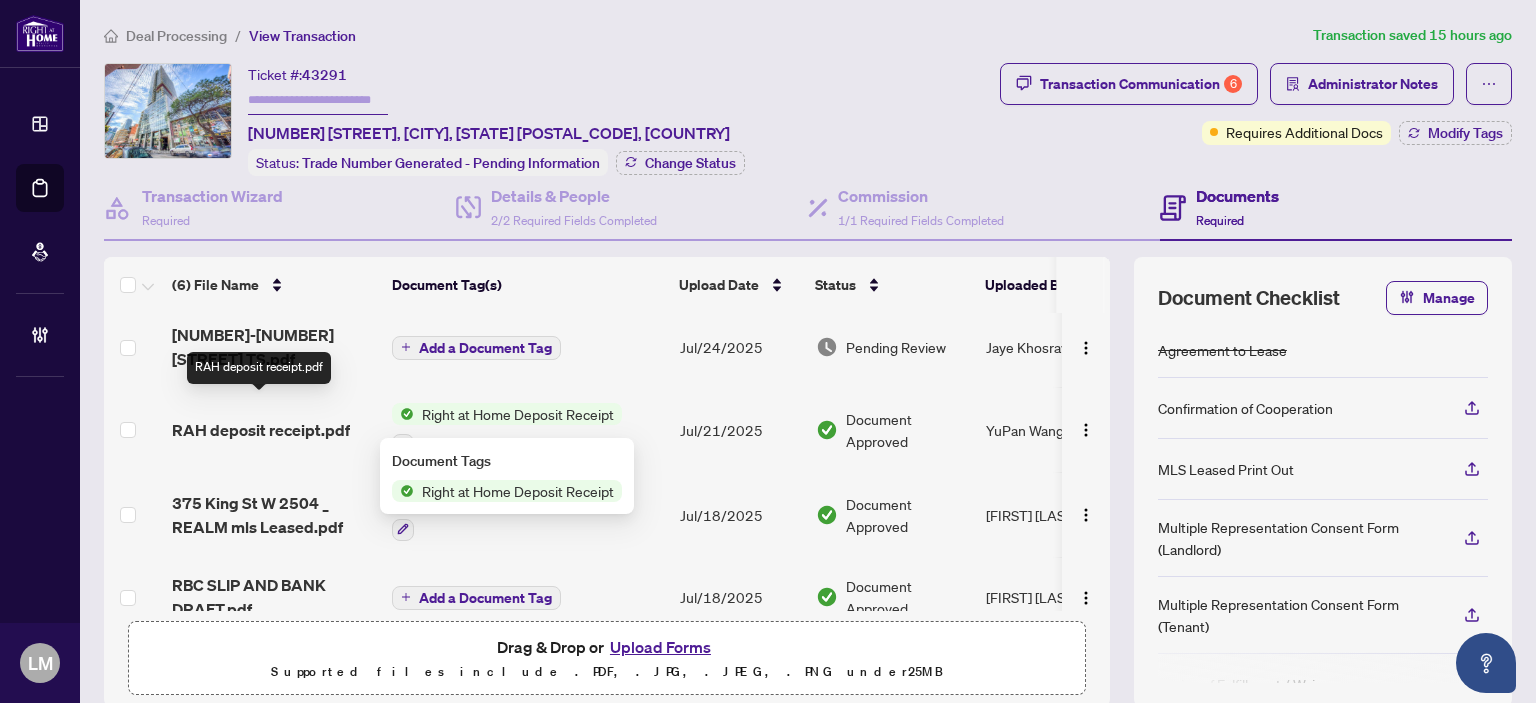 click on "RAH deposit receipt.pdf" at bounding box center [261, 430] 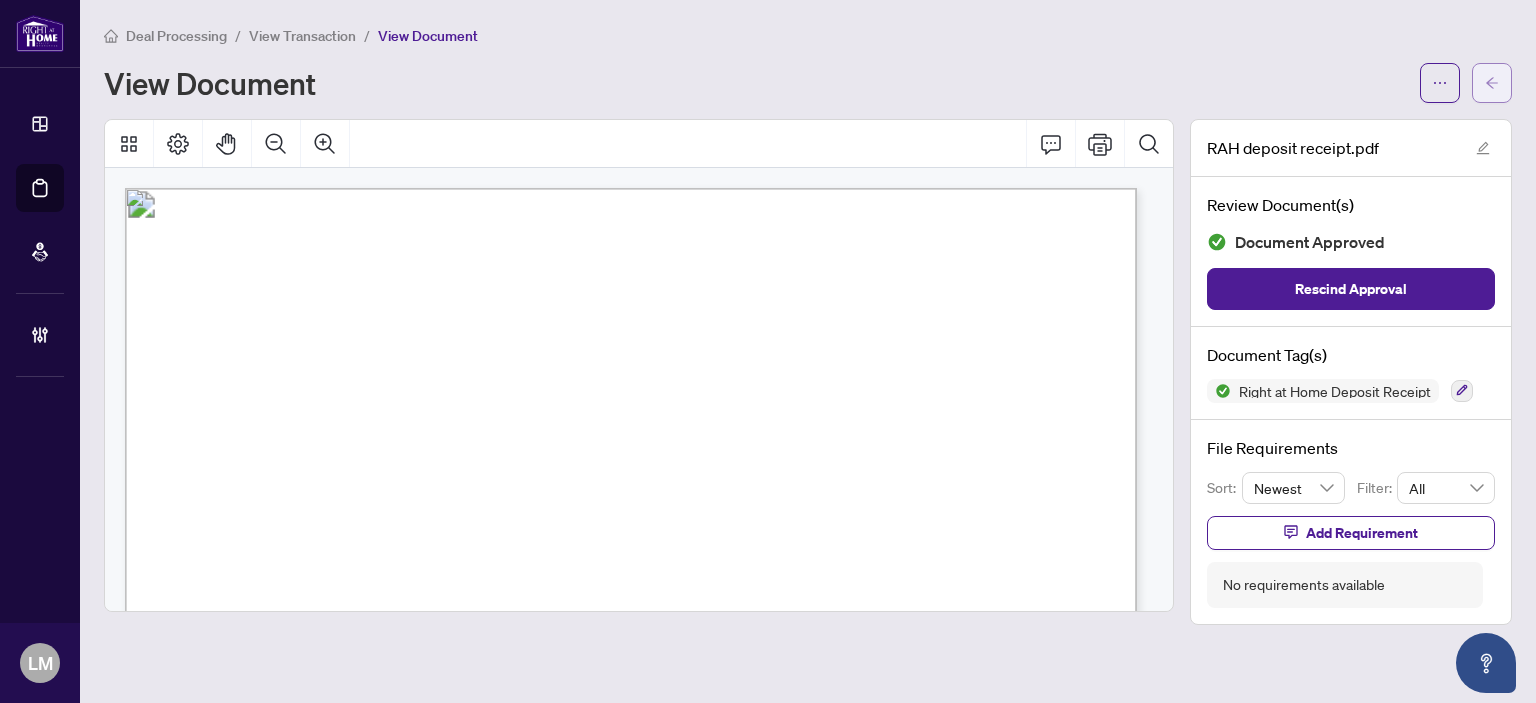 click at bounding box center [1466, 83] 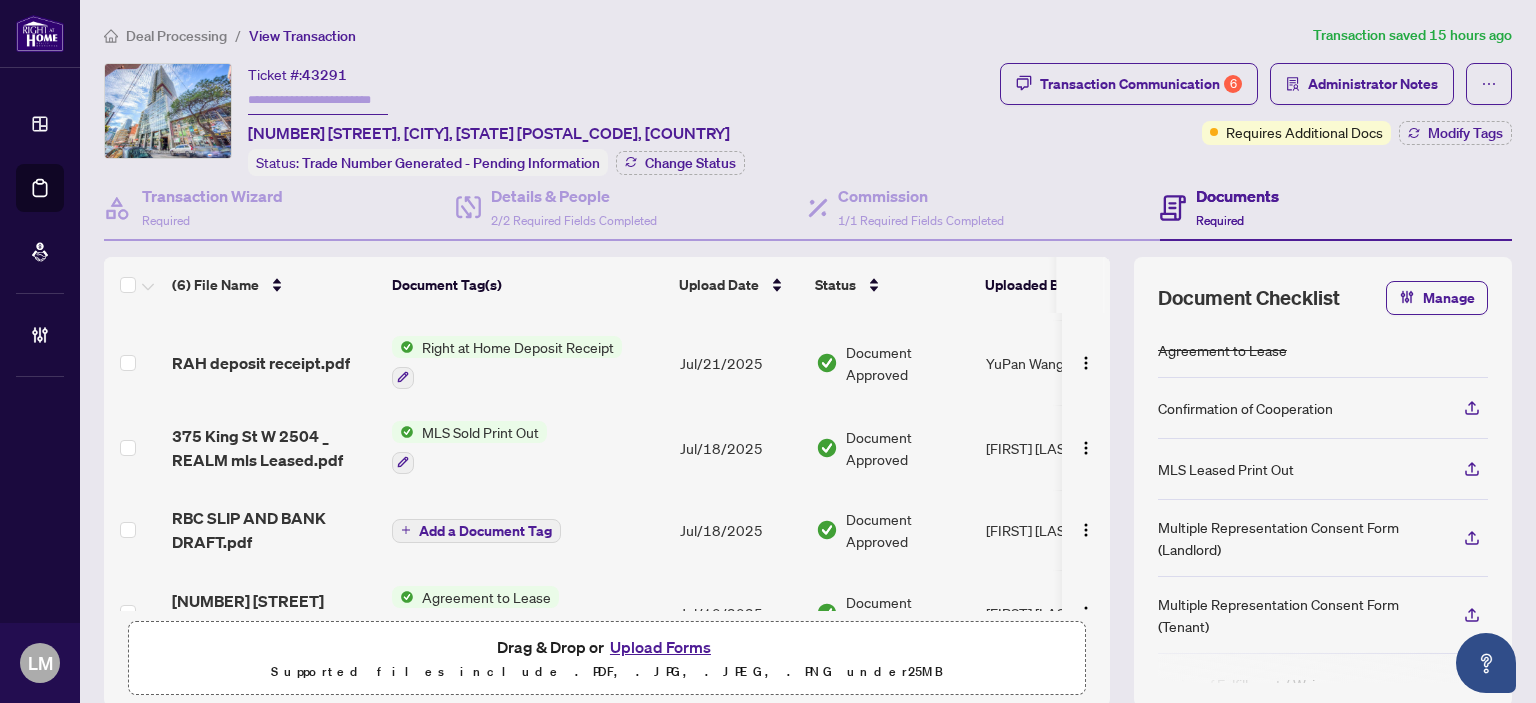 scroll, scrollTop: 189, scrollLeft: 0, axis: vertical 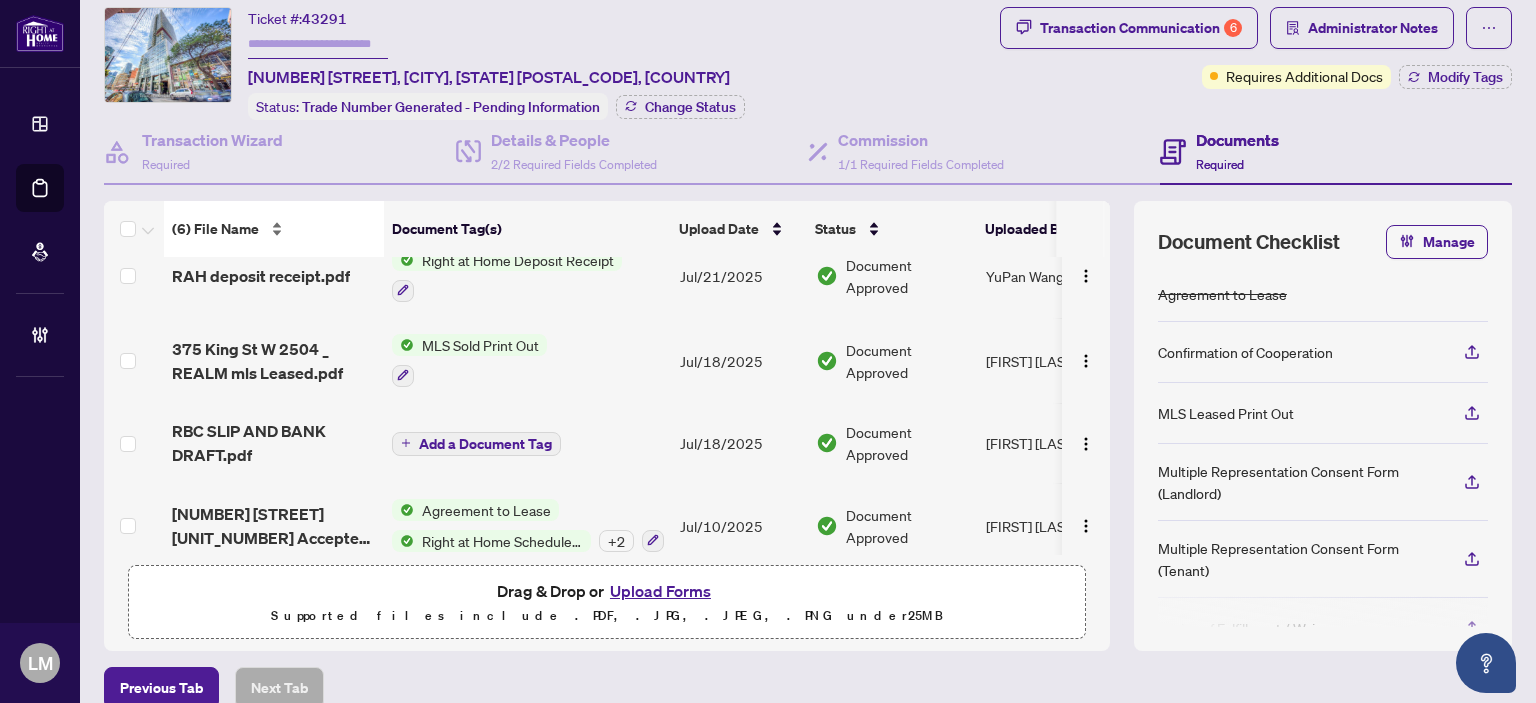 click on "(6) File Name" at bounding box center (215, 229) 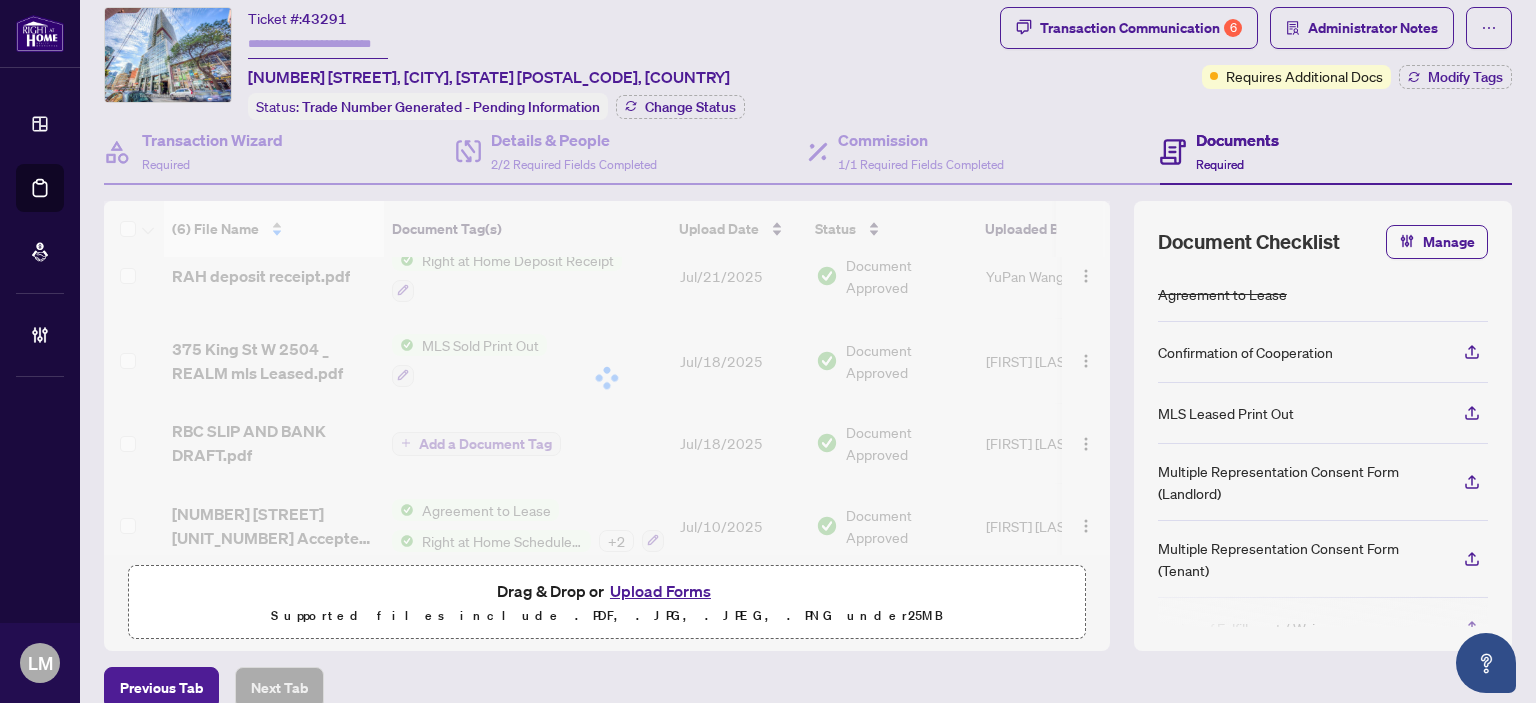 scroll, scrollTop: 0, scrollLeft: 0, axis: both 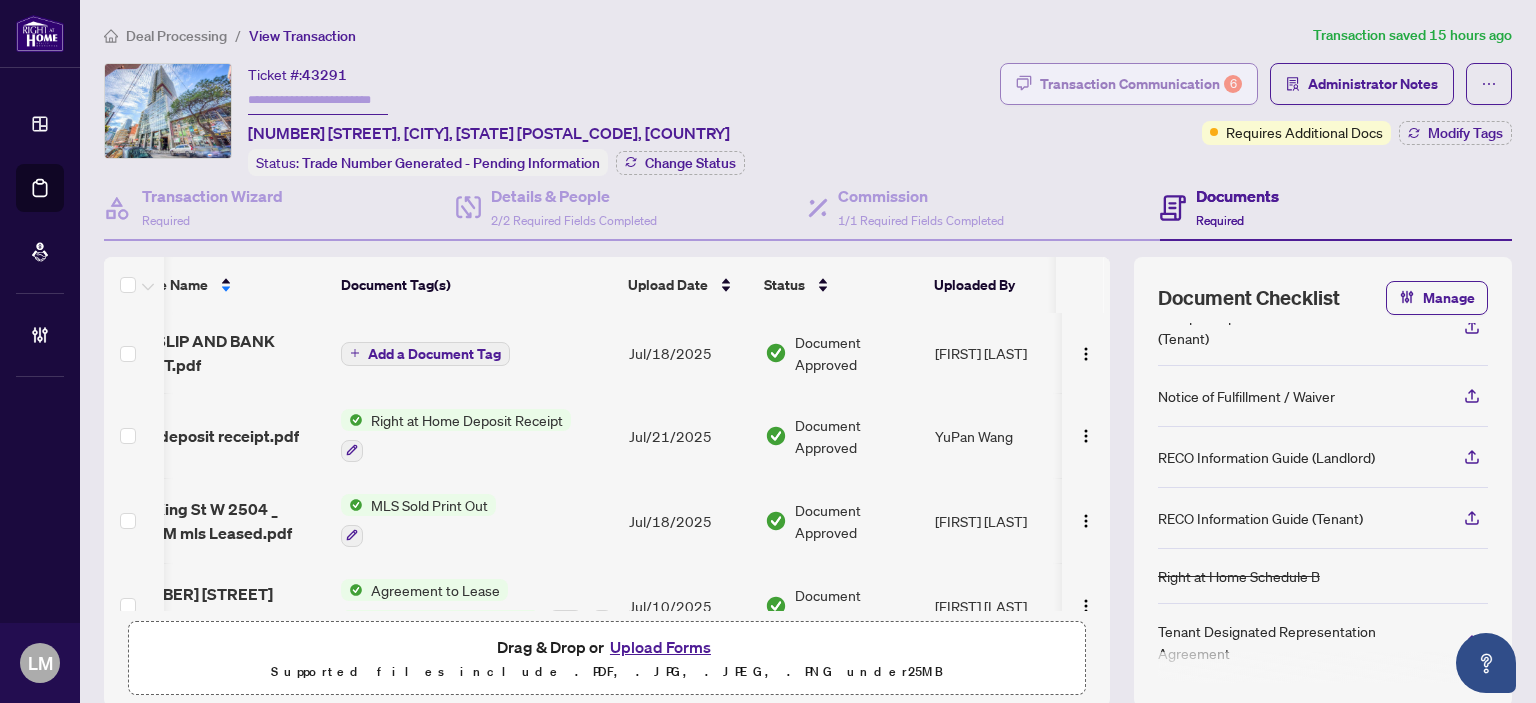 click on "Transaction Communication 6" at bounding box center (1141, 84) 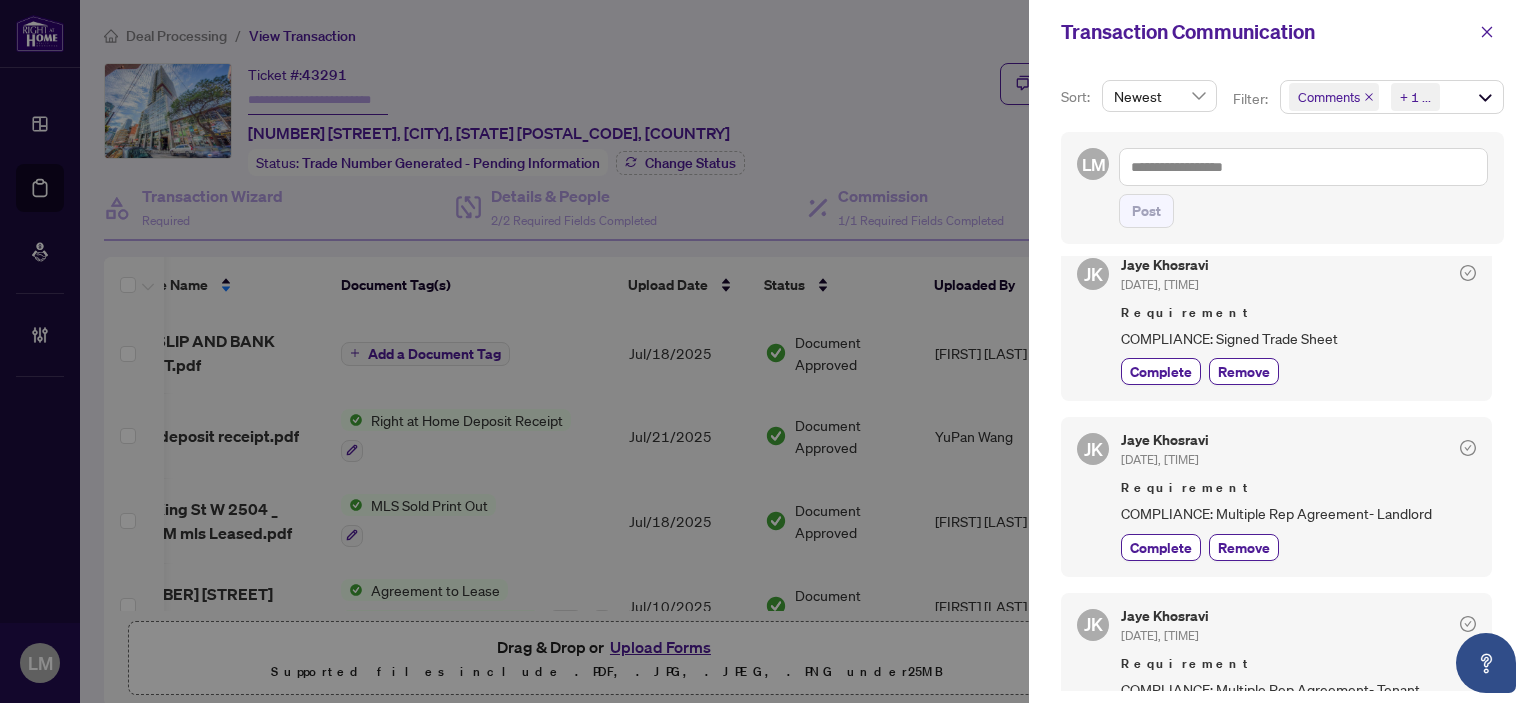 scroll, scrollTop: 698, scrollLeft: 0, axis: vertical 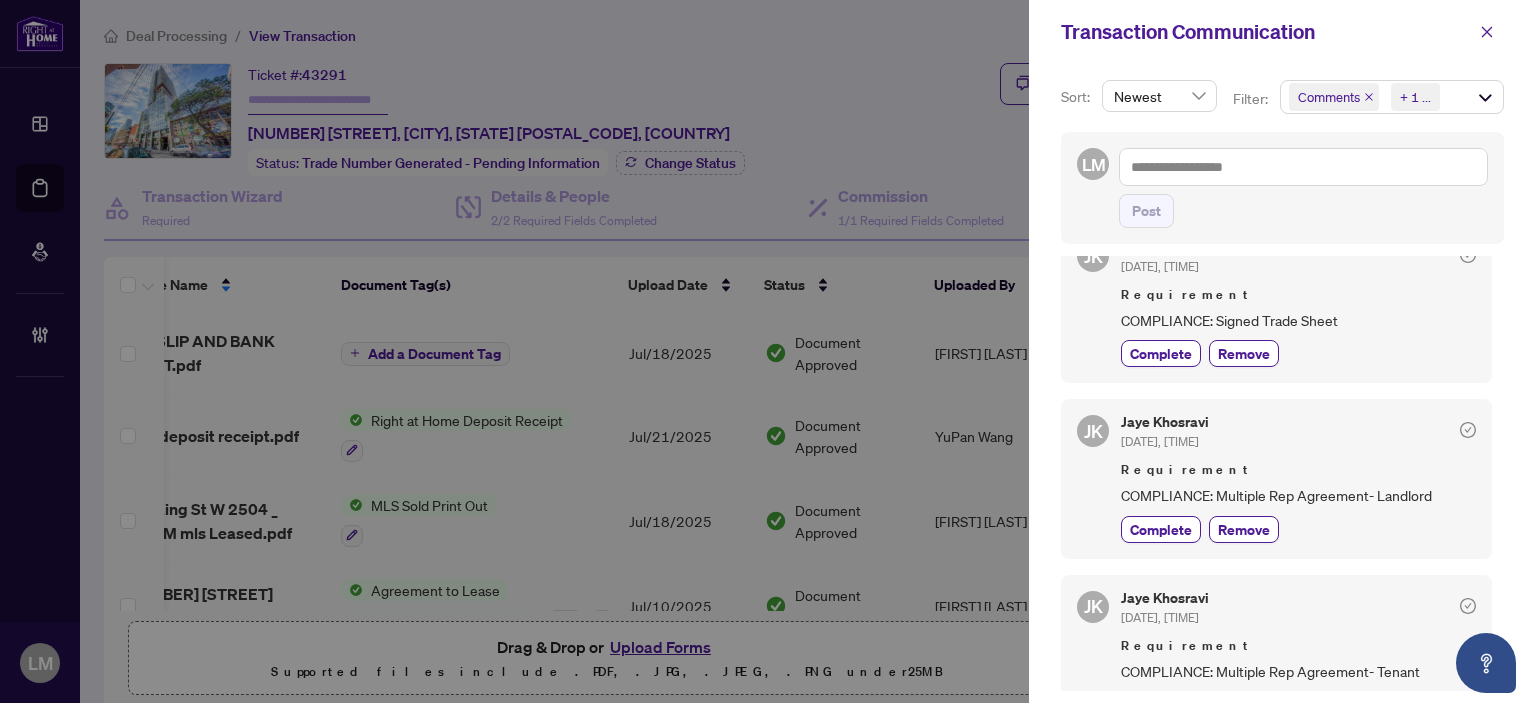click at bounding box center [768, 351] 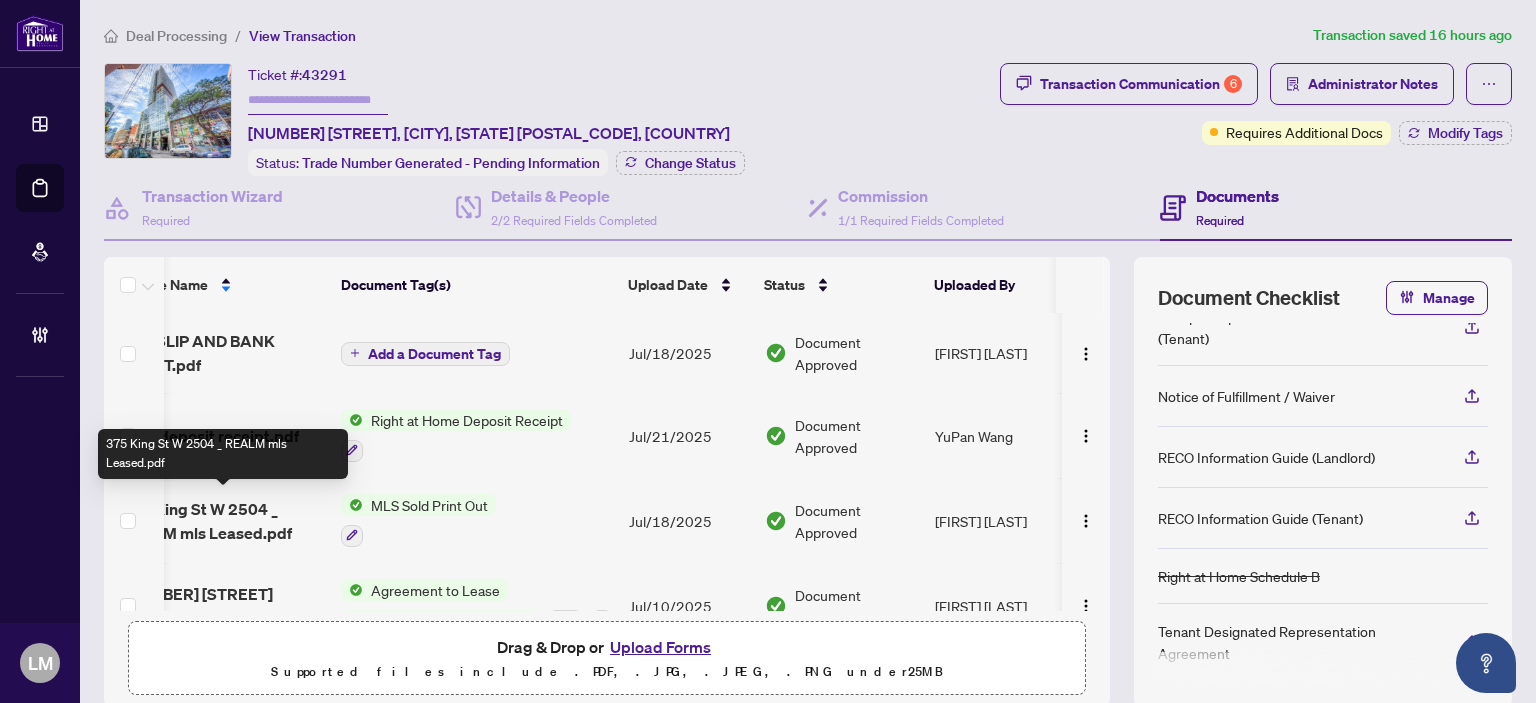 scroll, scrollTop: 0, scrollLeft: 0, axis: both 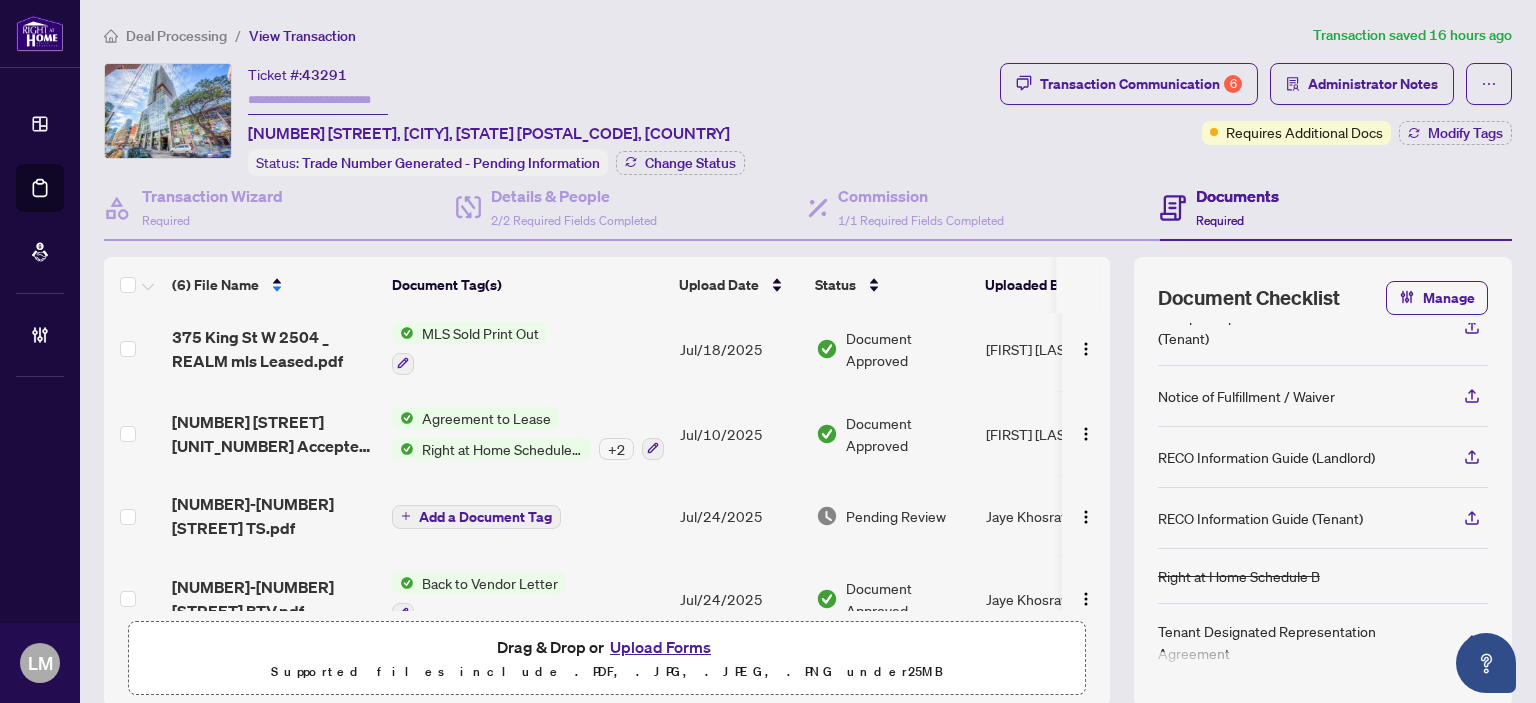 click on "[NUMBER] [STREET] [UNIT_NUMBER] Accepted Lease FINAL.pdf" at bounding box center (274, 434) 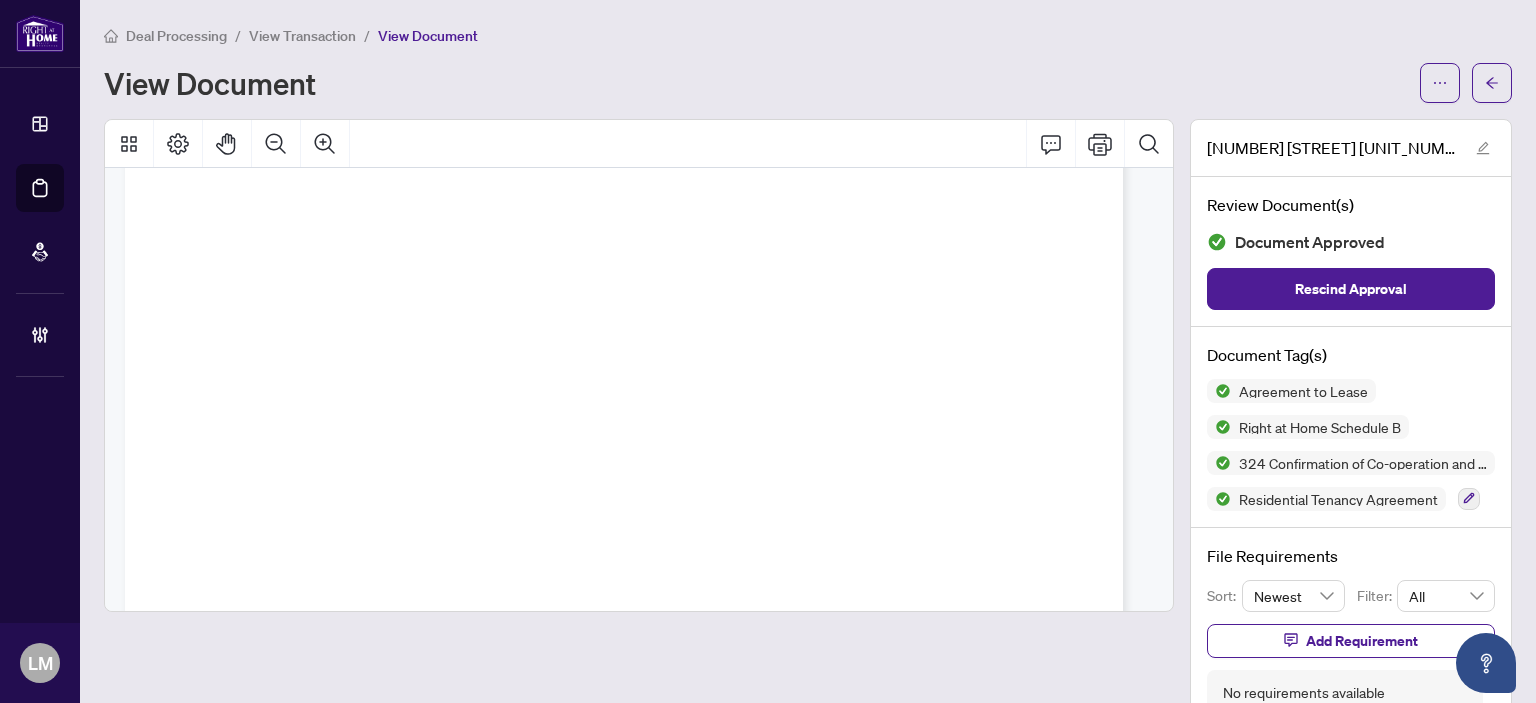 scroll, scrollTop: 5396, scrollLeft: 0, axis: vertical 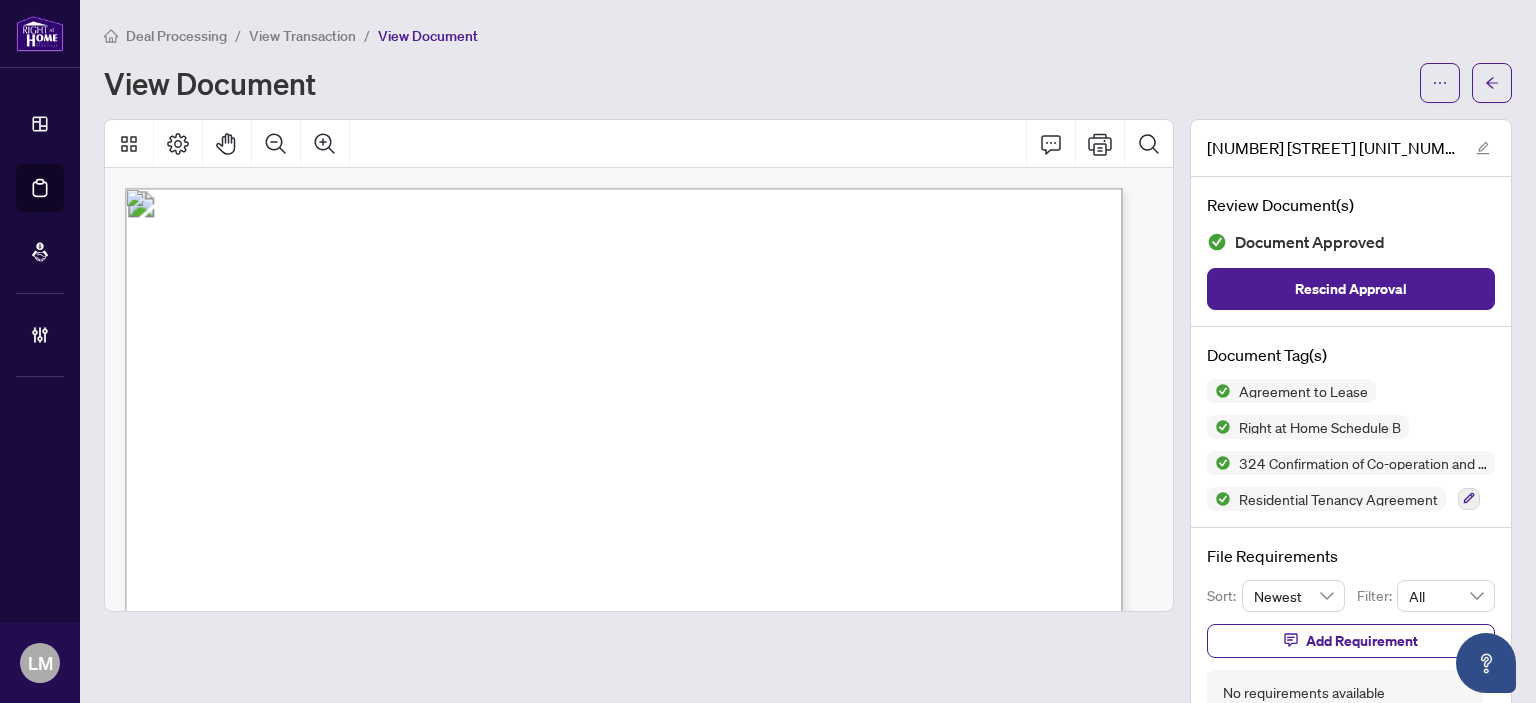 click on "View Transaction" at bounding box center [302, 36] 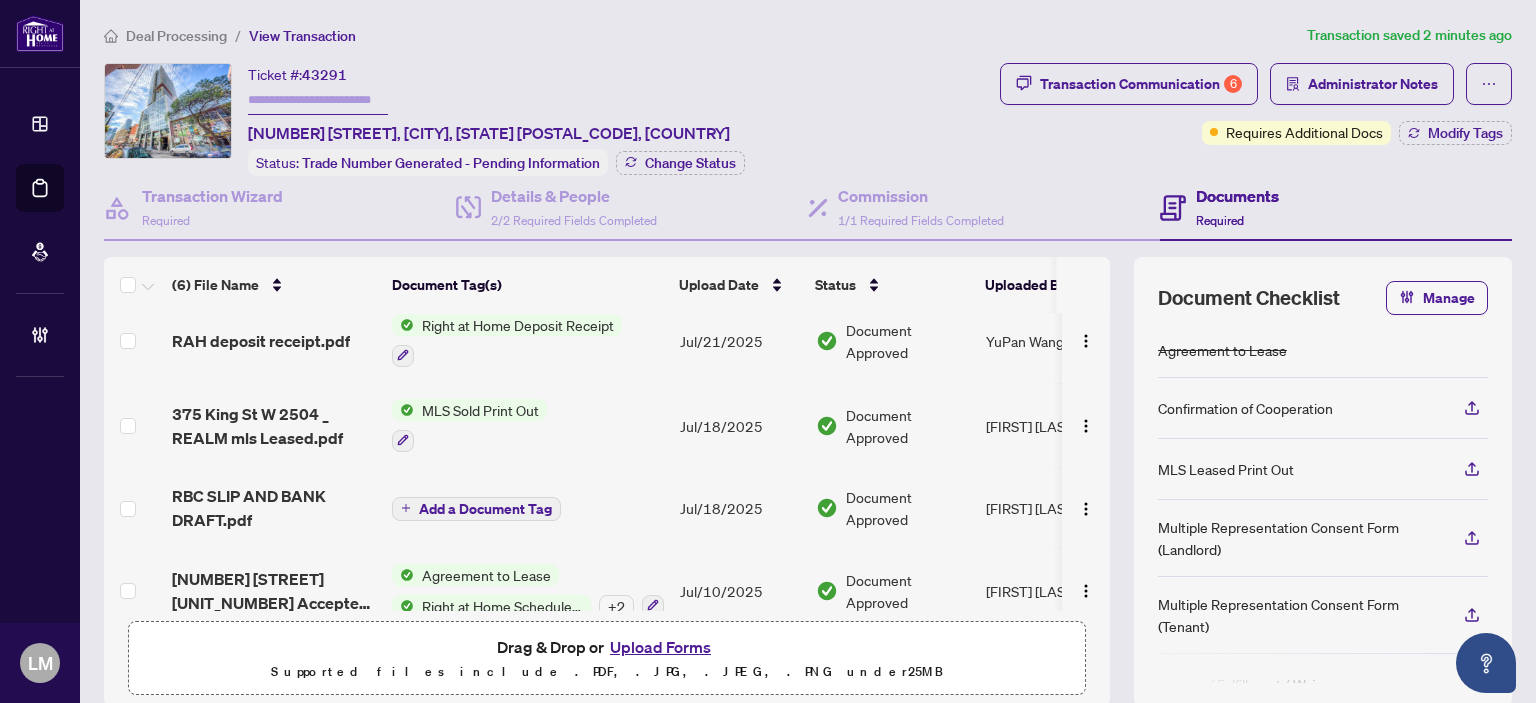scroll, scrollTop: 189, scrollLeft: 0, axis: vertical 